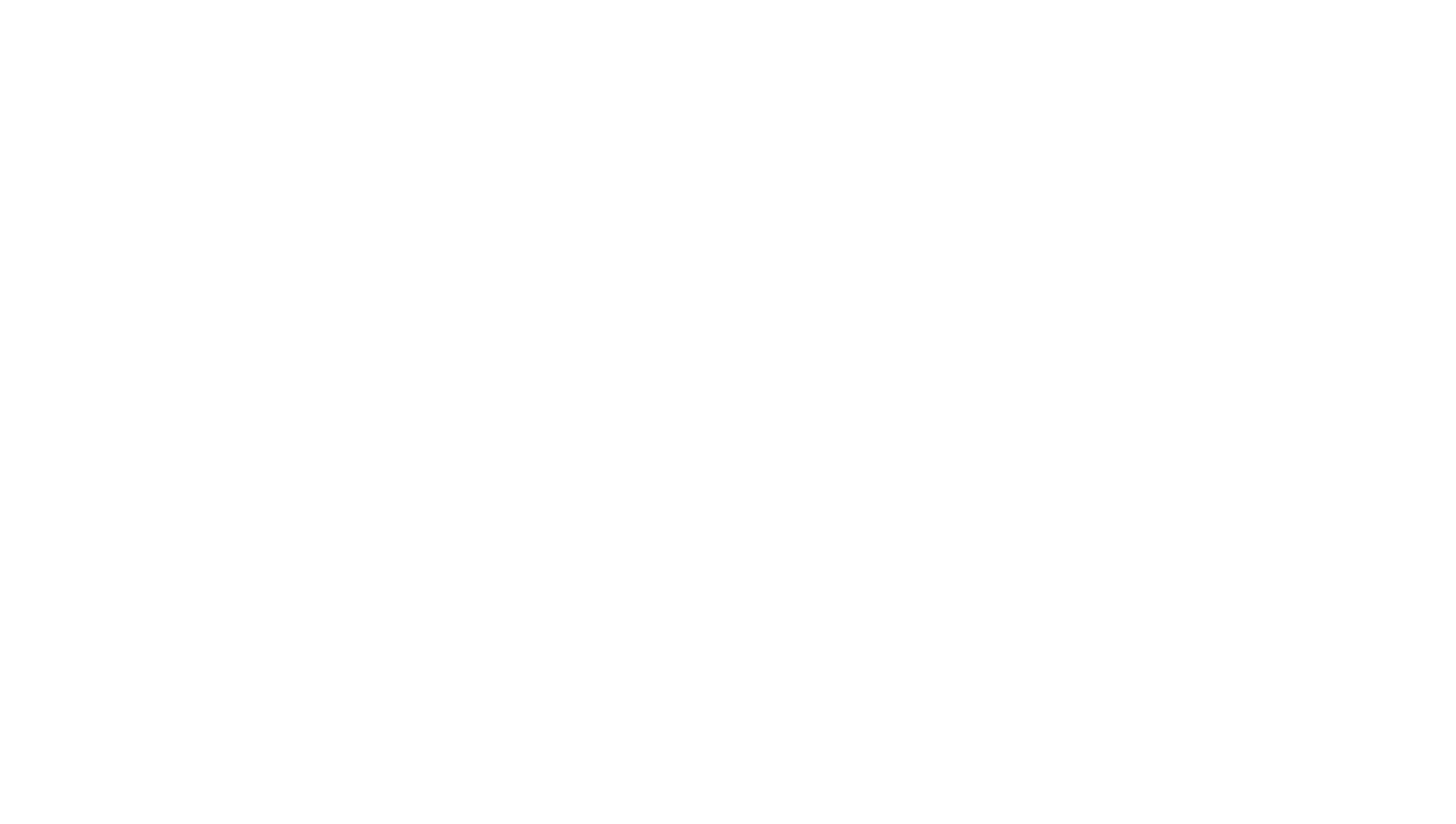 scroll, scrollTop: 0, scrollLeft: 0, axis: both 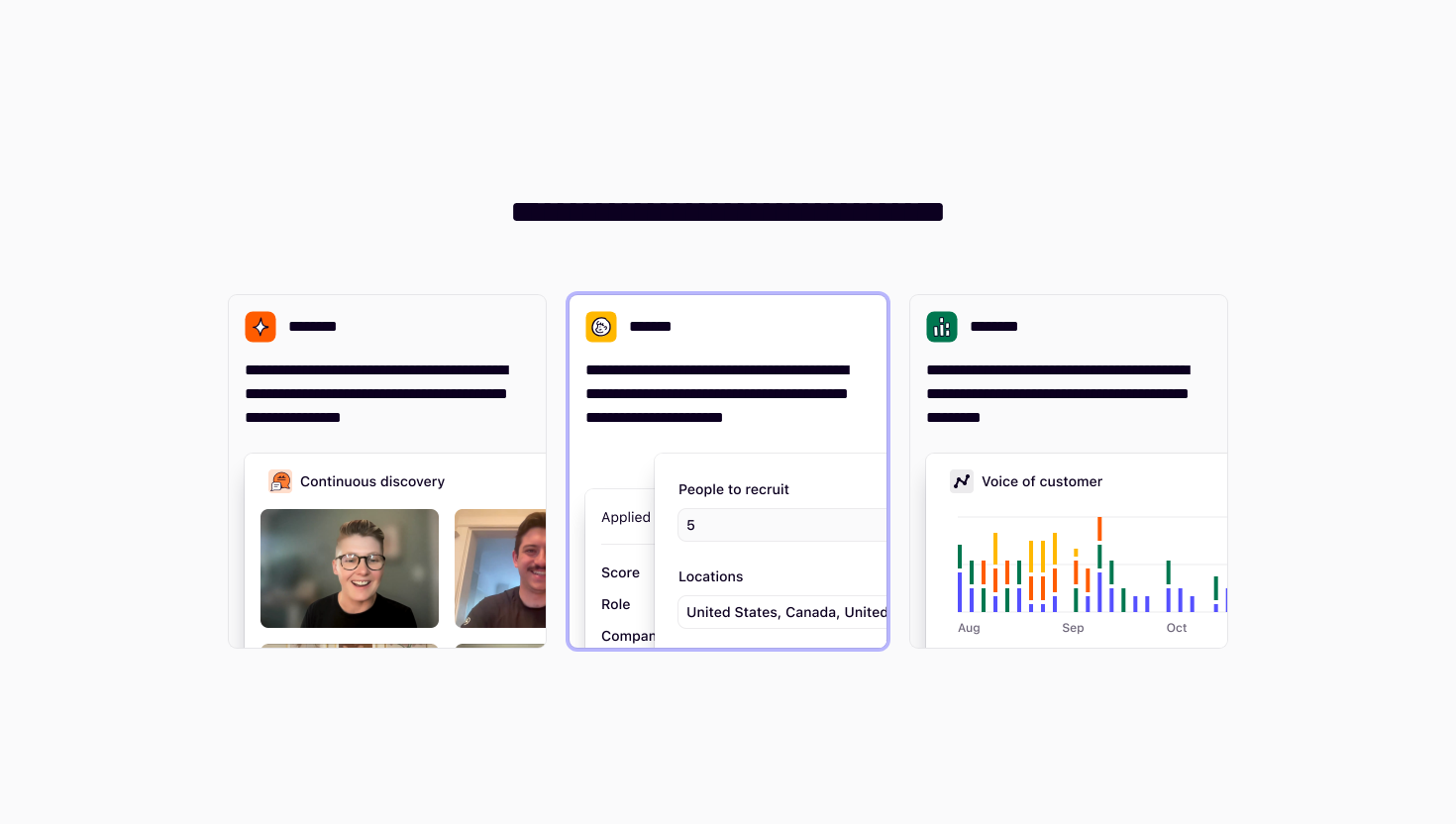 click on "**********" at bounding box center [728, 394] 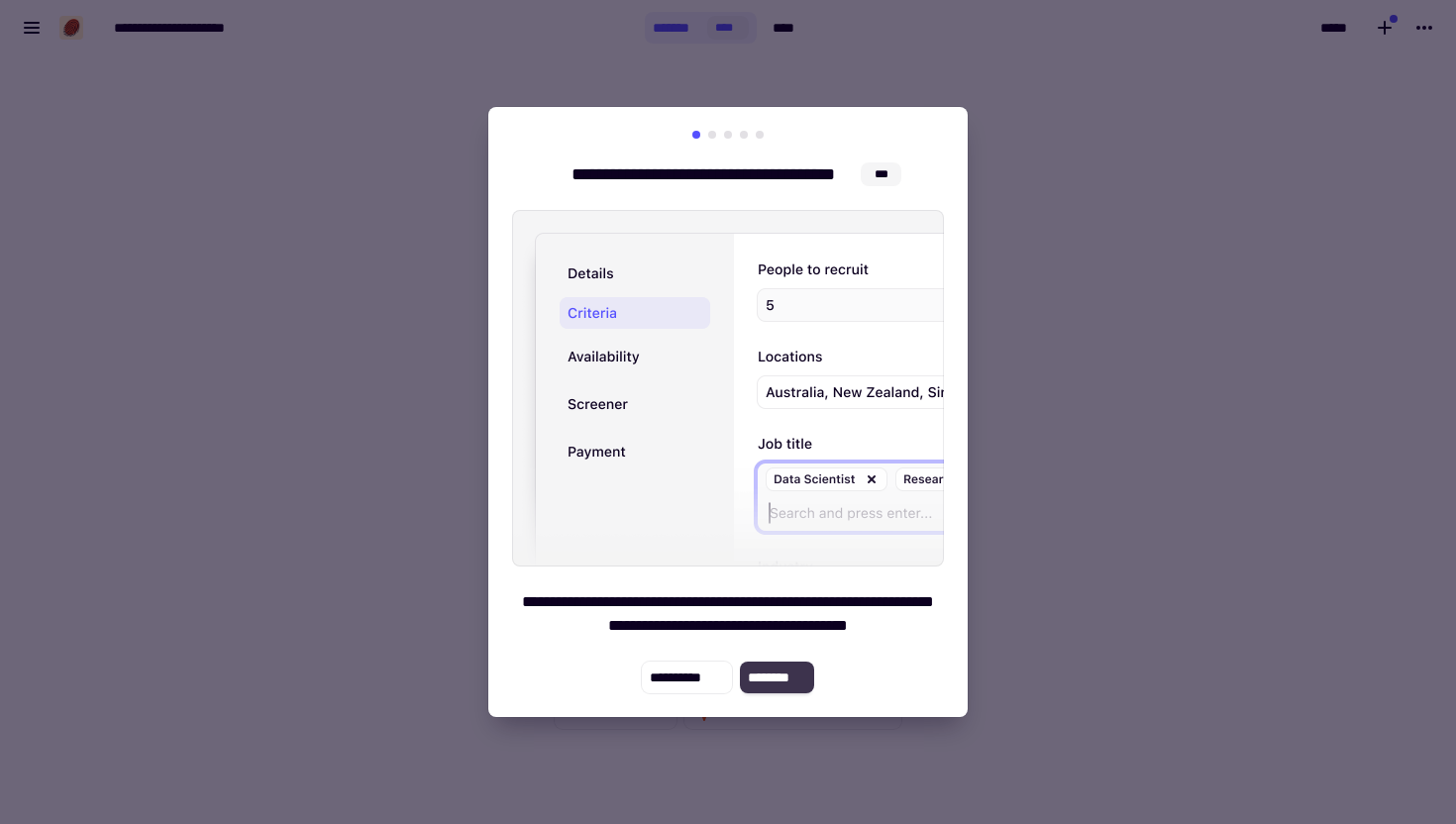 click on "********" 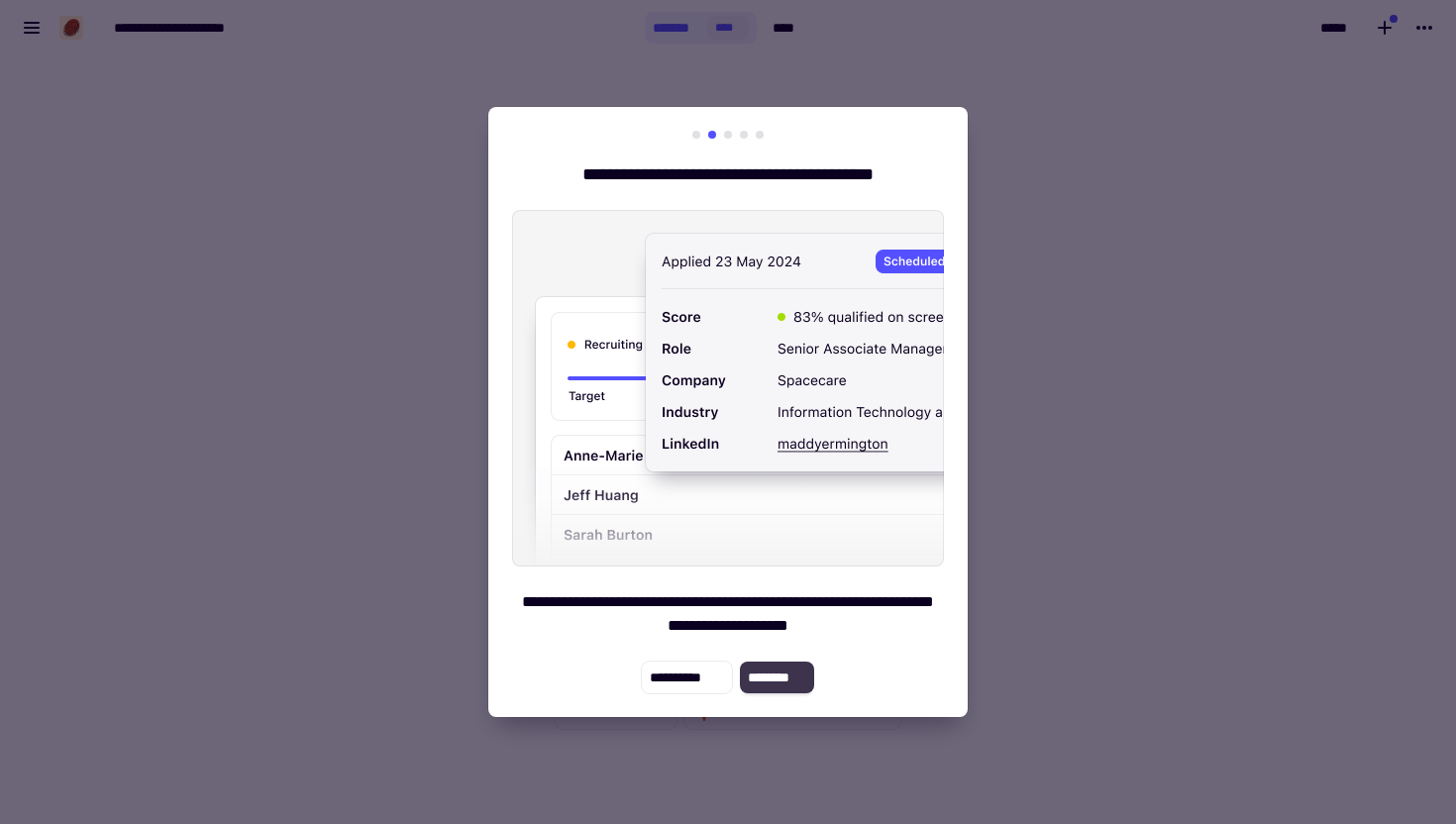 click on "********" 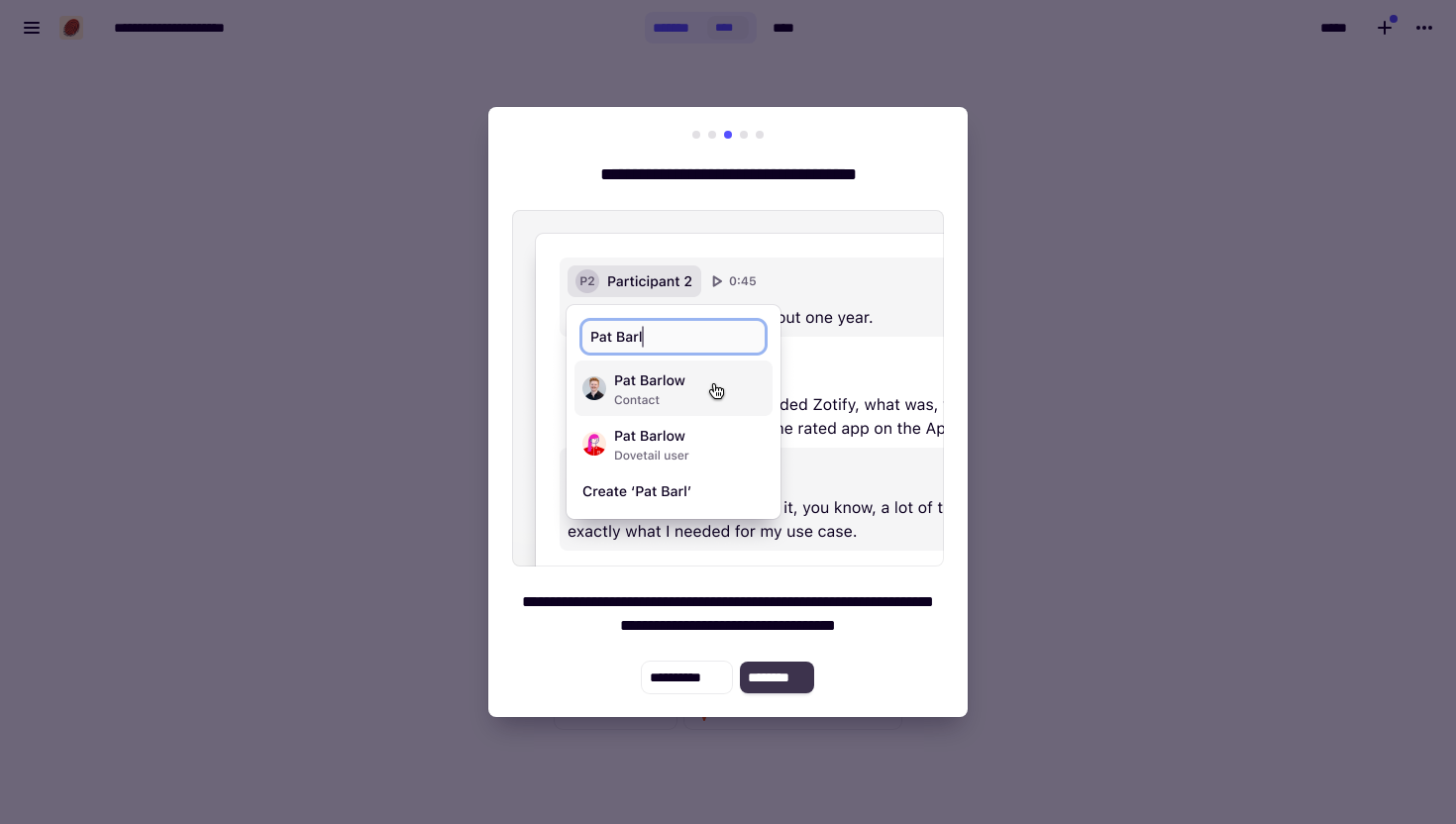 click on "********" 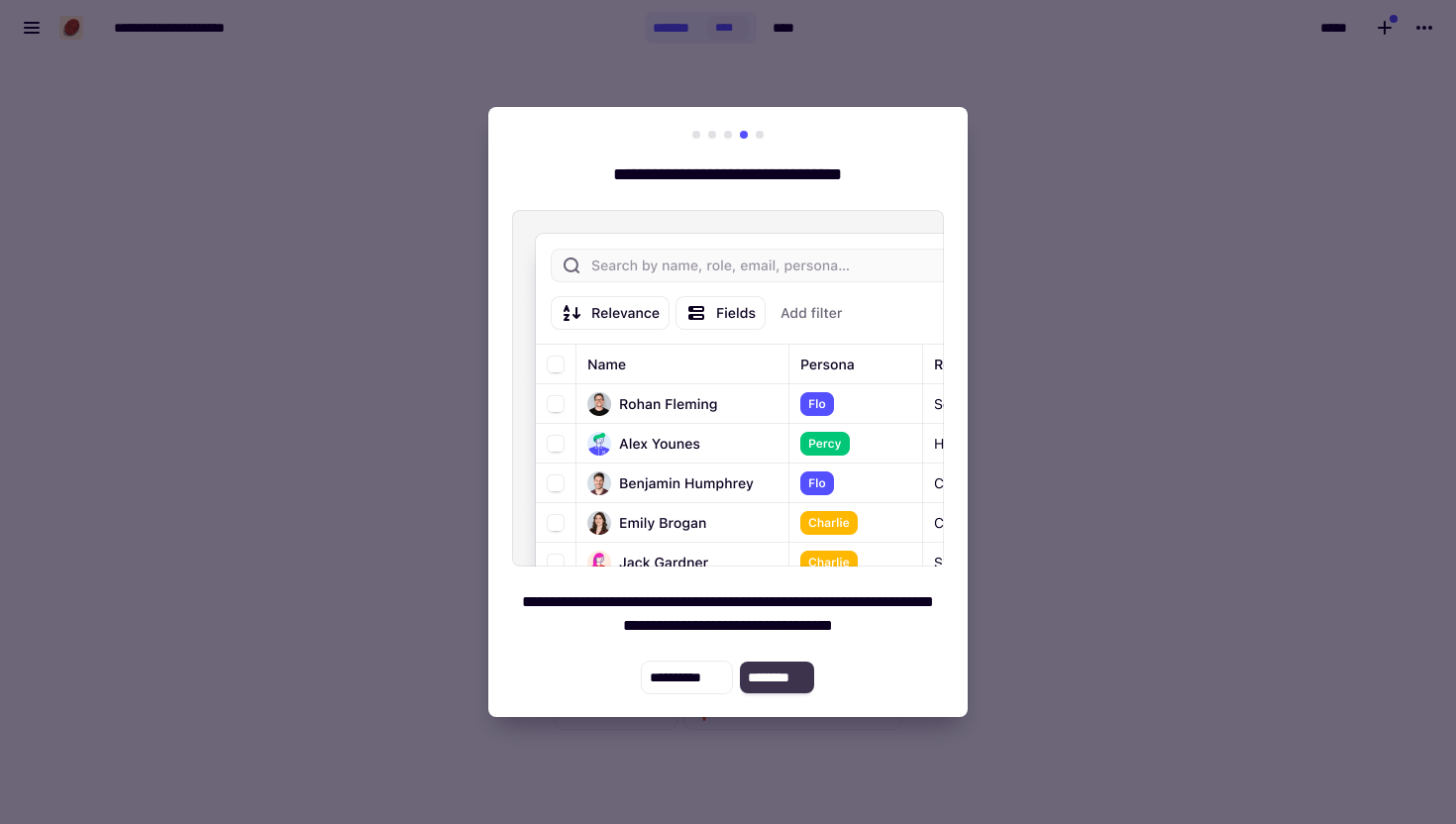 click on "********" 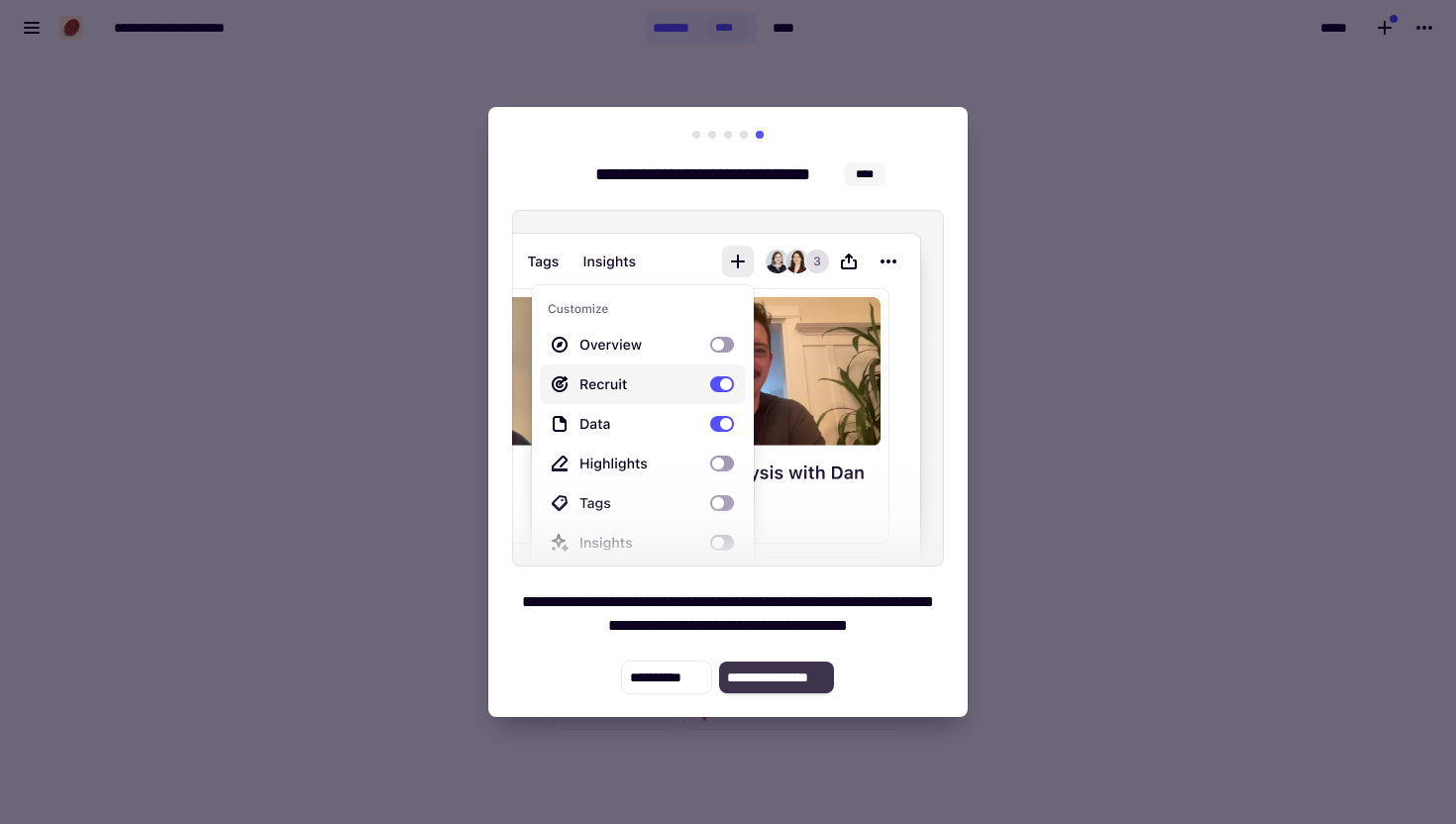 click on "**********" 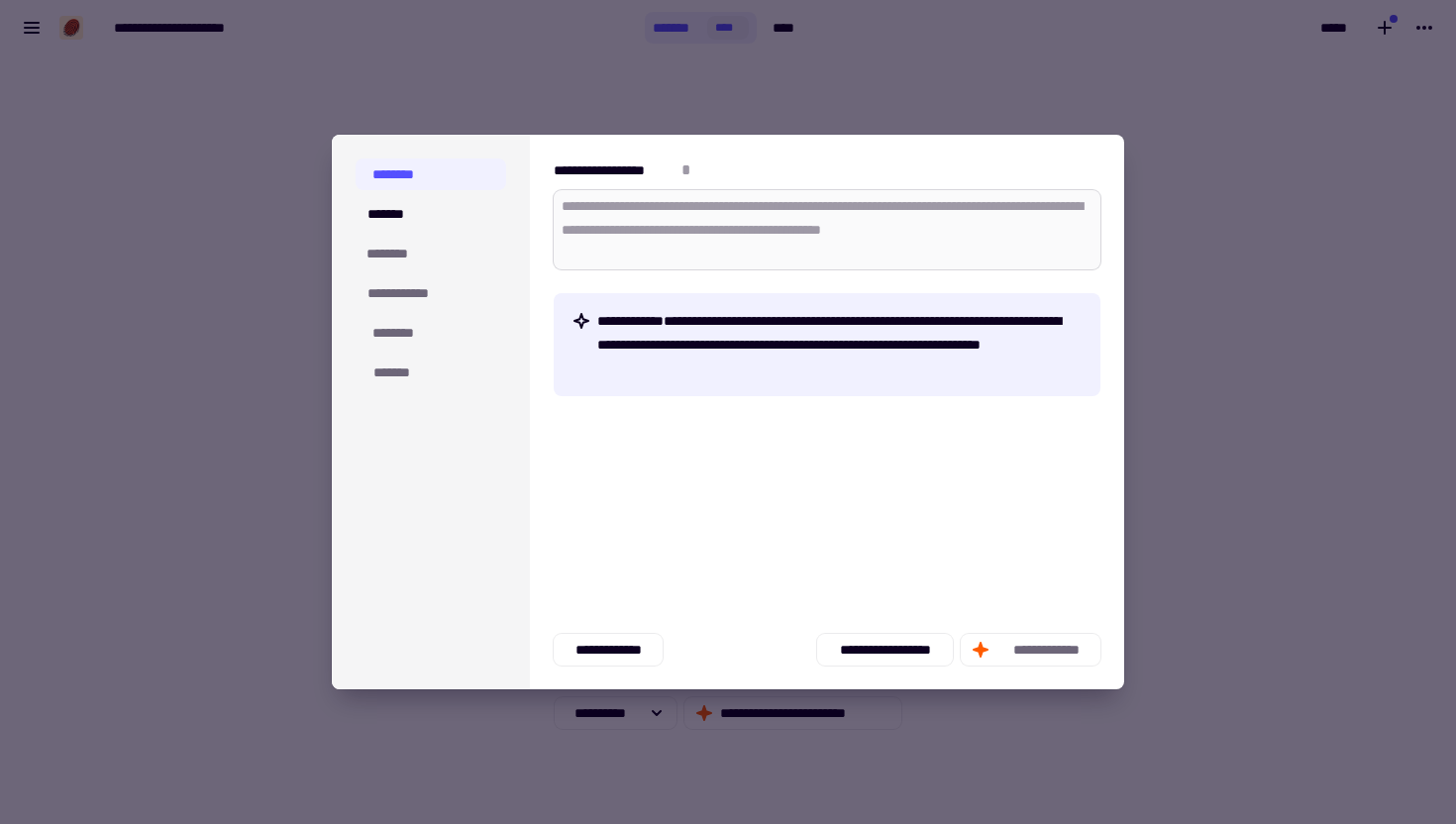 click on "**********" at bounding box center [827, 230] 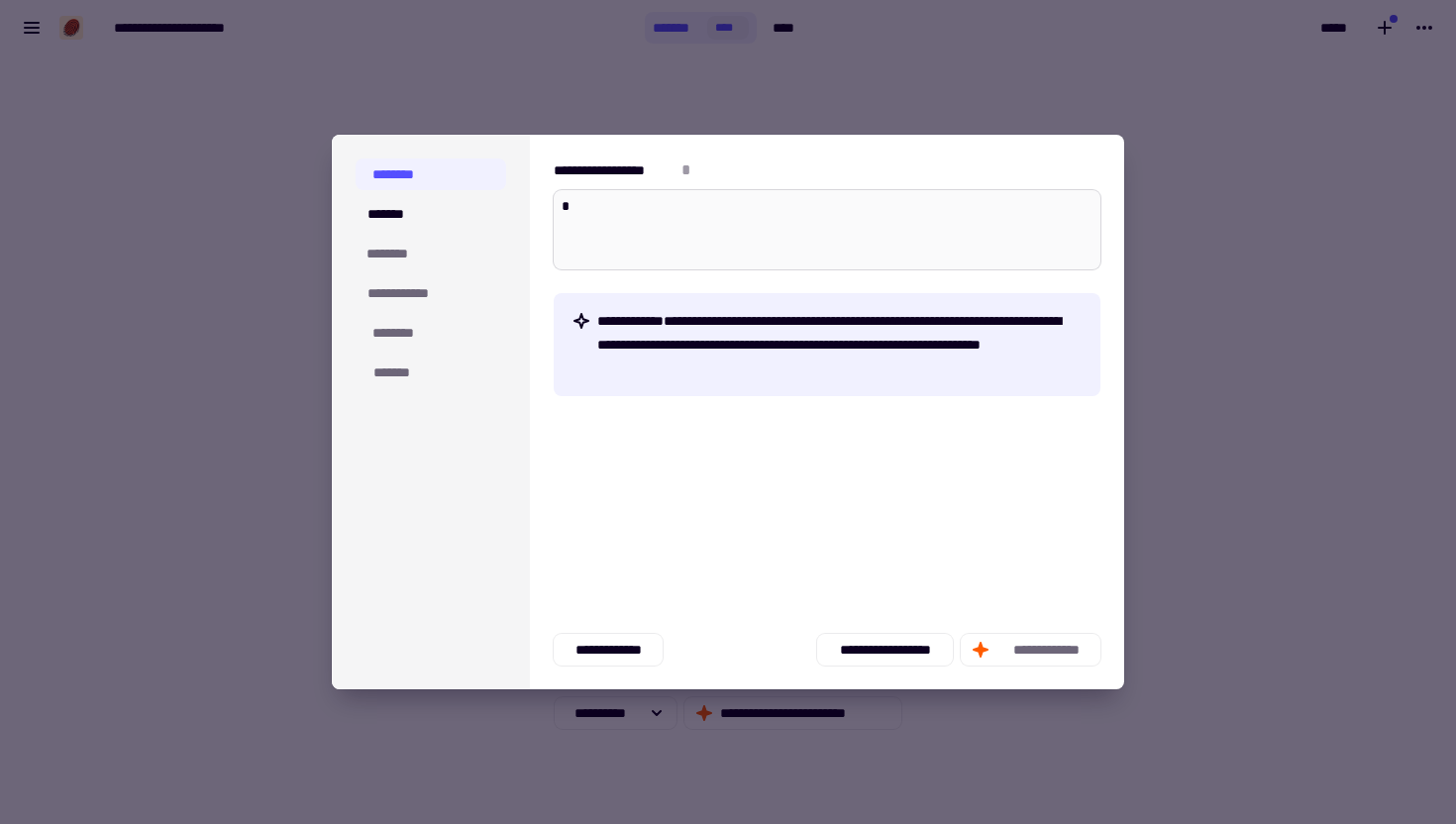 type on "*" 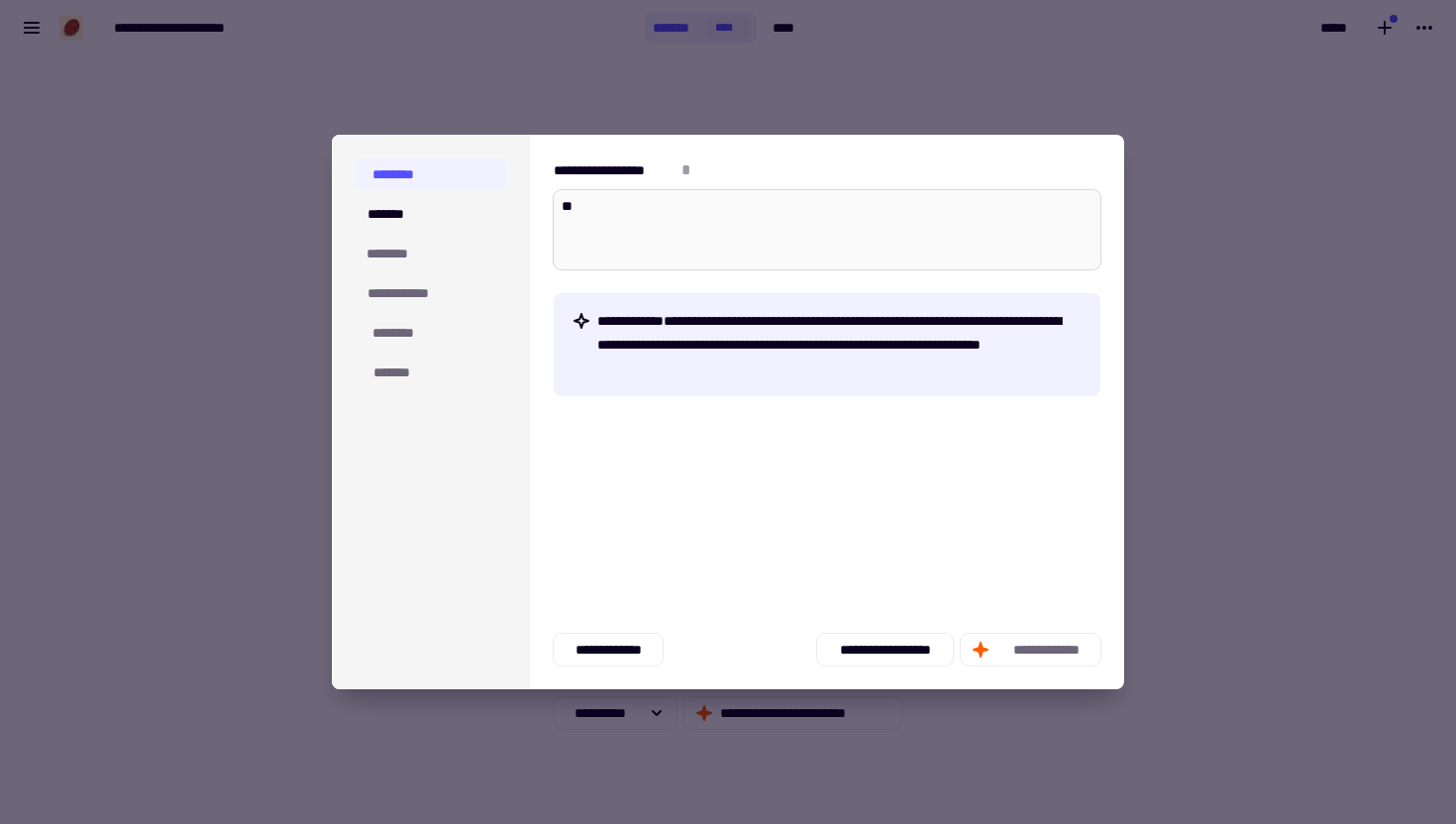 type on "*" 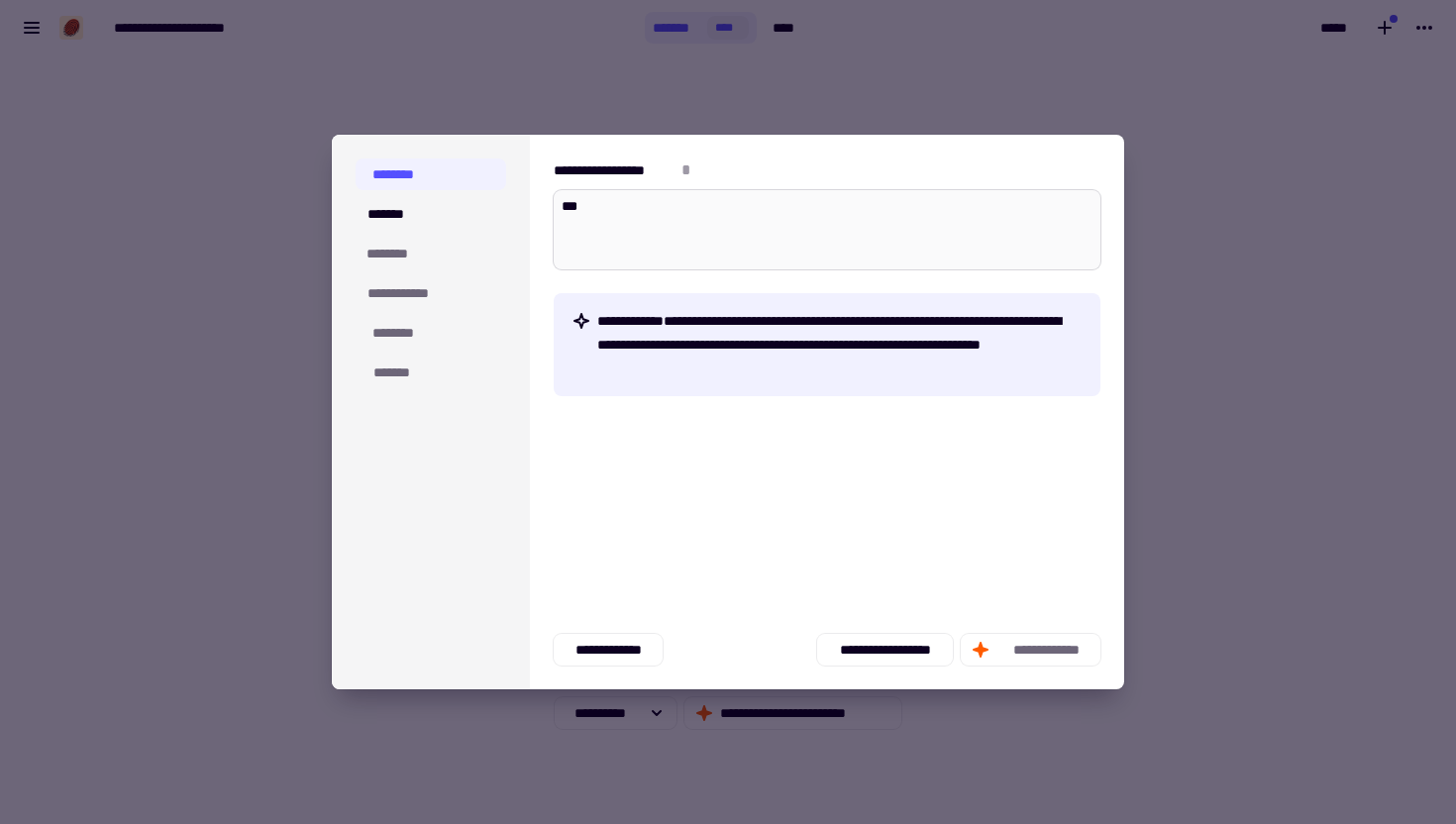 type on "*" 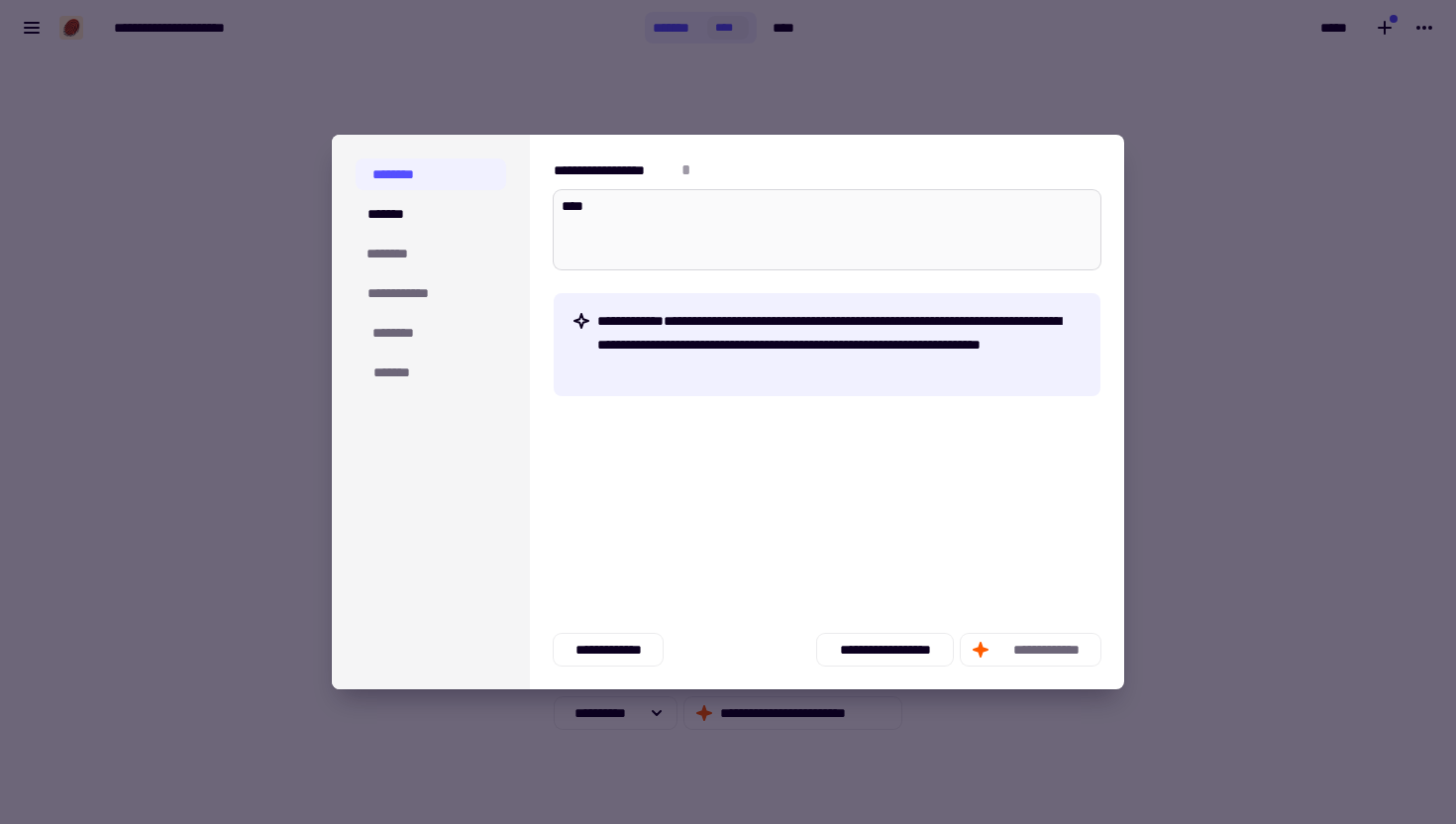 type on "*" 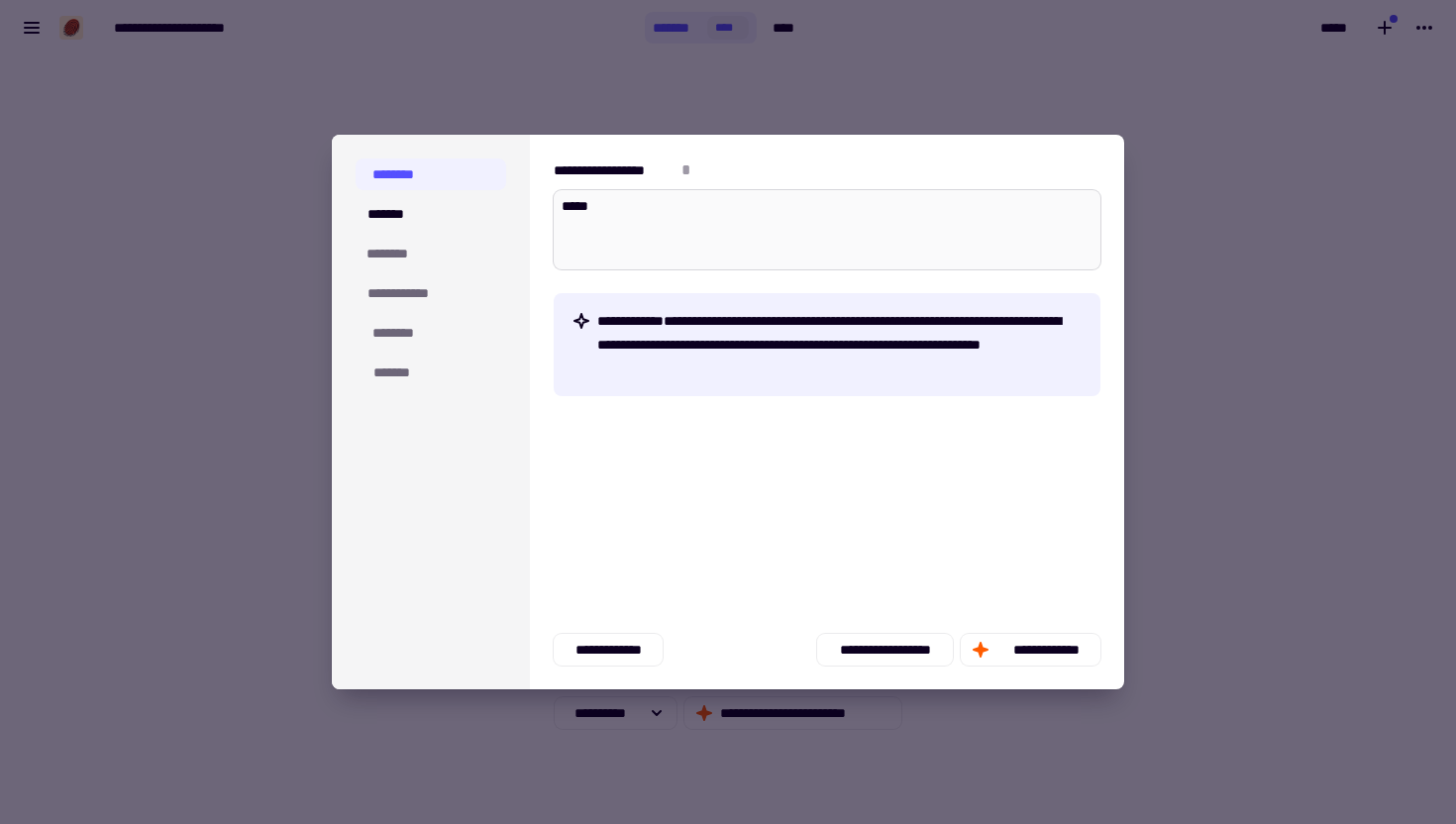 type on "*" 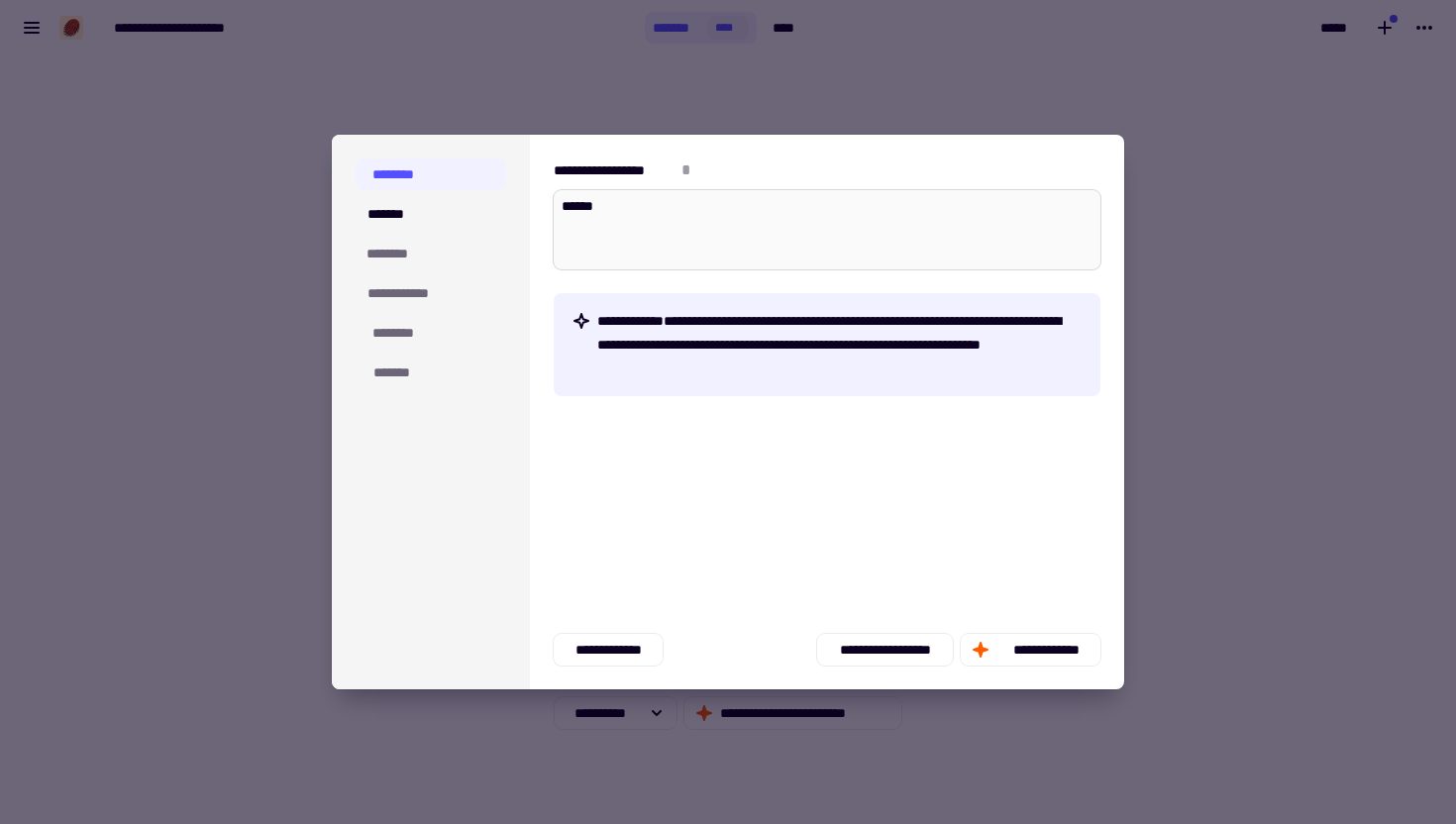 type on "*" 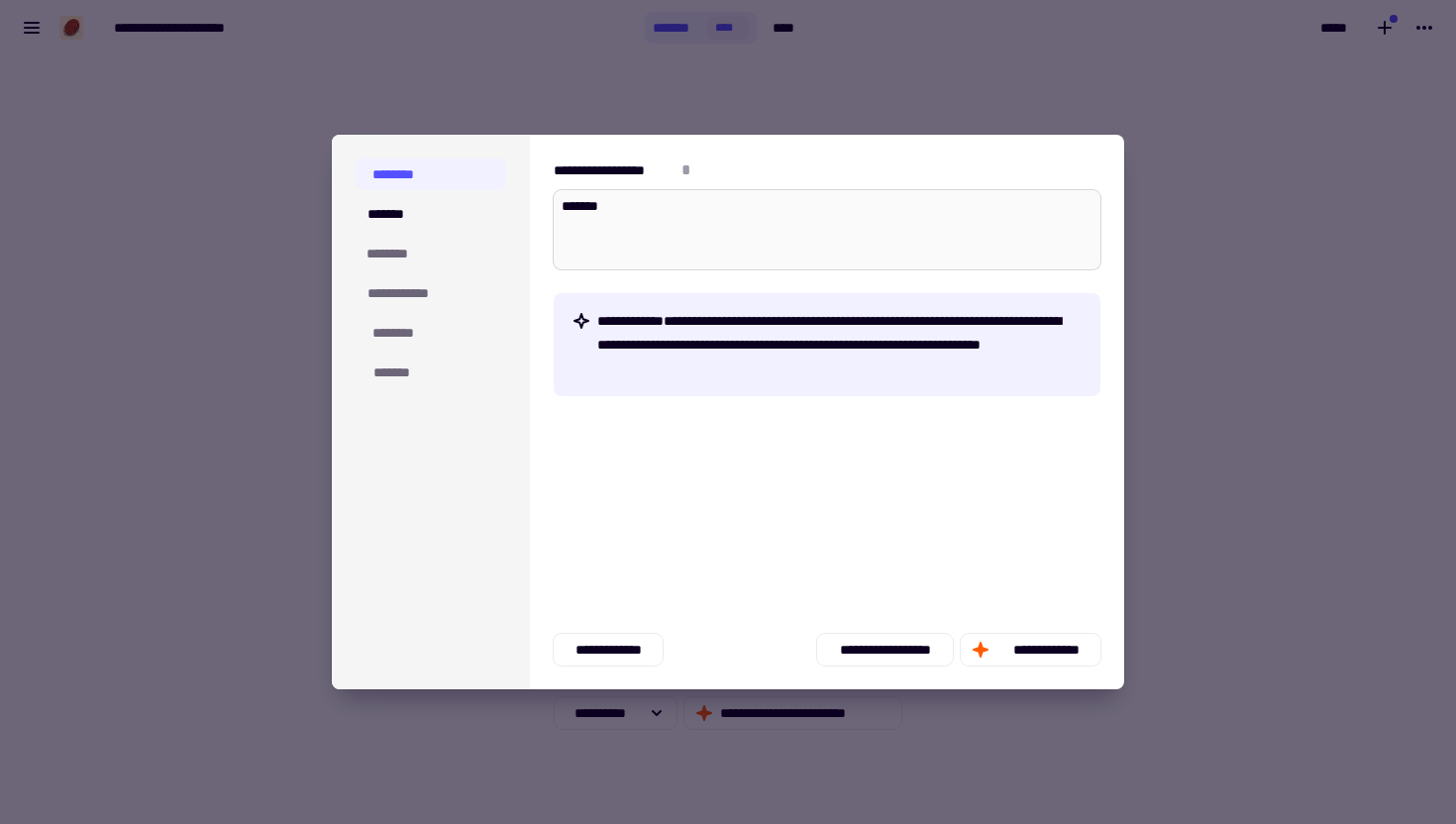 type on "*" 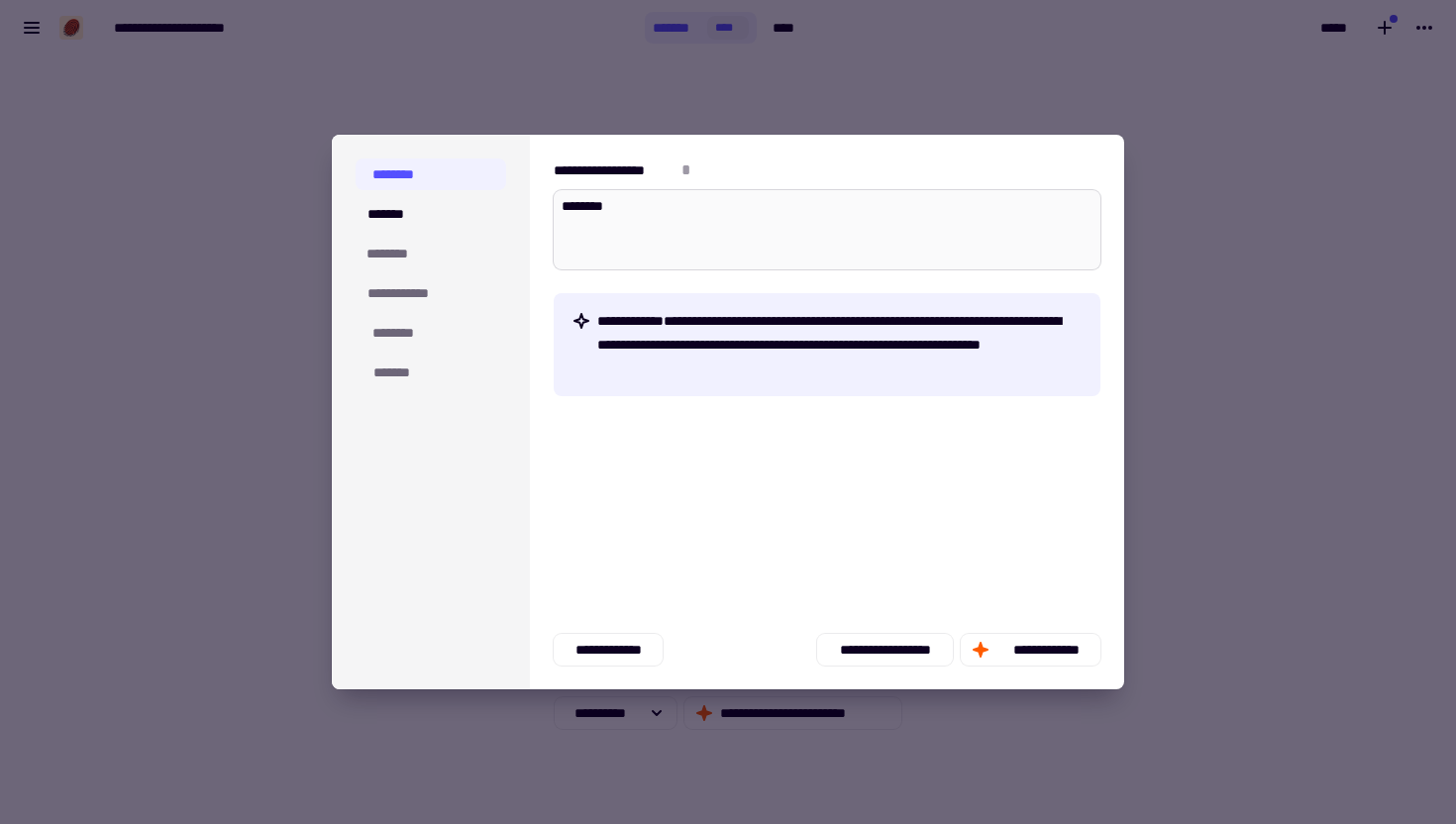 type on "*" 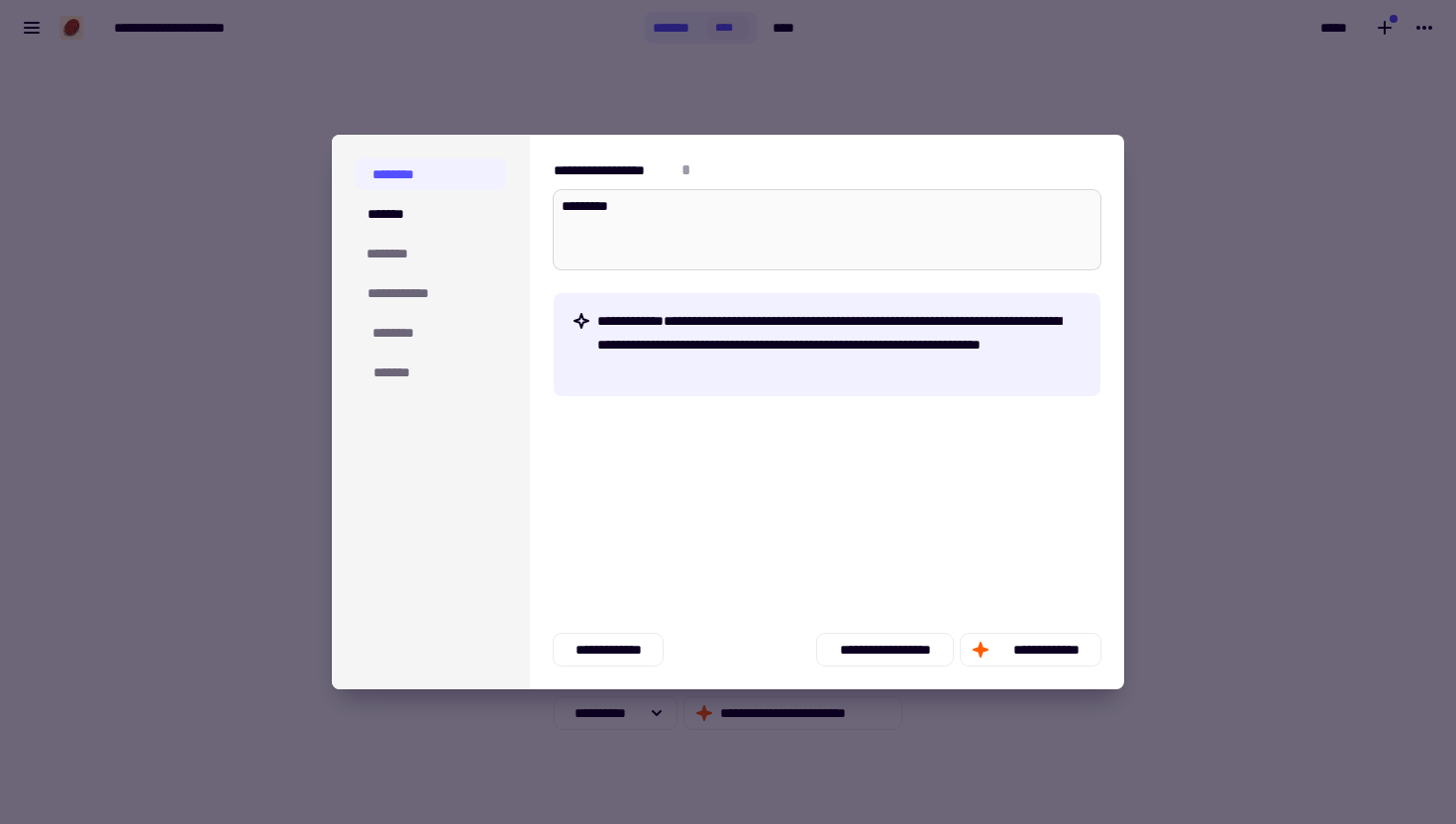type on "*" 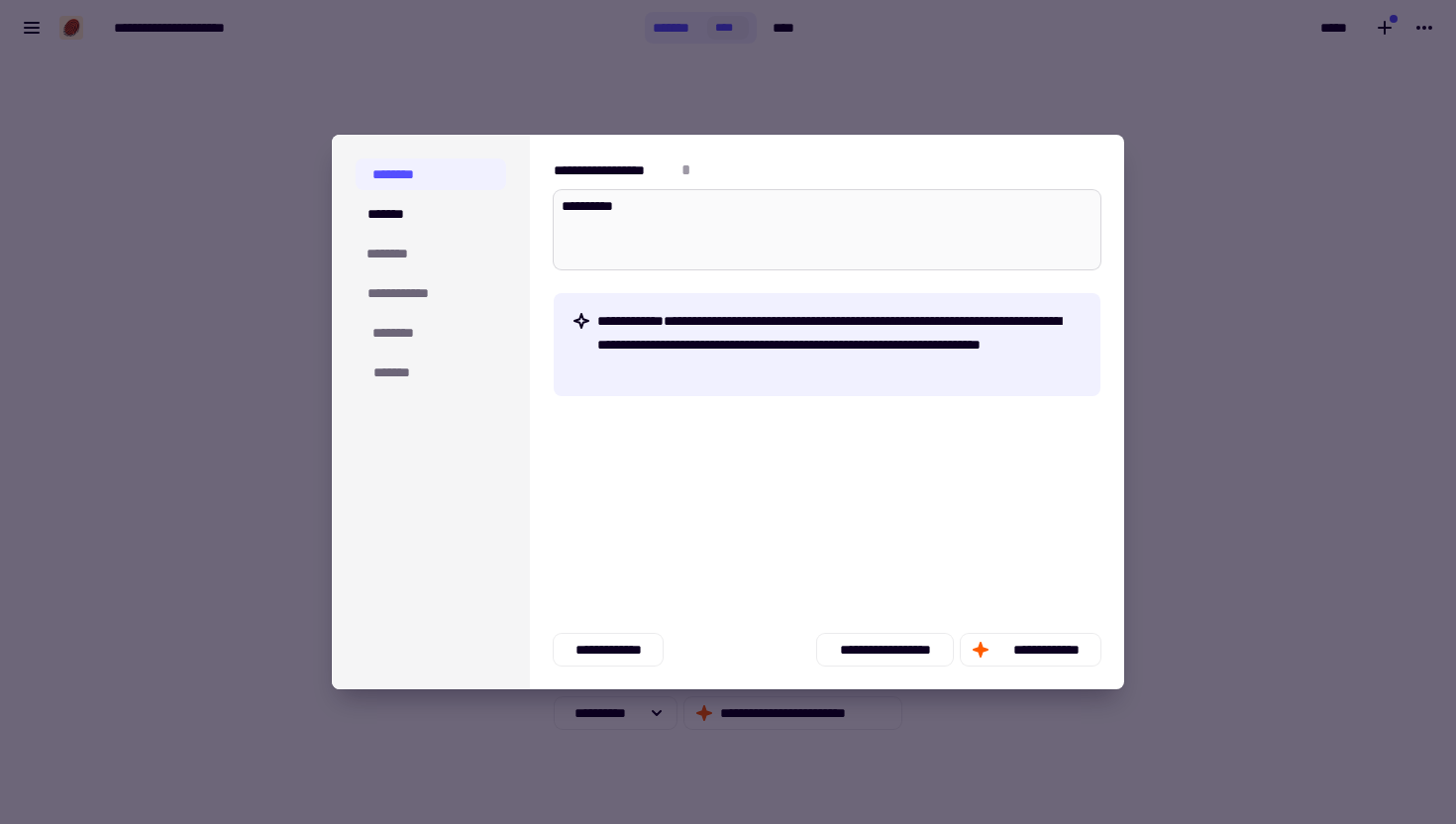 type on "*" 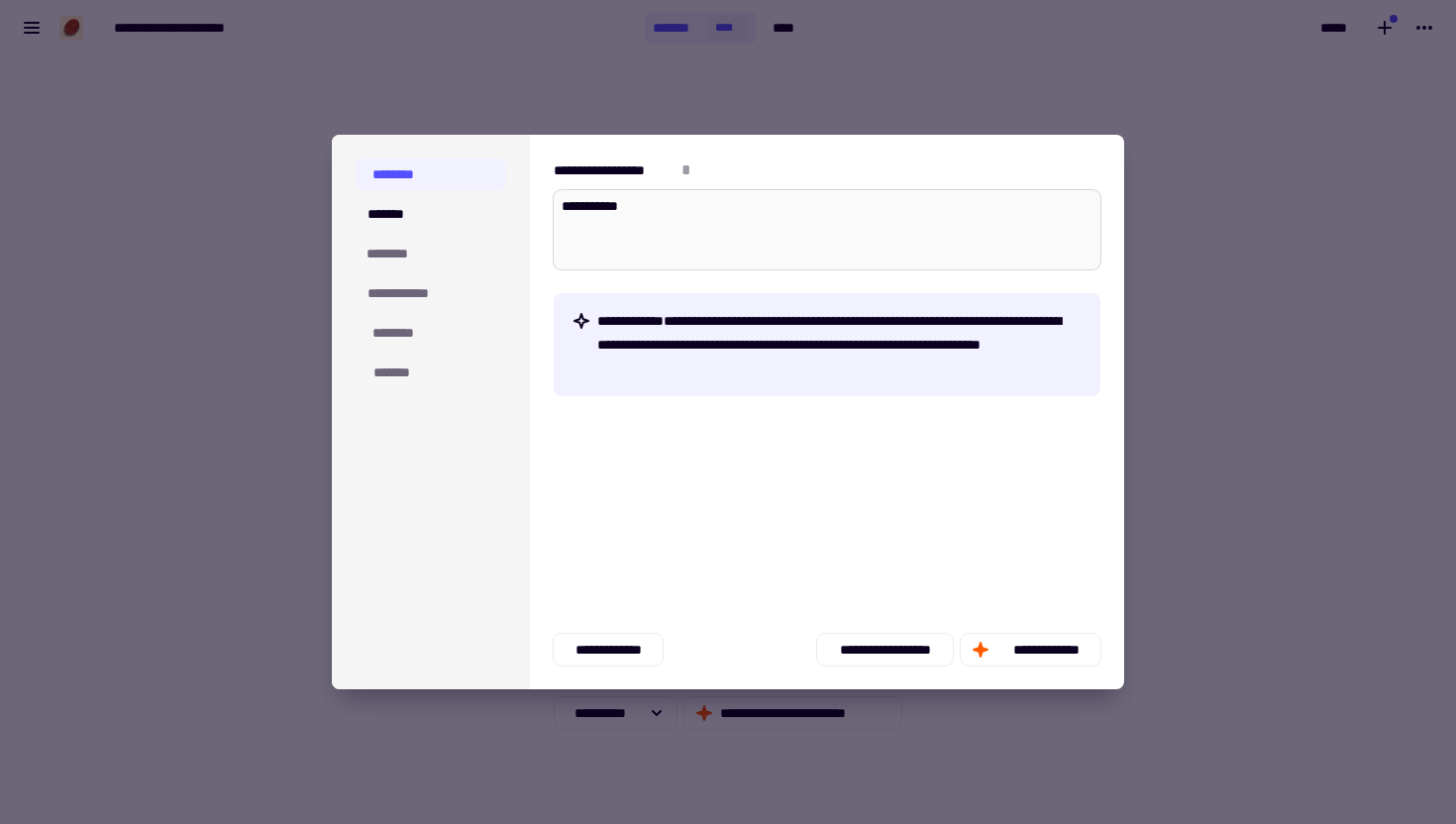 type on "*" 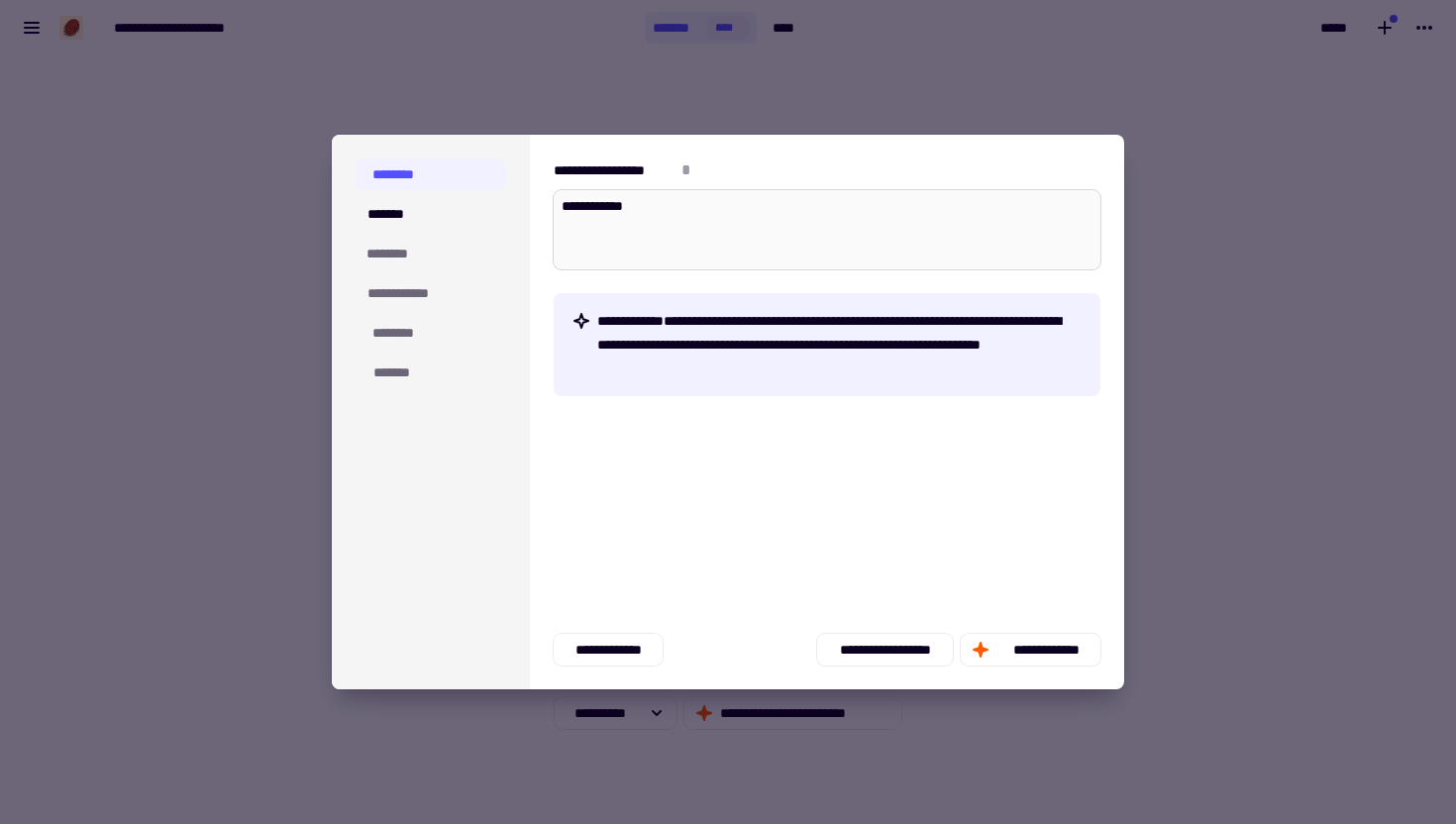 type on "*" 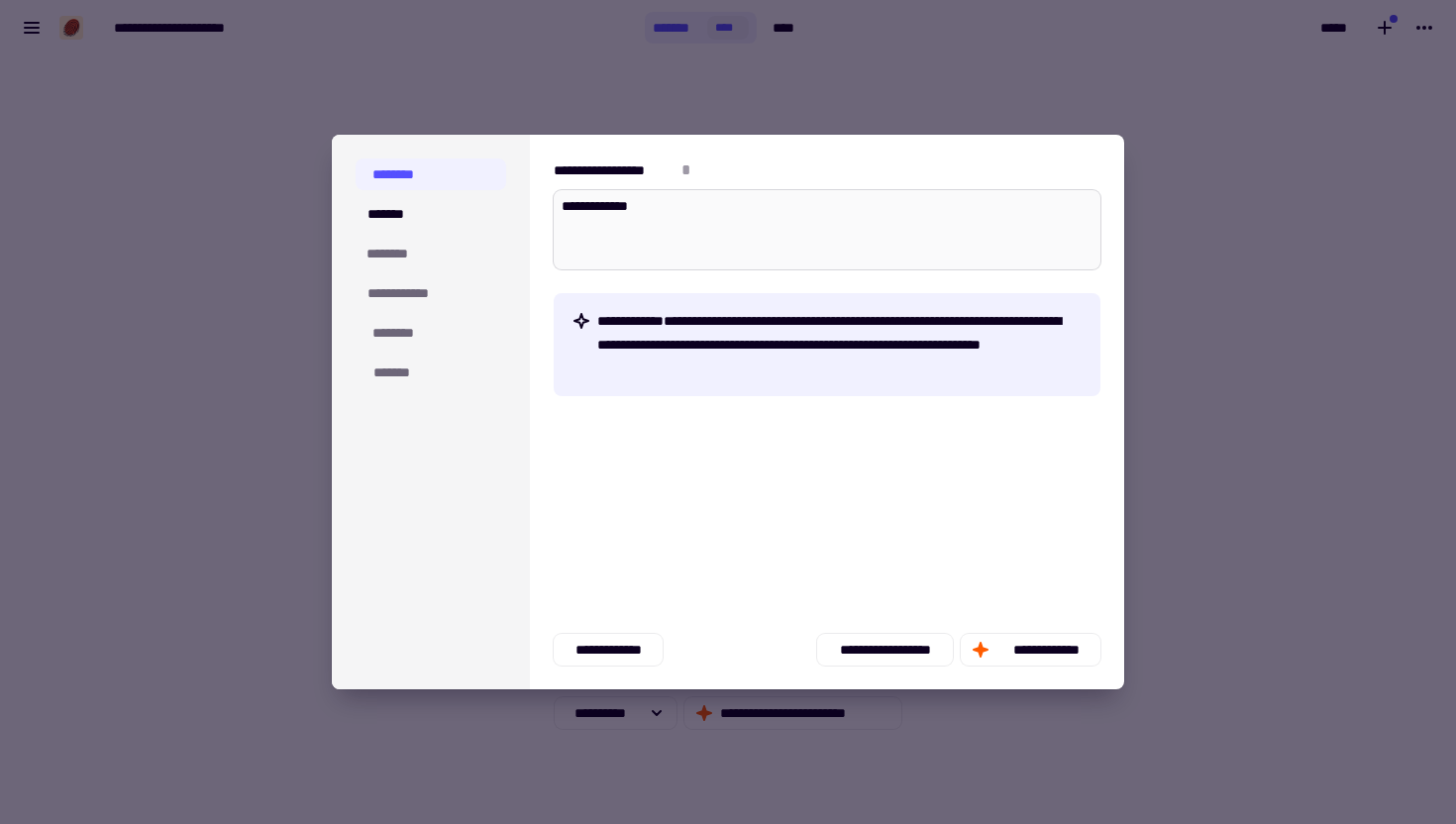 type on "*" 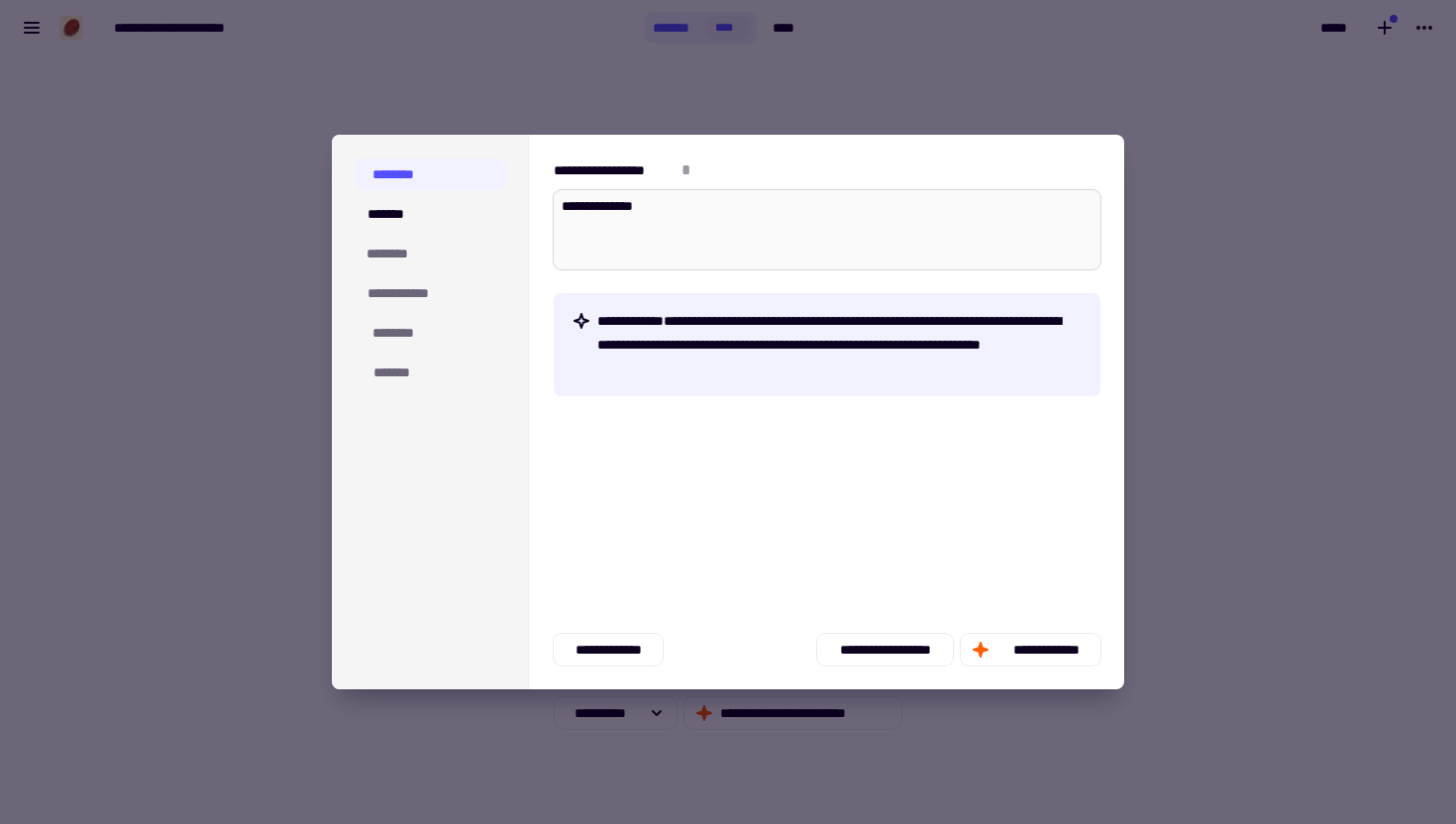 type on "*" 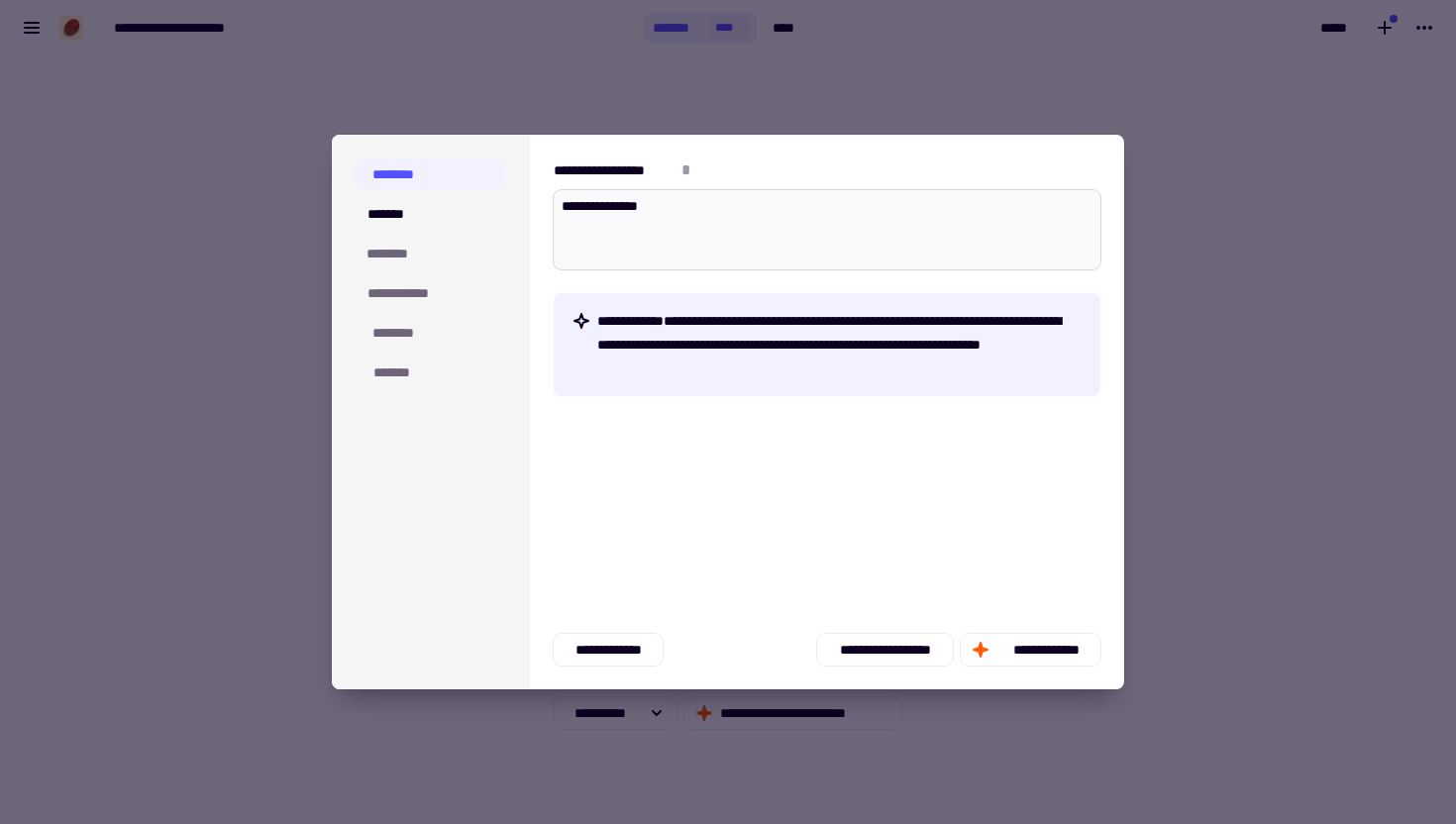 type on "*" 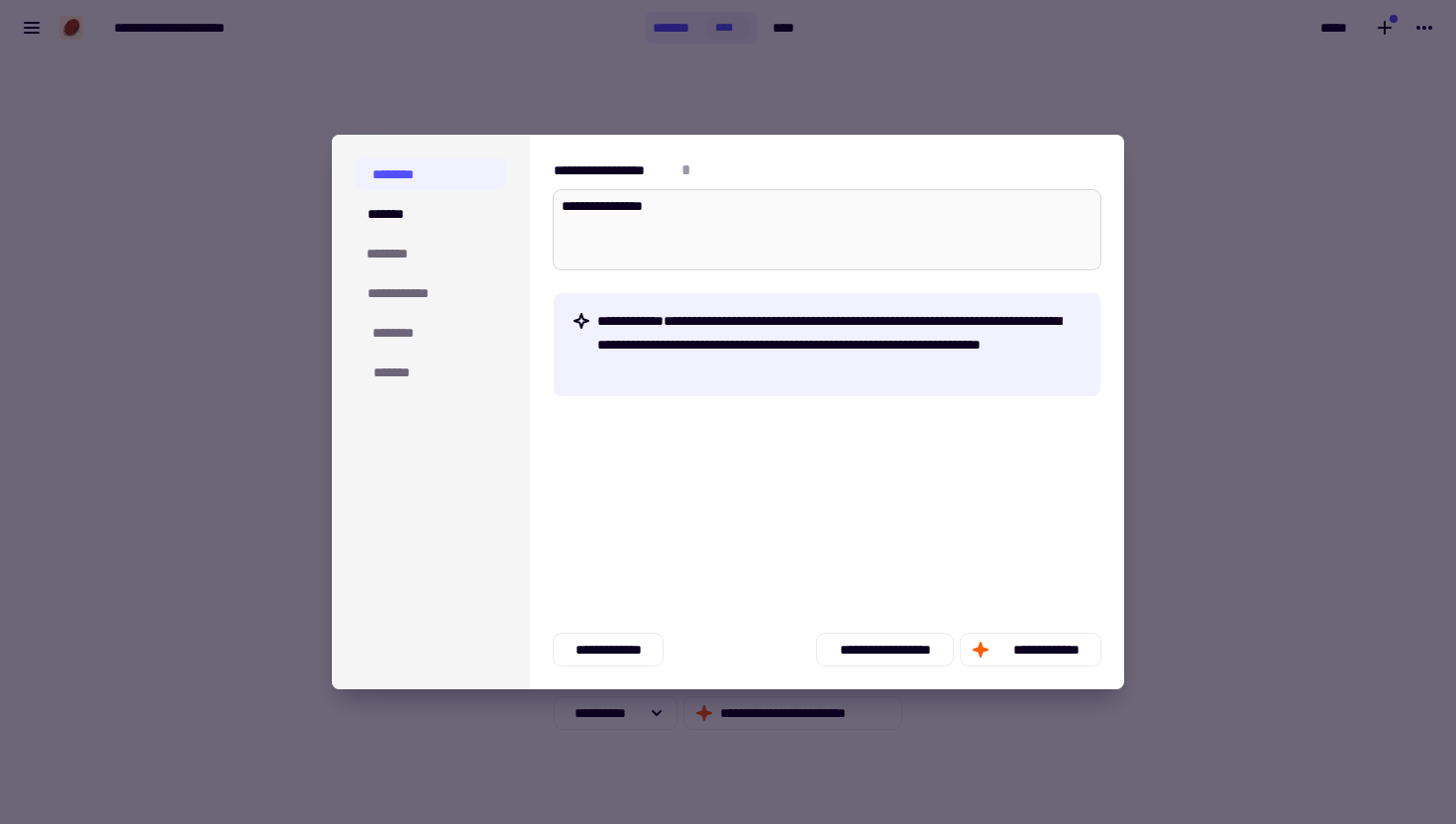 type on "*" 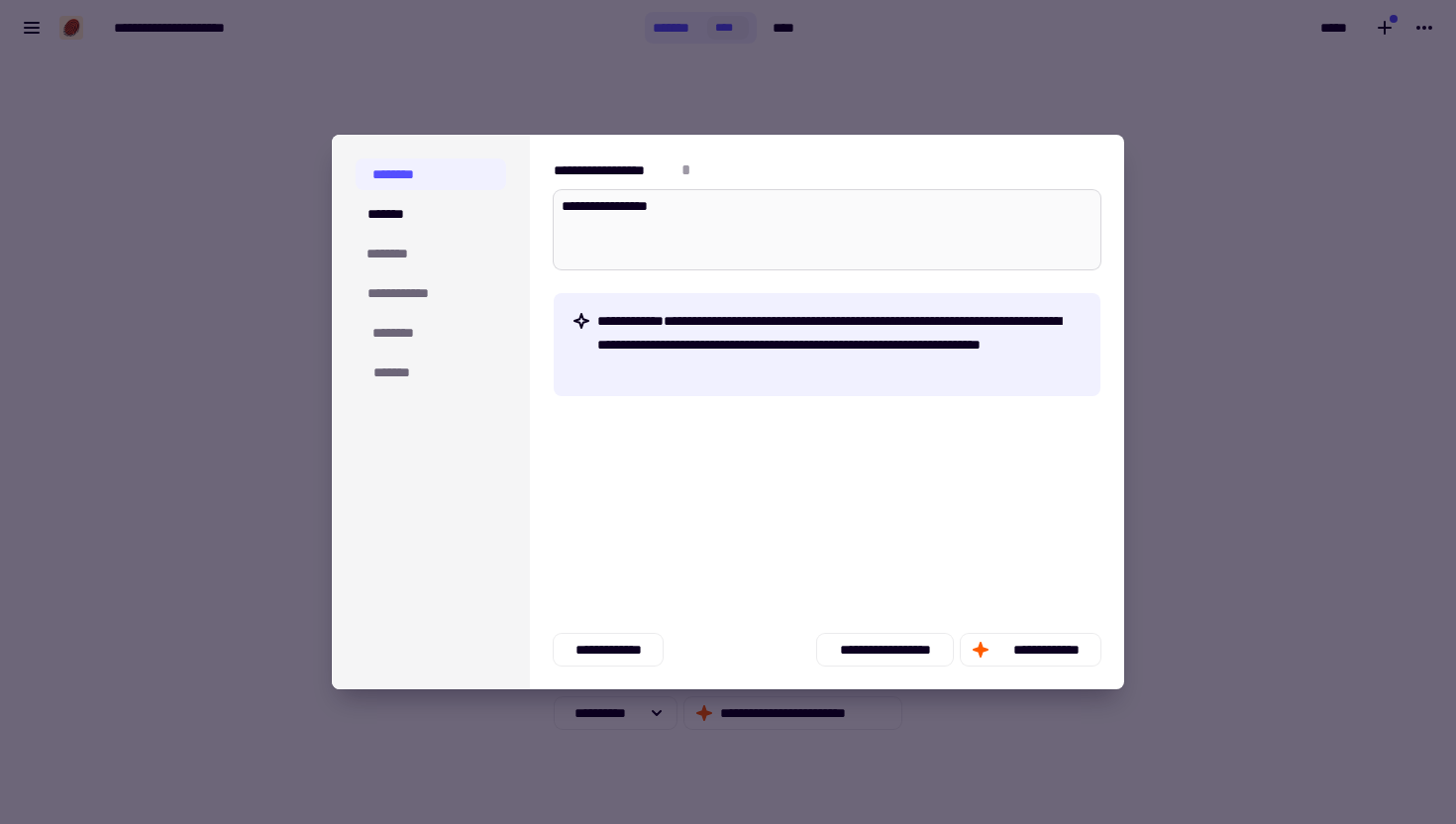 type on "*" 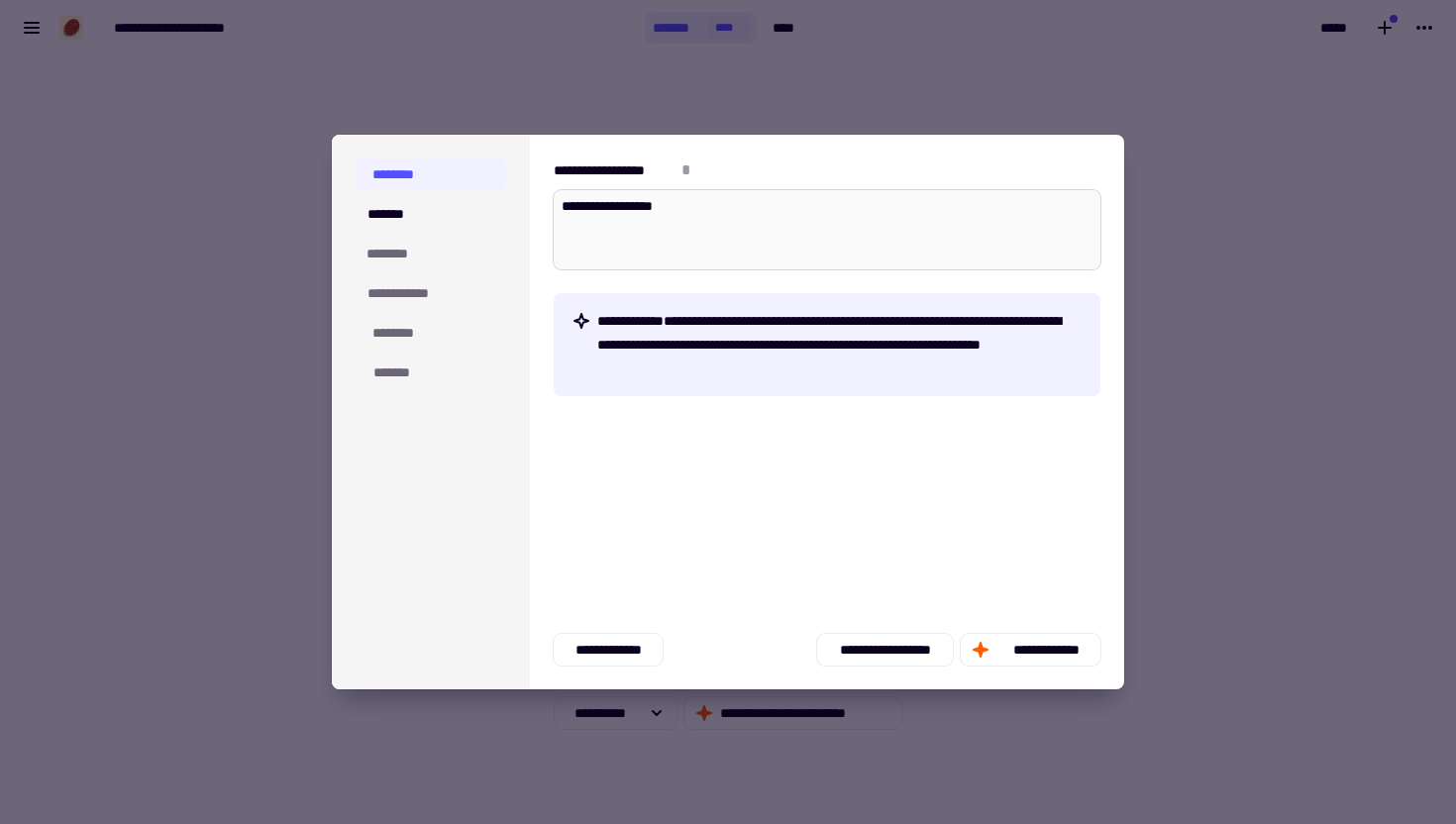 type on "*" 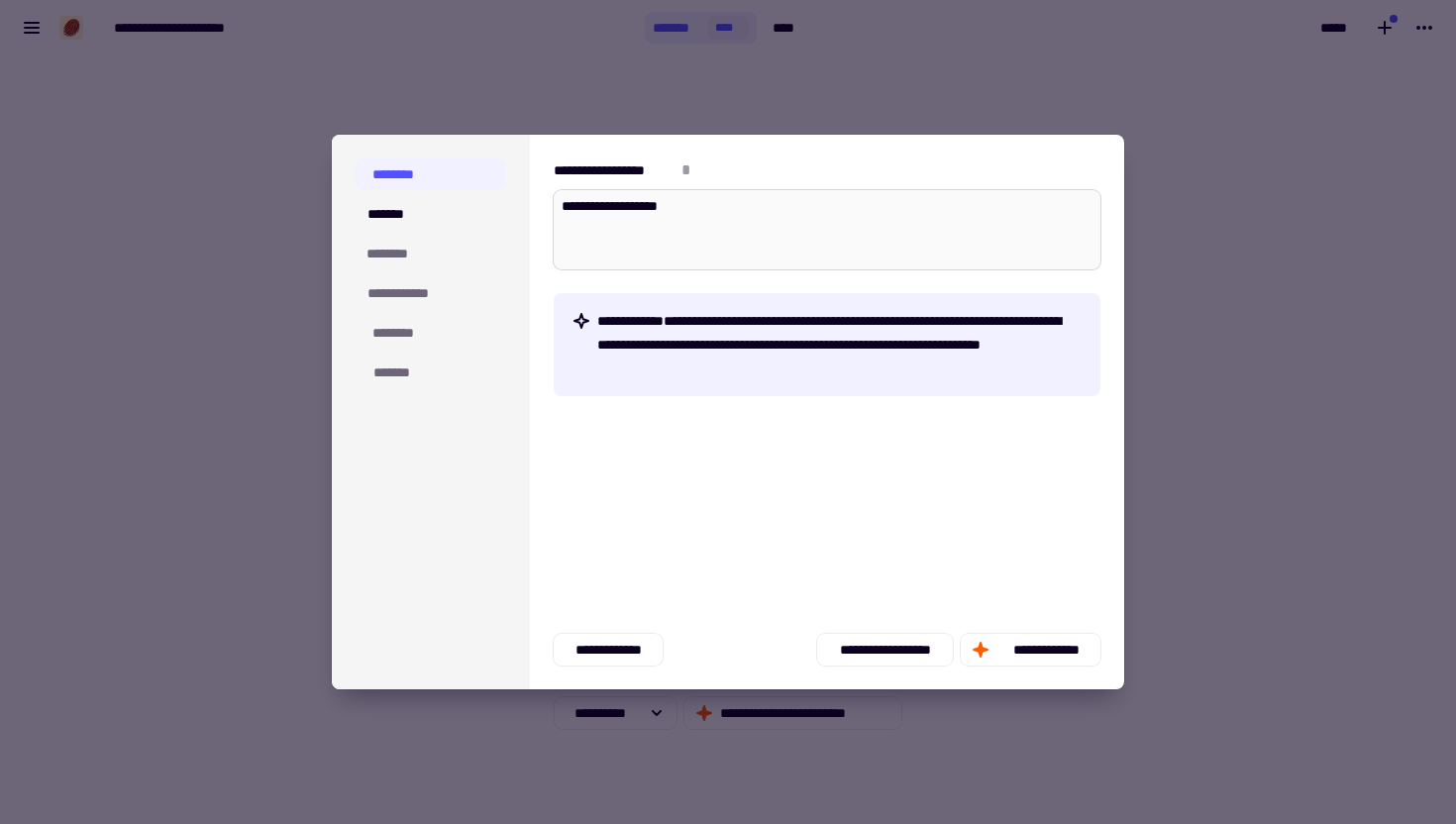 type on "*" 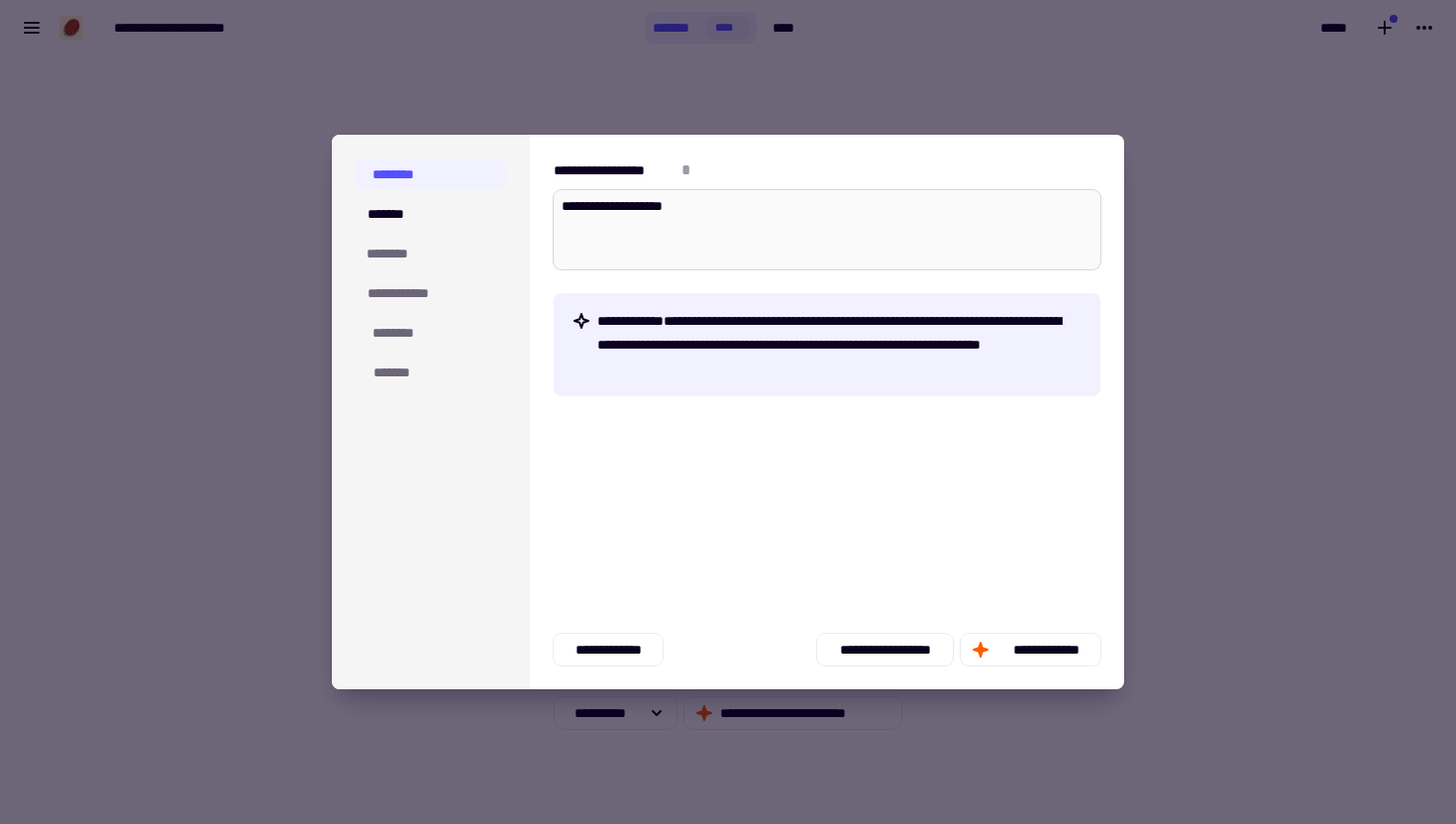 type on "*" 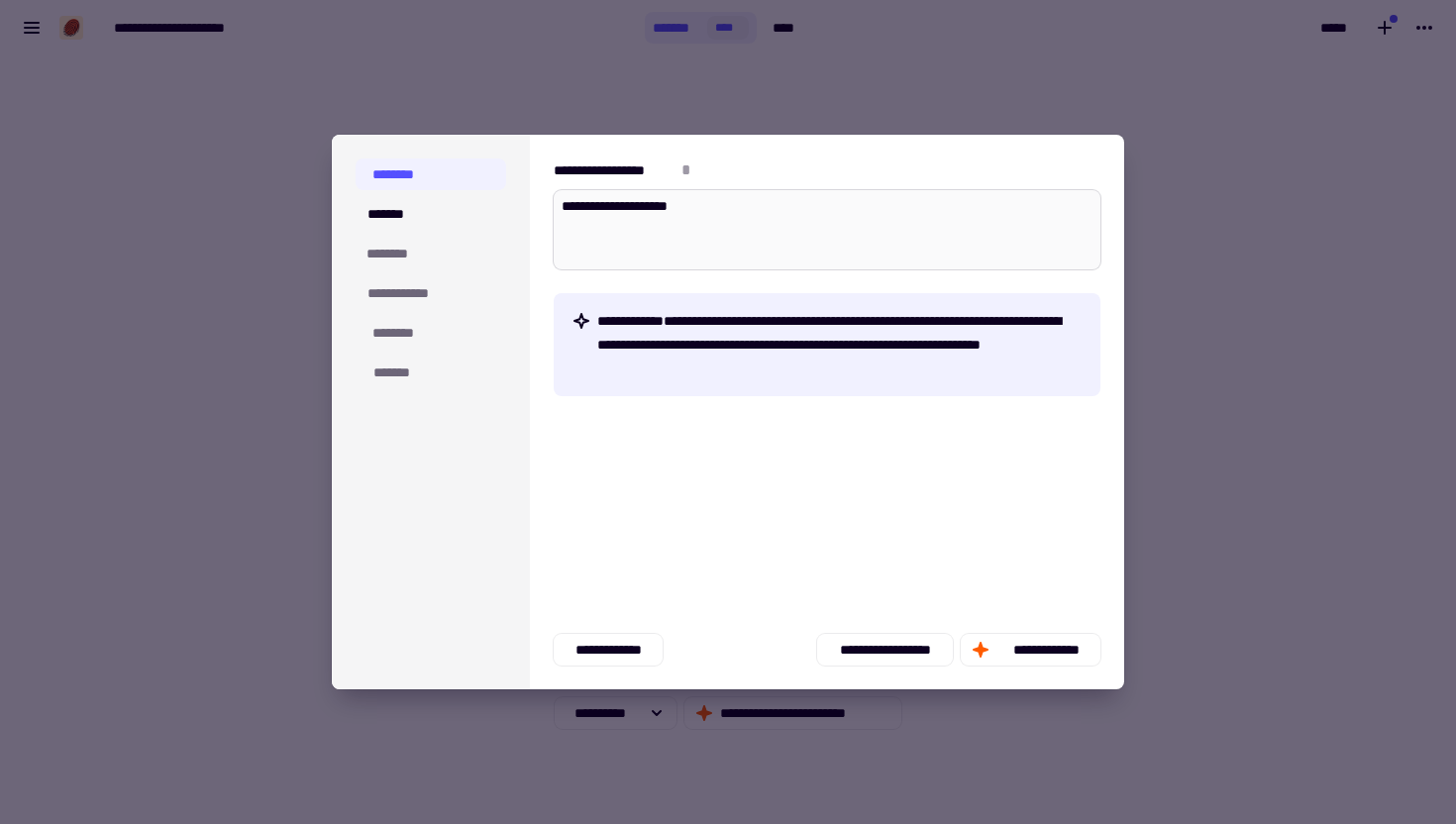 type on "**********" 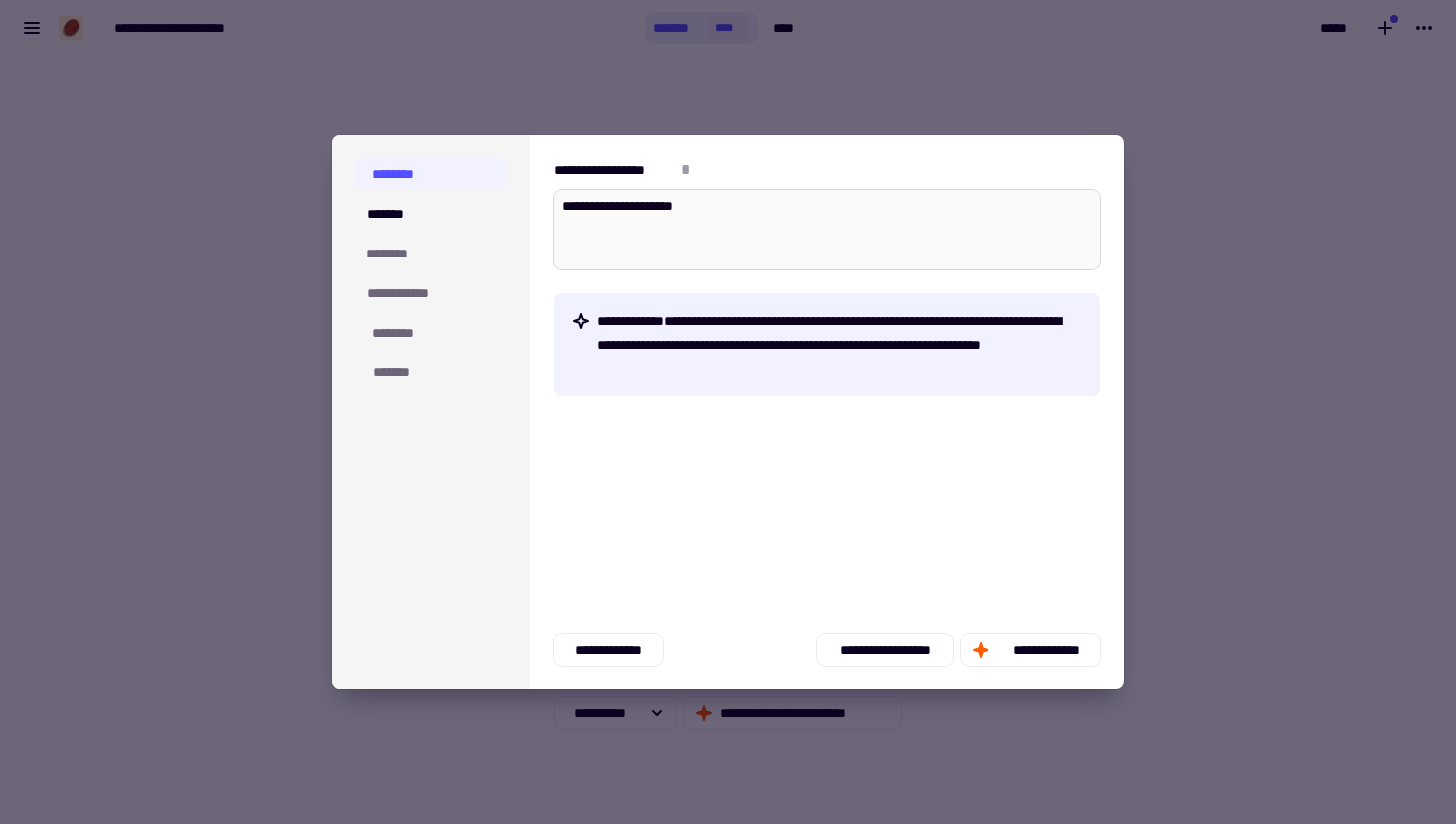 type on "*" 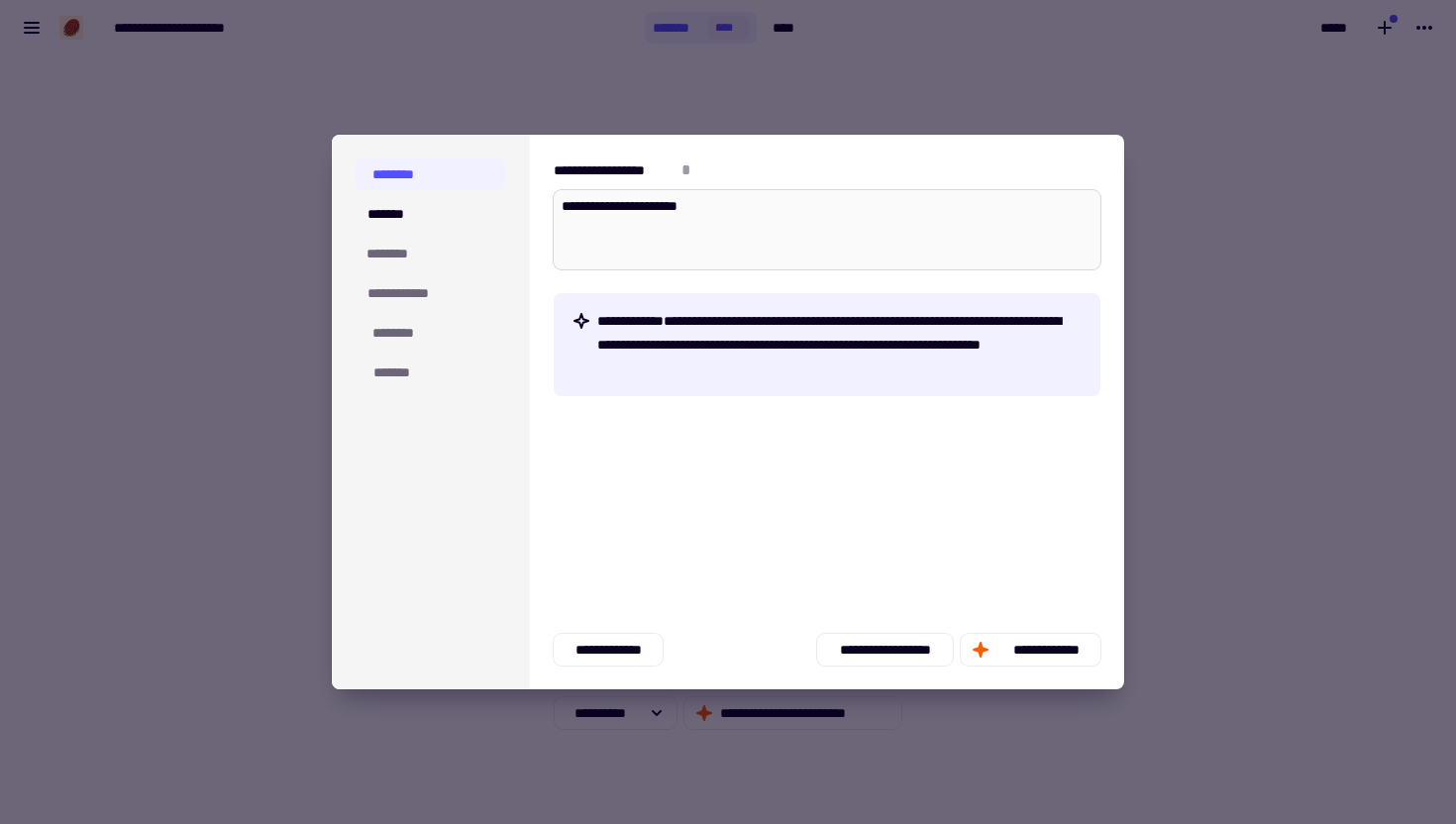type on "*" 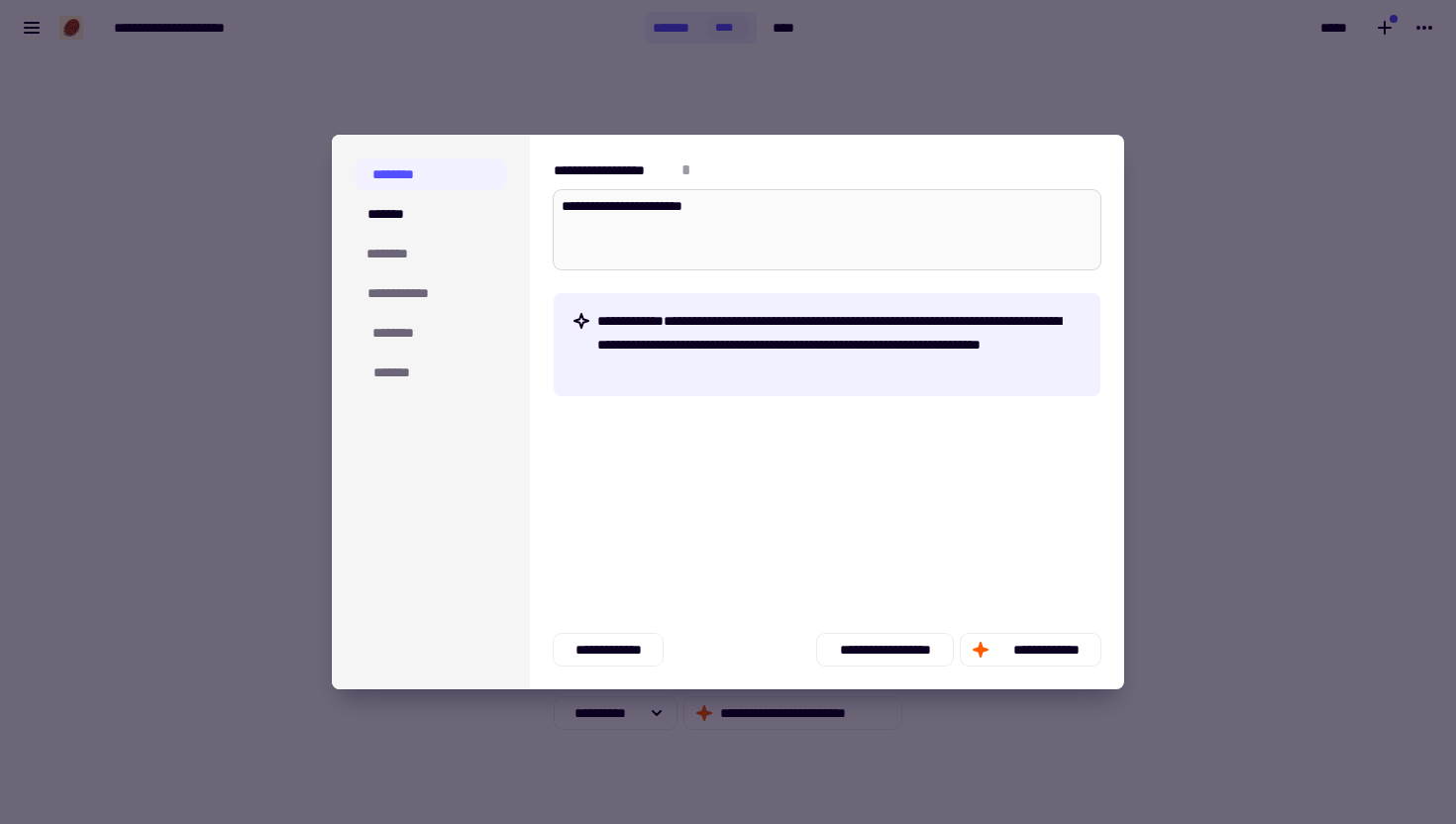 type on "*" 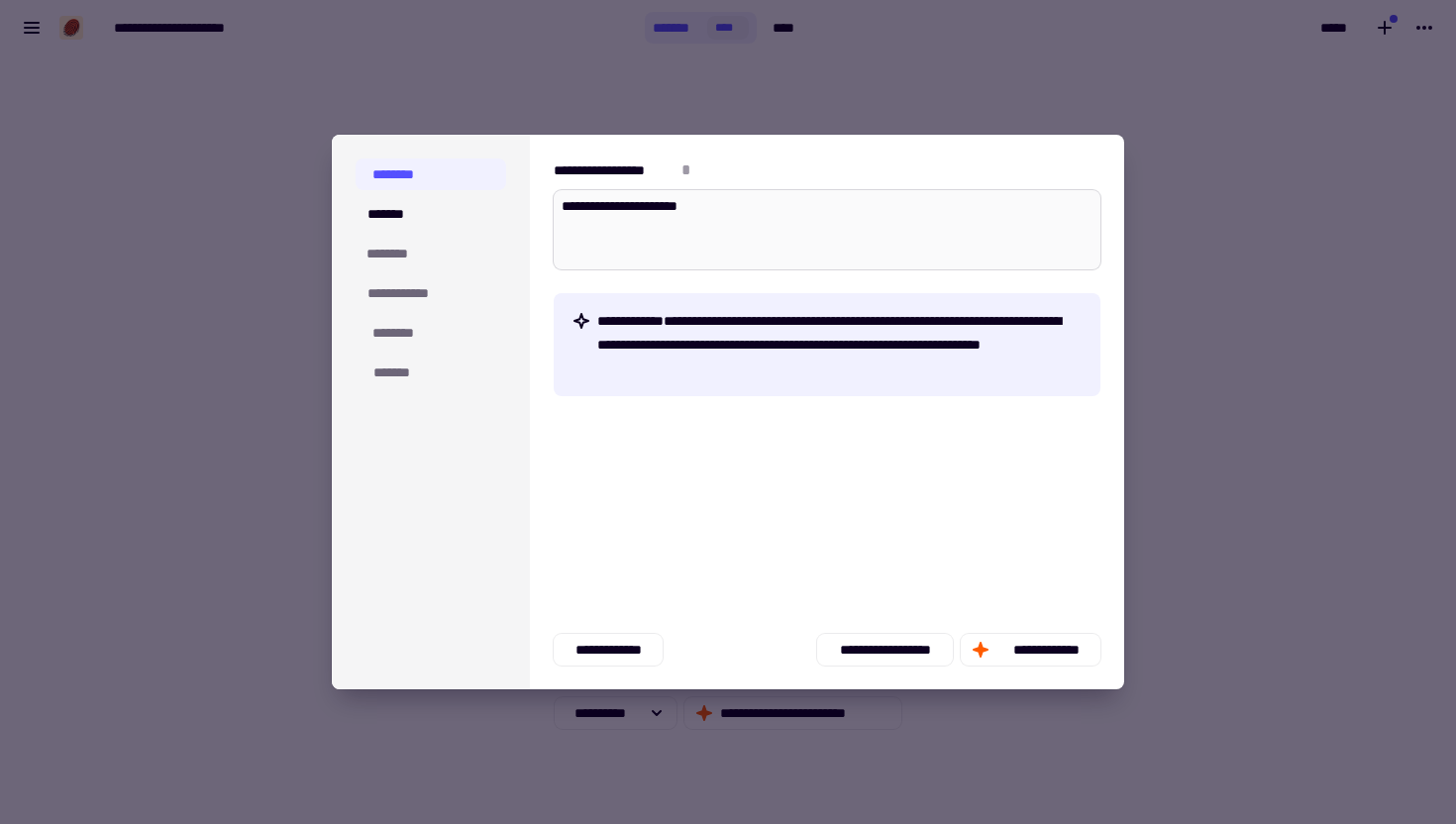 type on "**********" 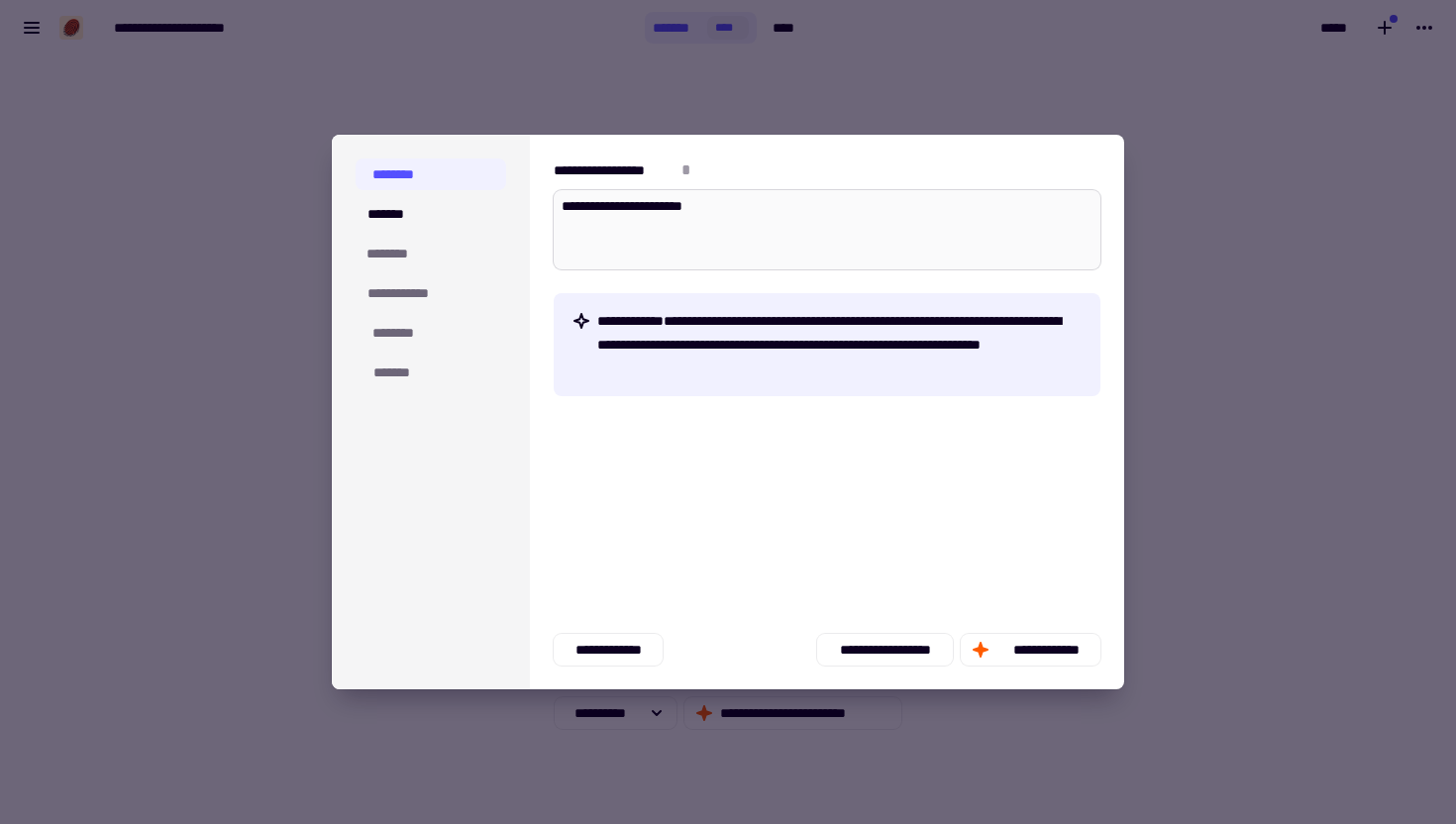 type on "*" 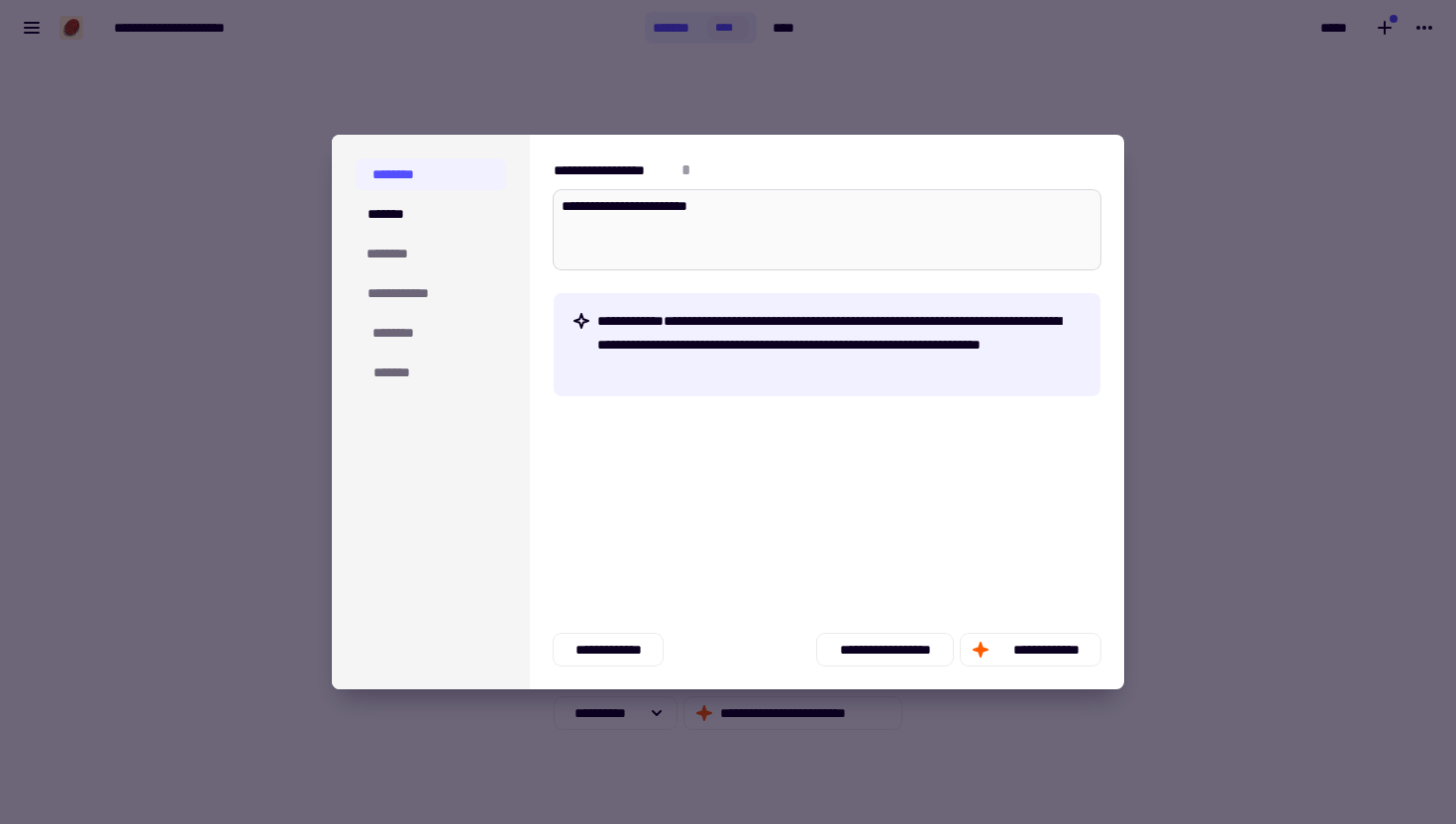 type on "*" 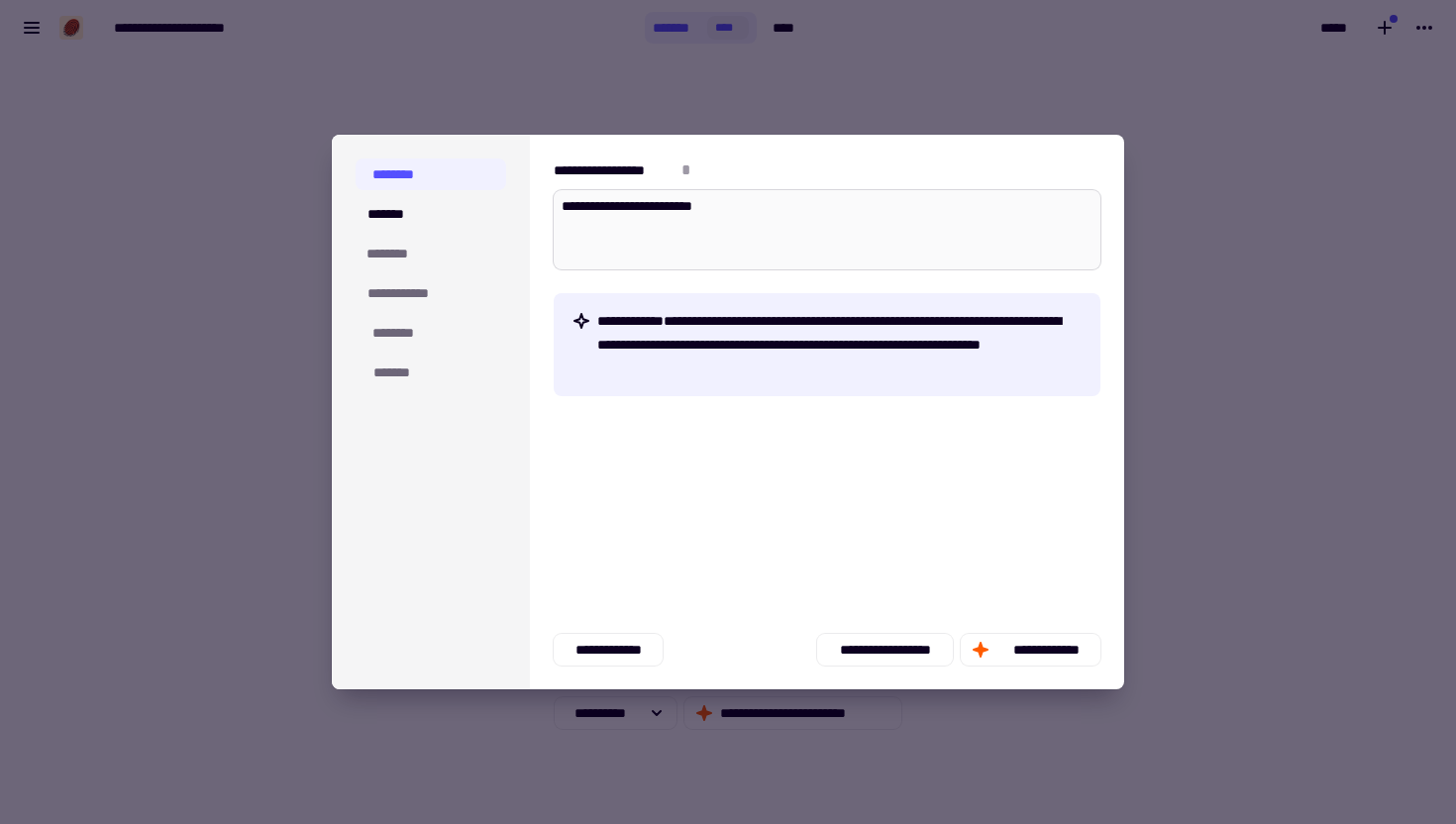 type on "*" 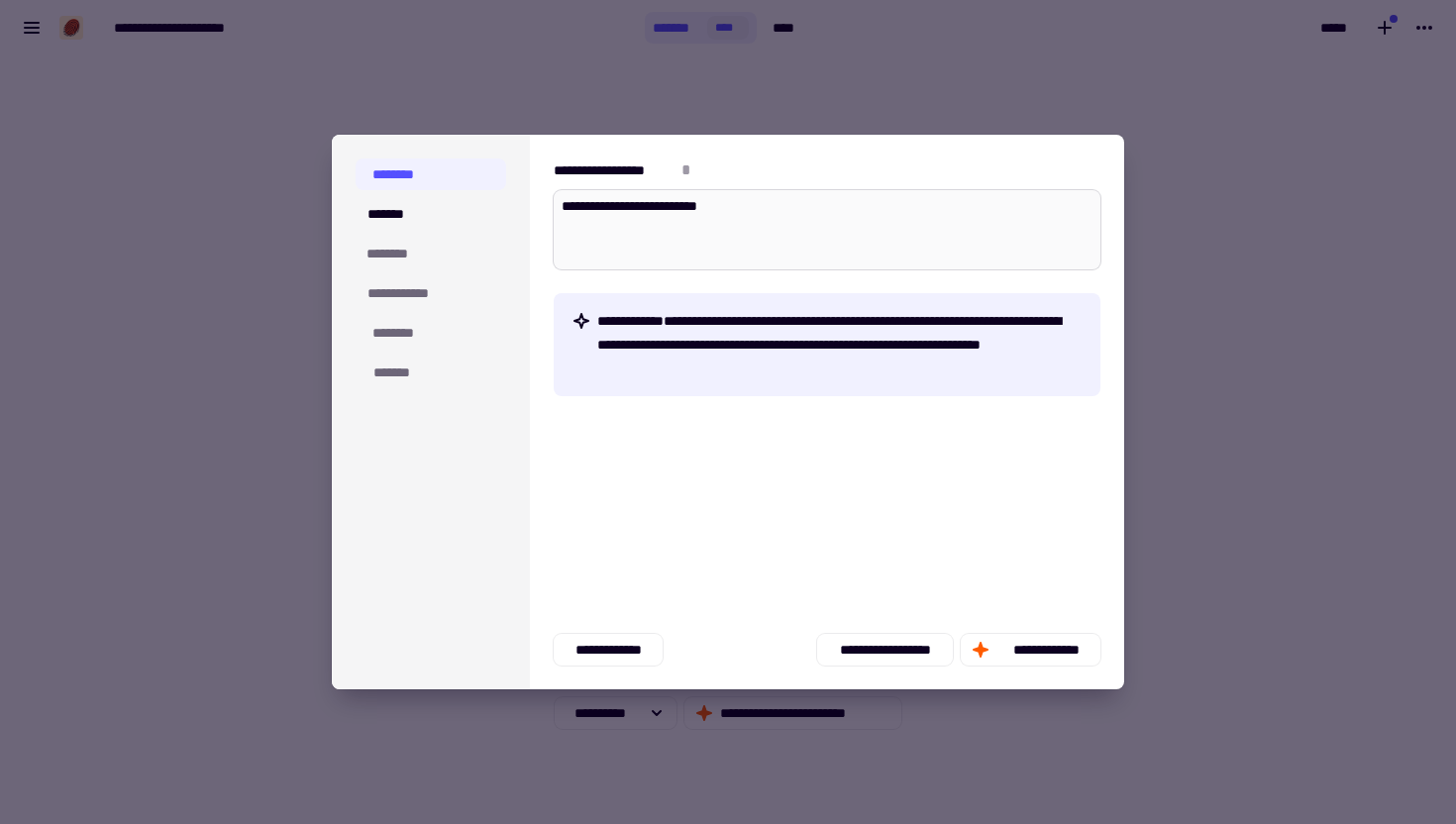 type on "**********" 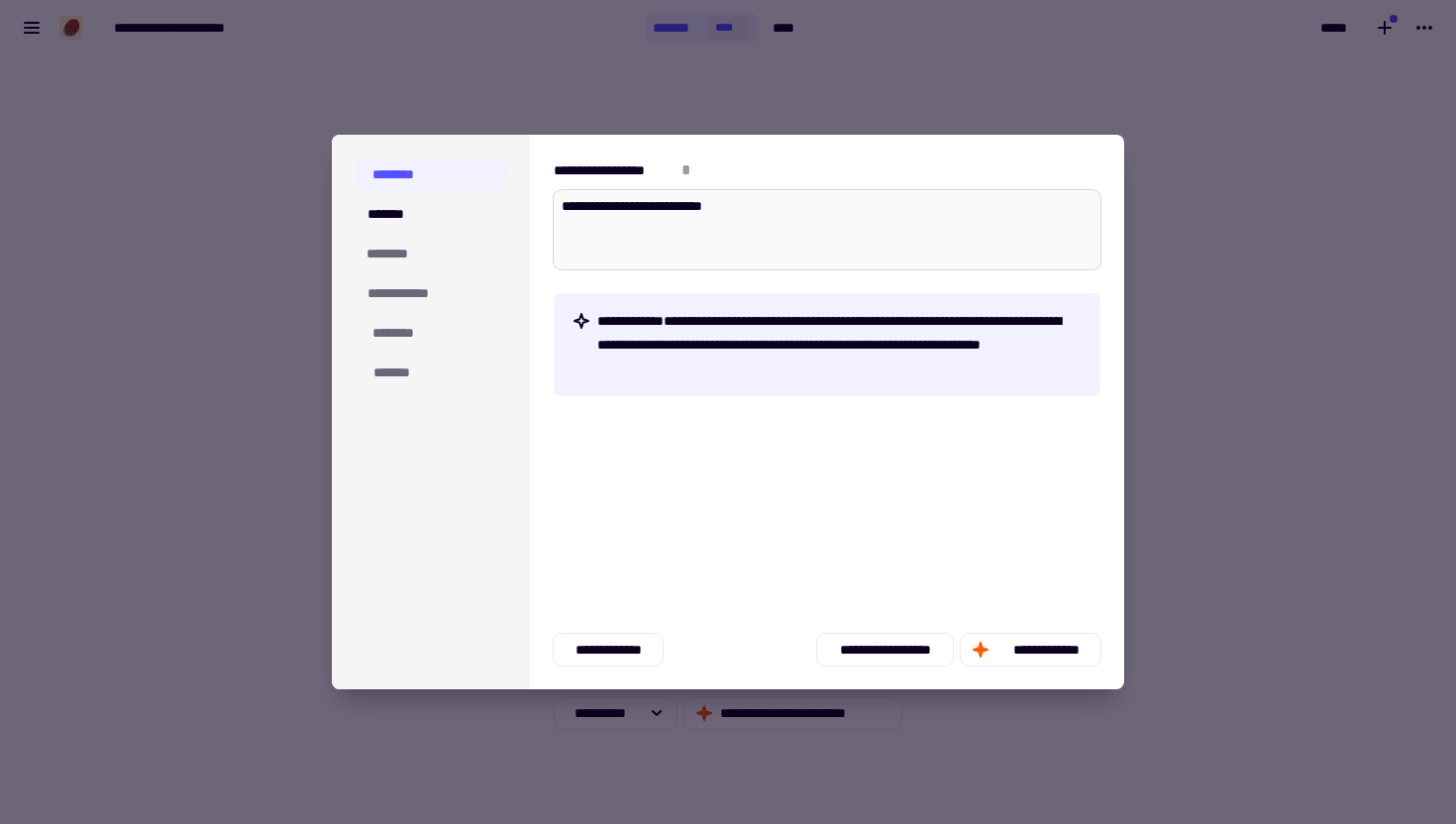type on "*" 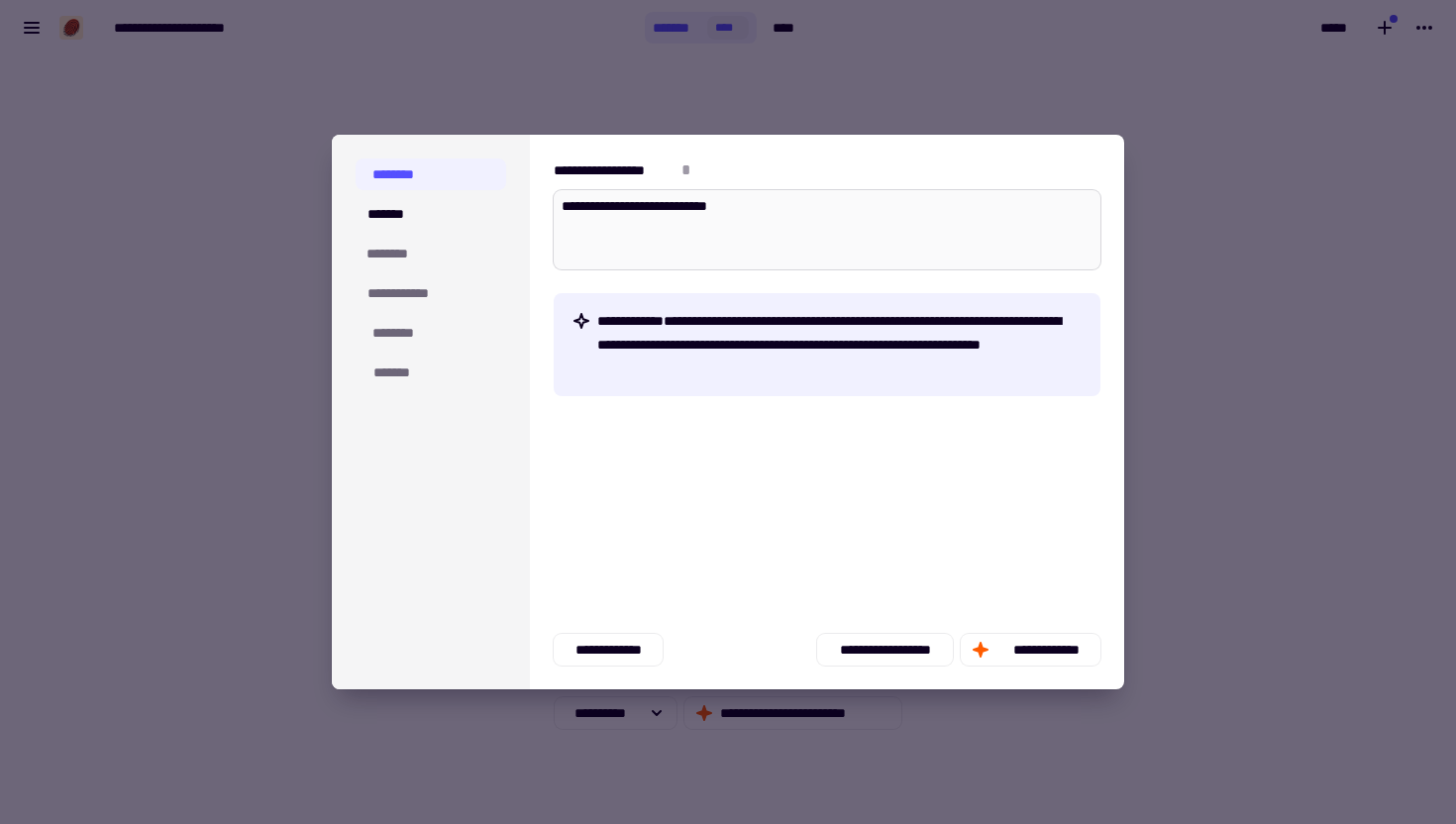 type on "*" 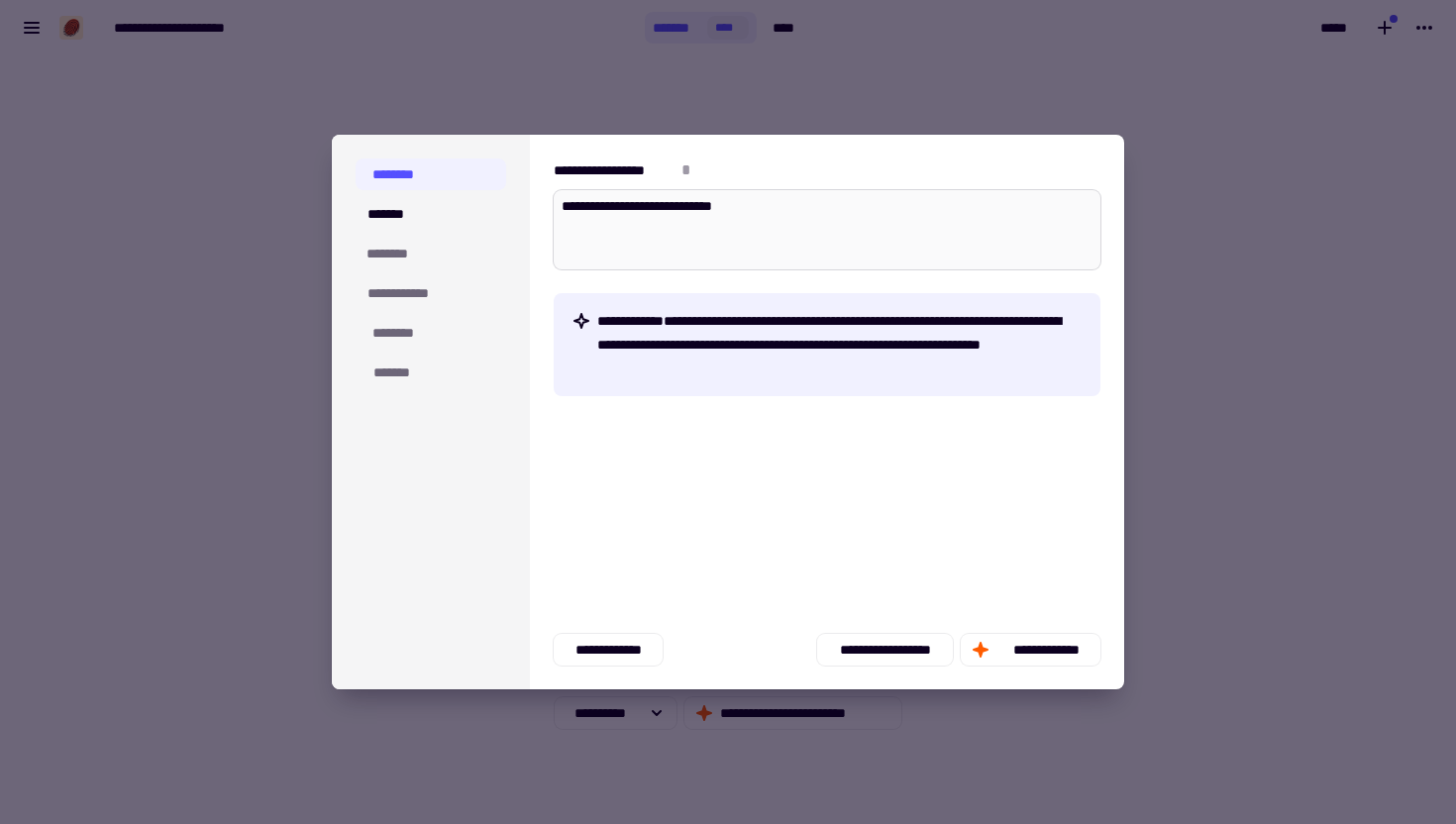 type on "*" 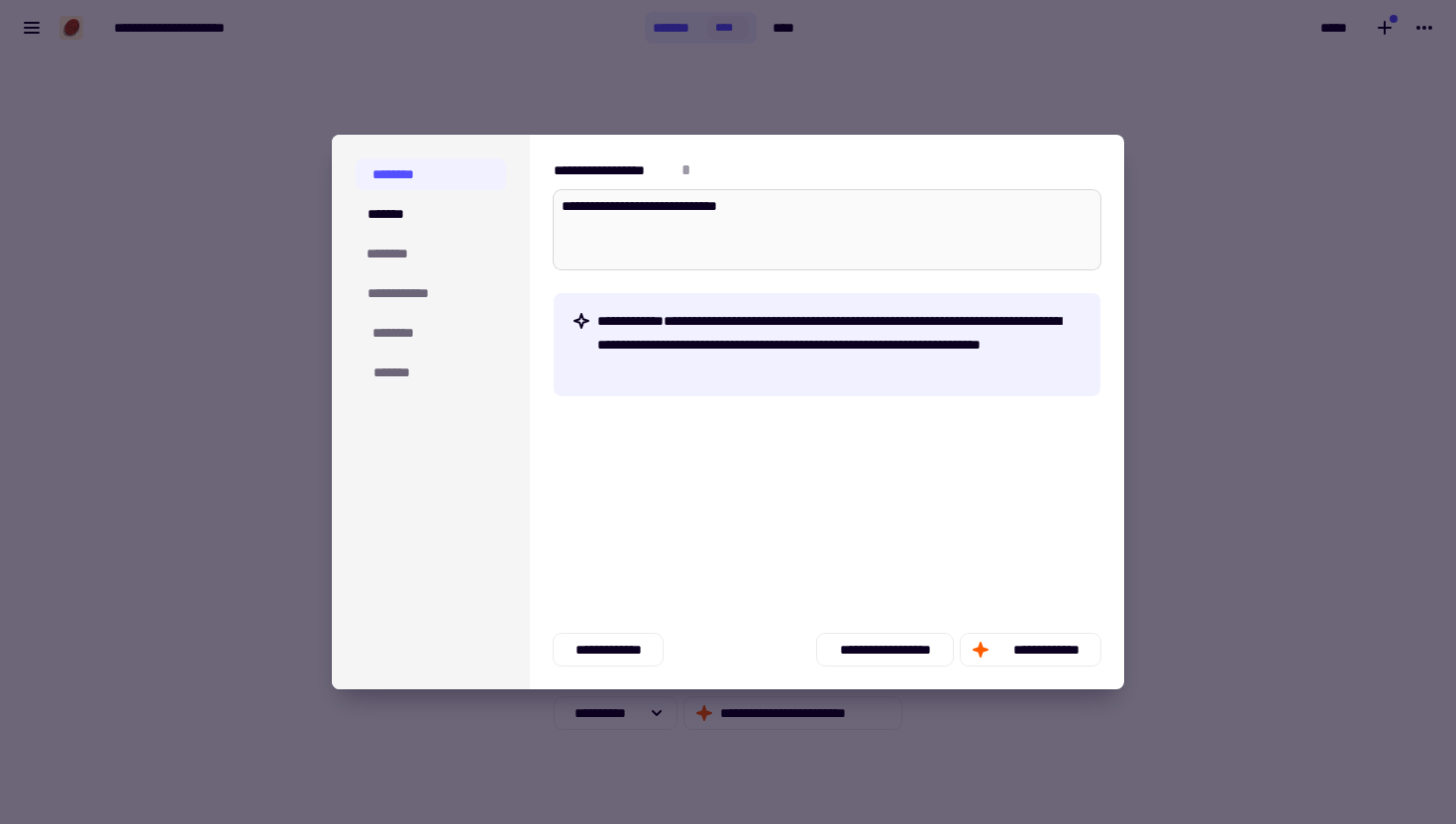 type on "*" 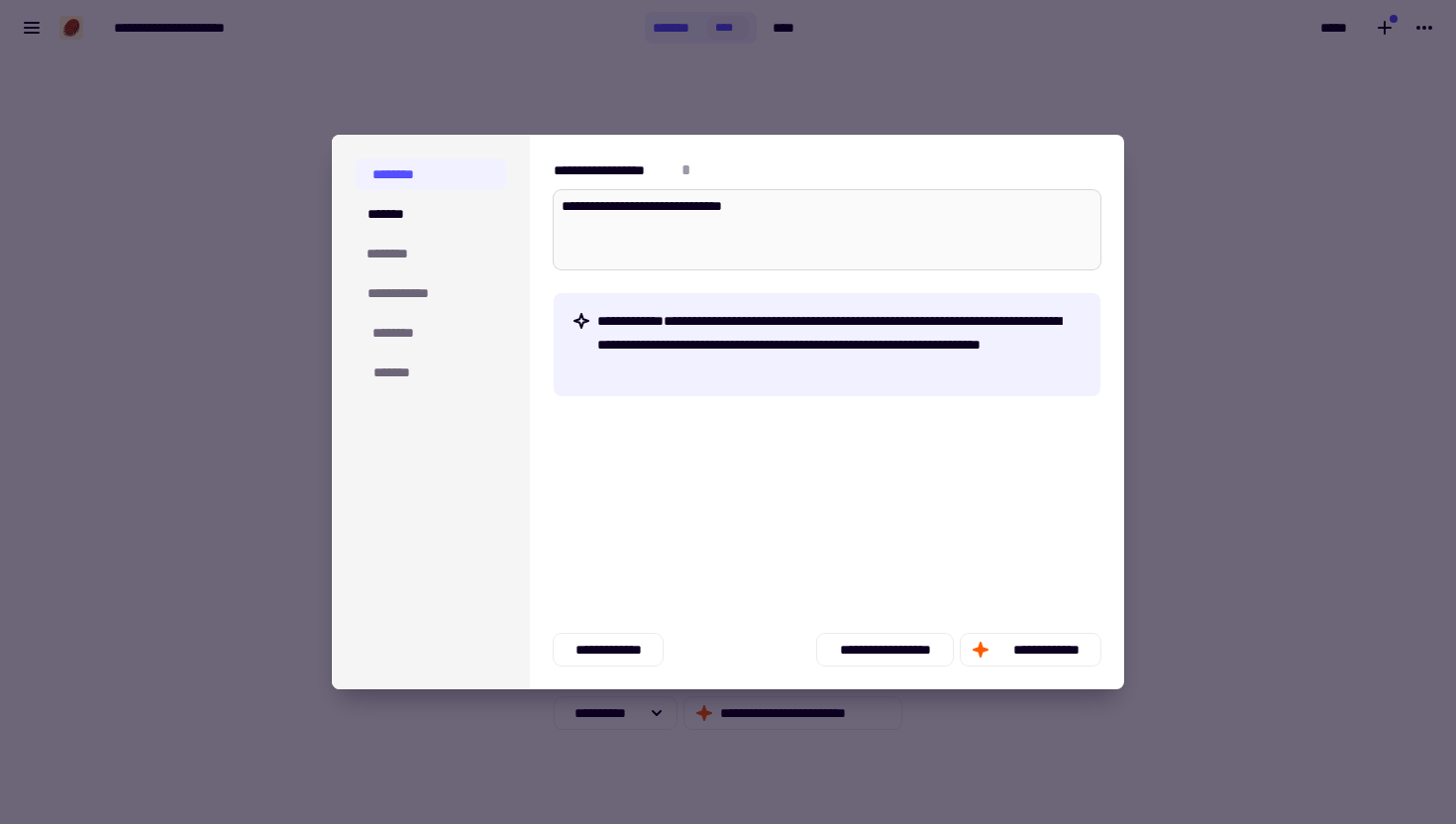 type on "*" 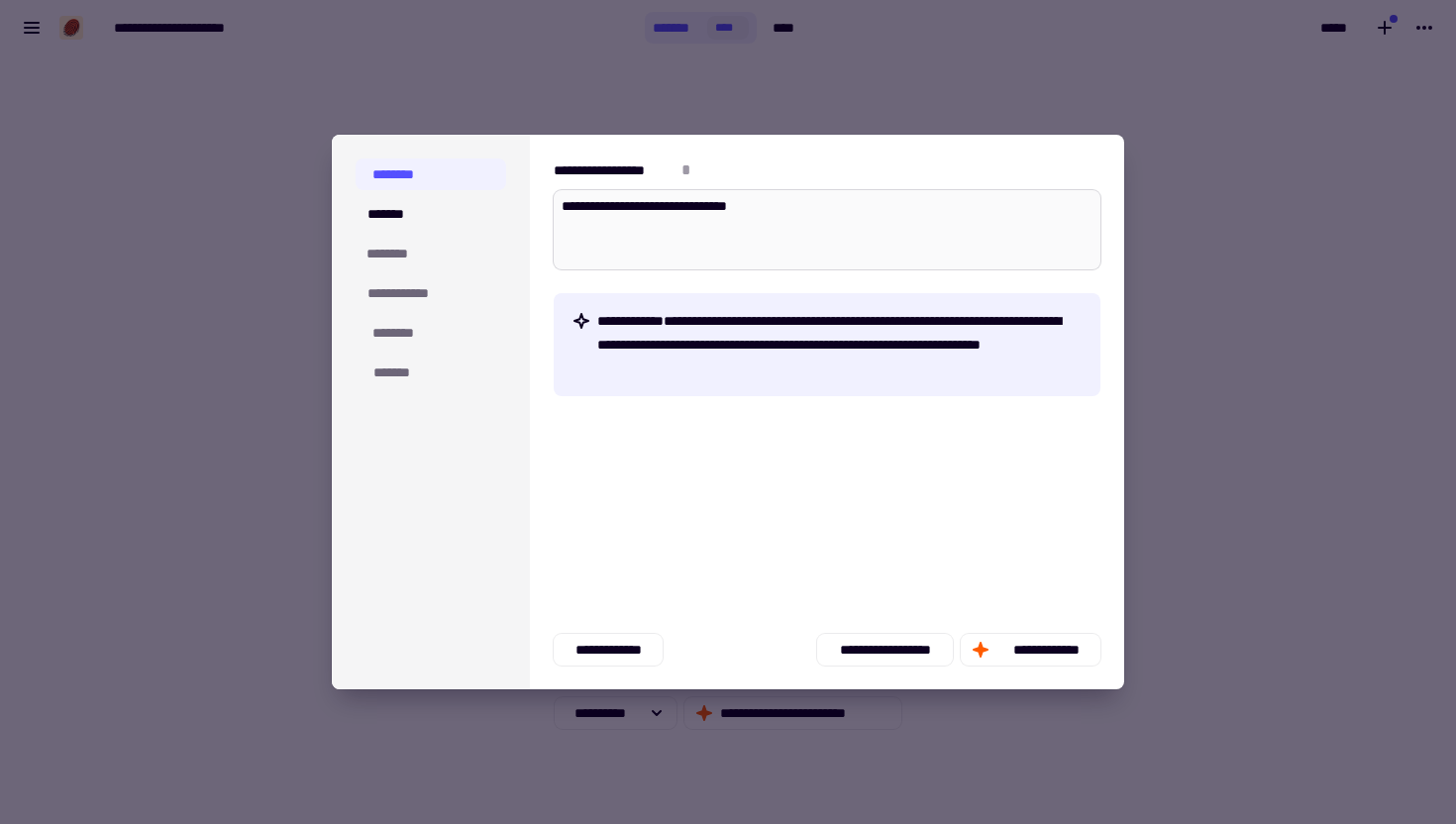 type on "*" 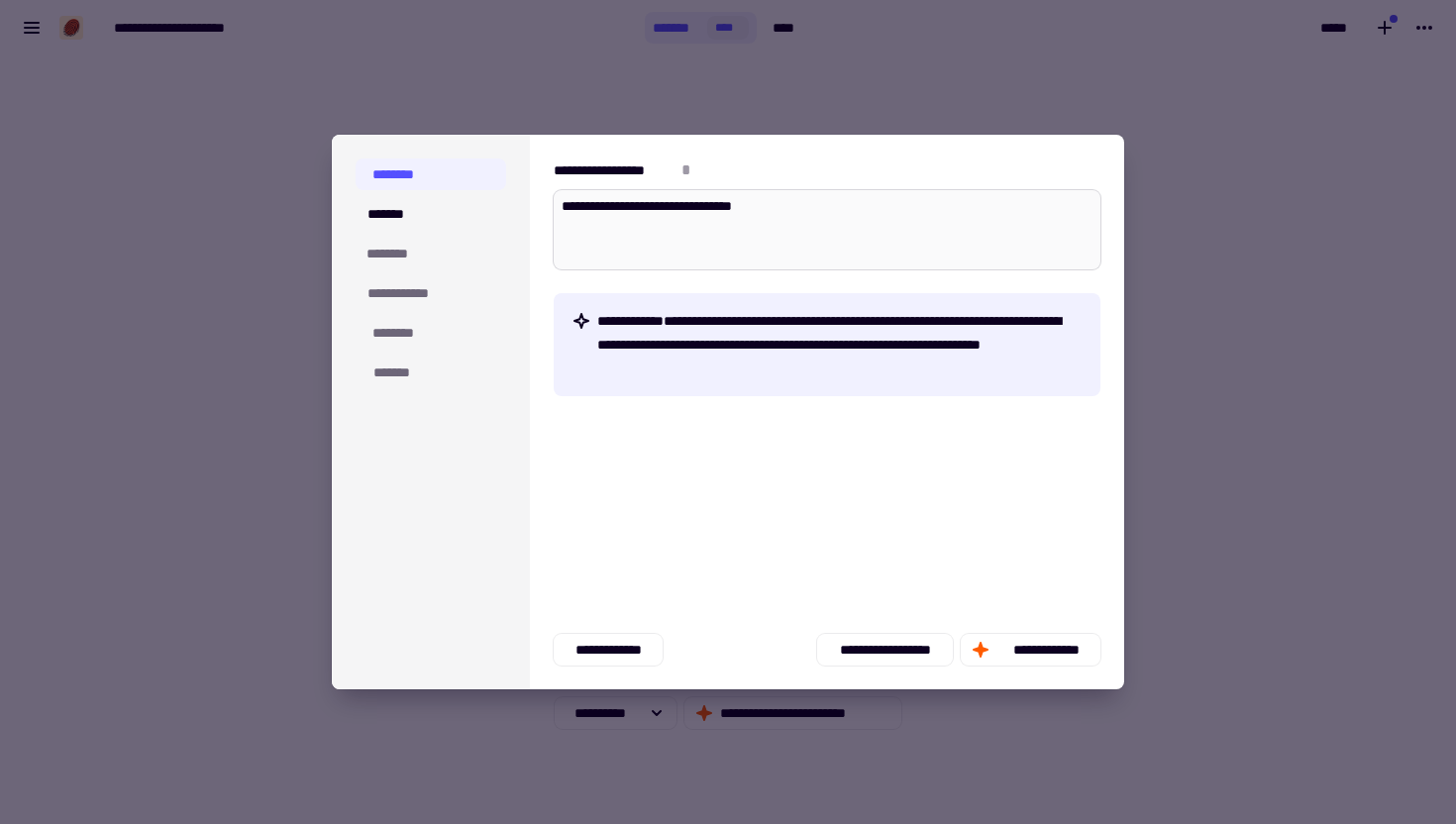 type on "*" 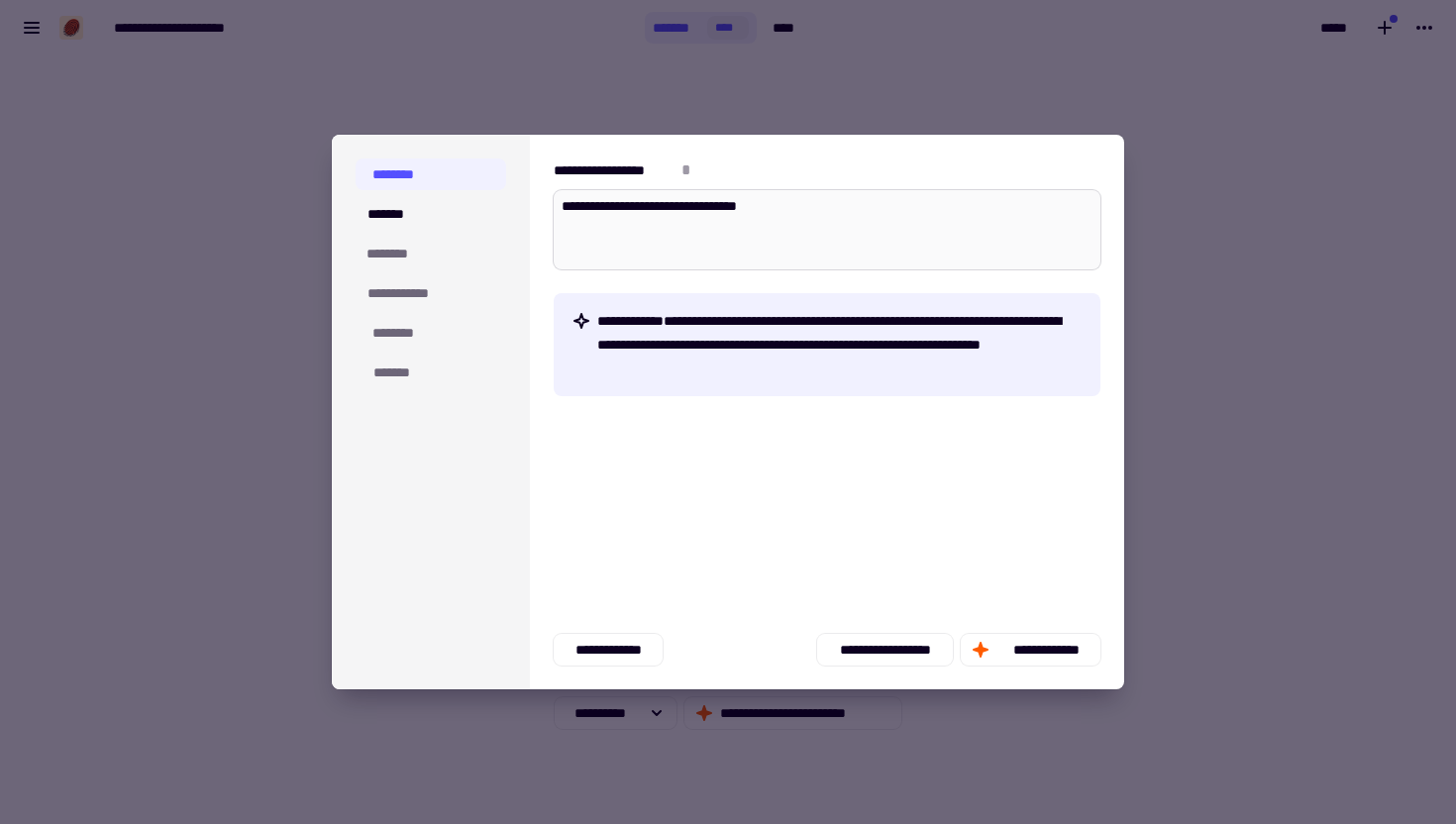type on "*" 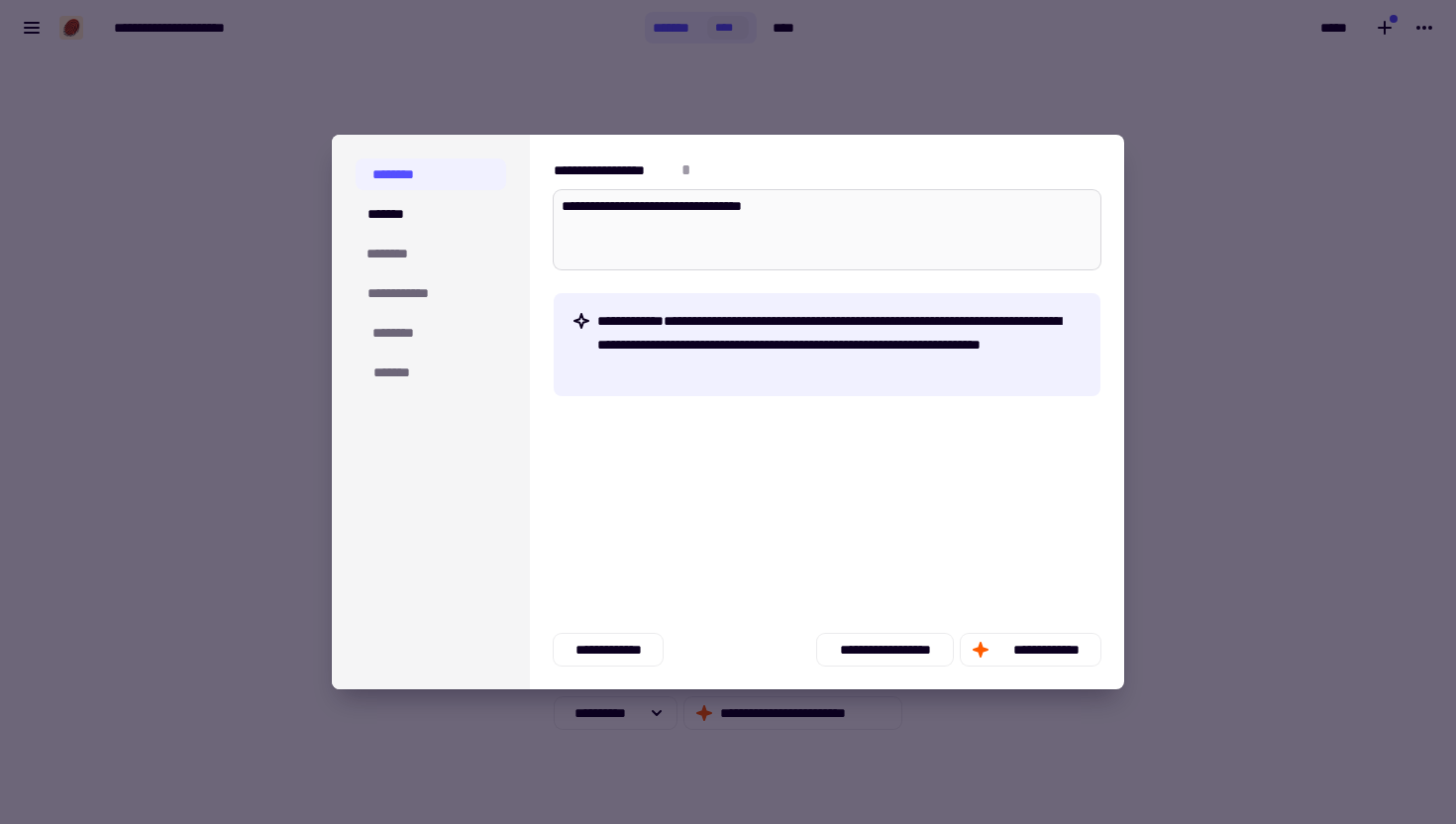 type on "*" 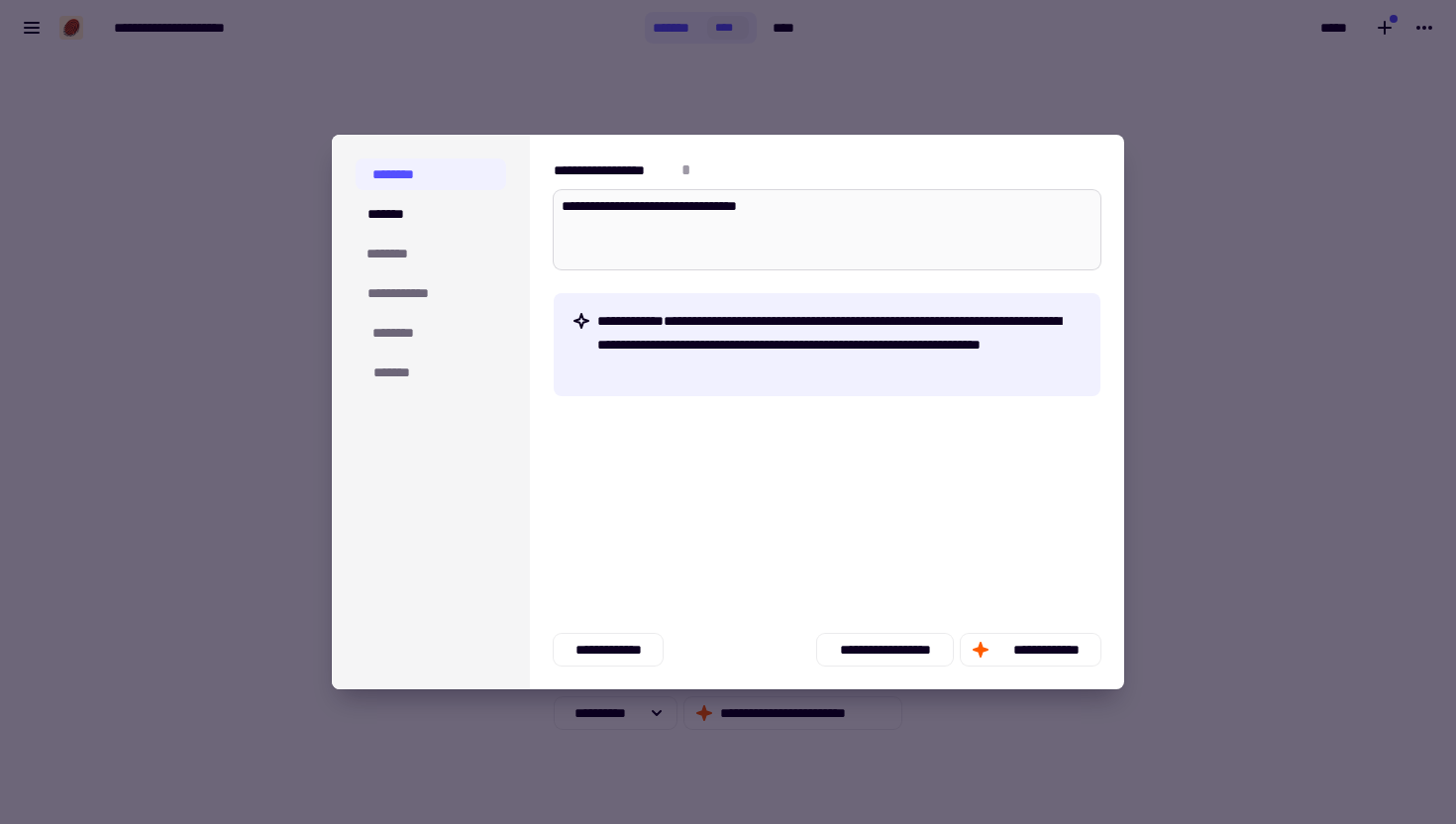 type on "*" 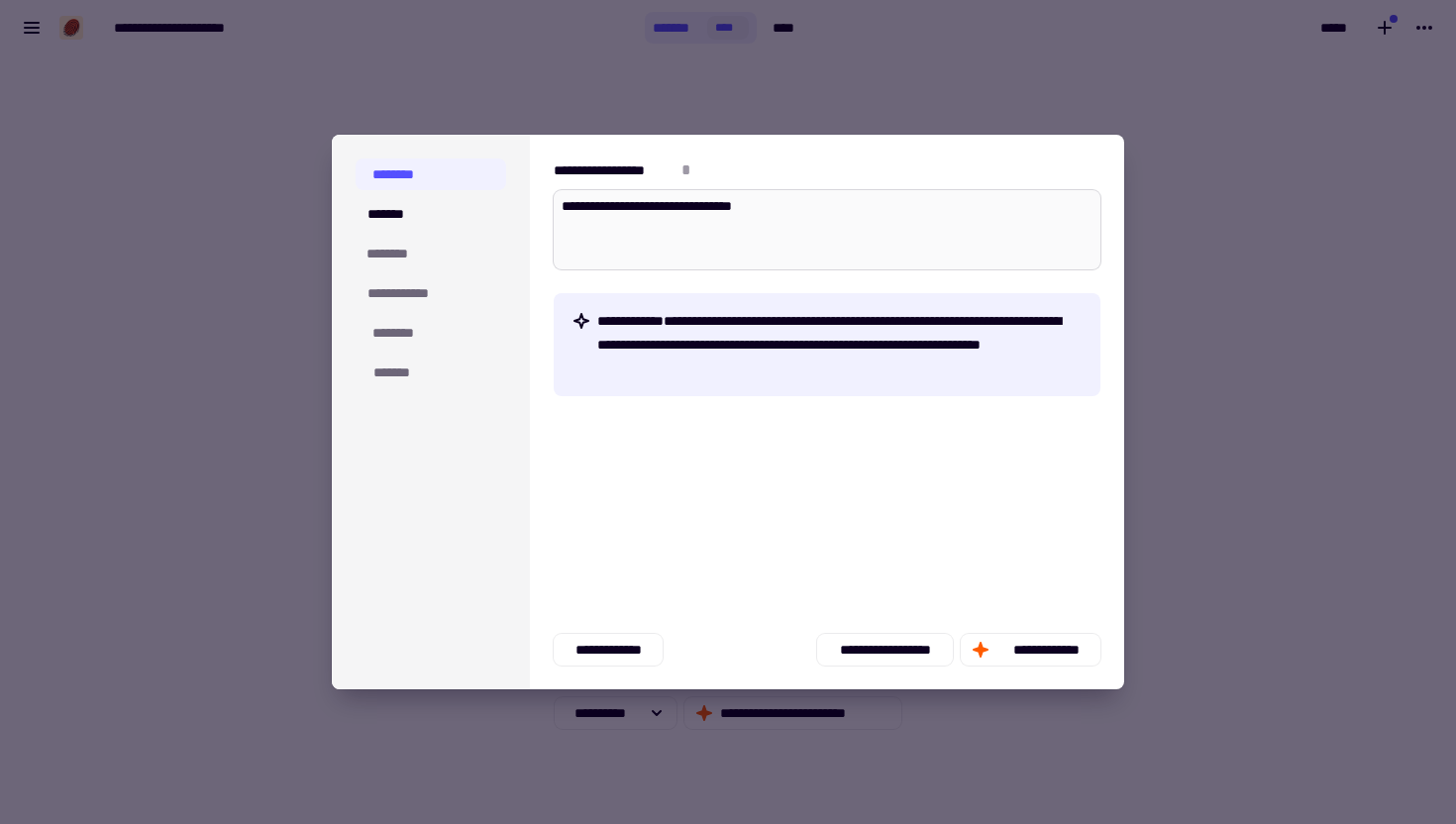 type on "*" 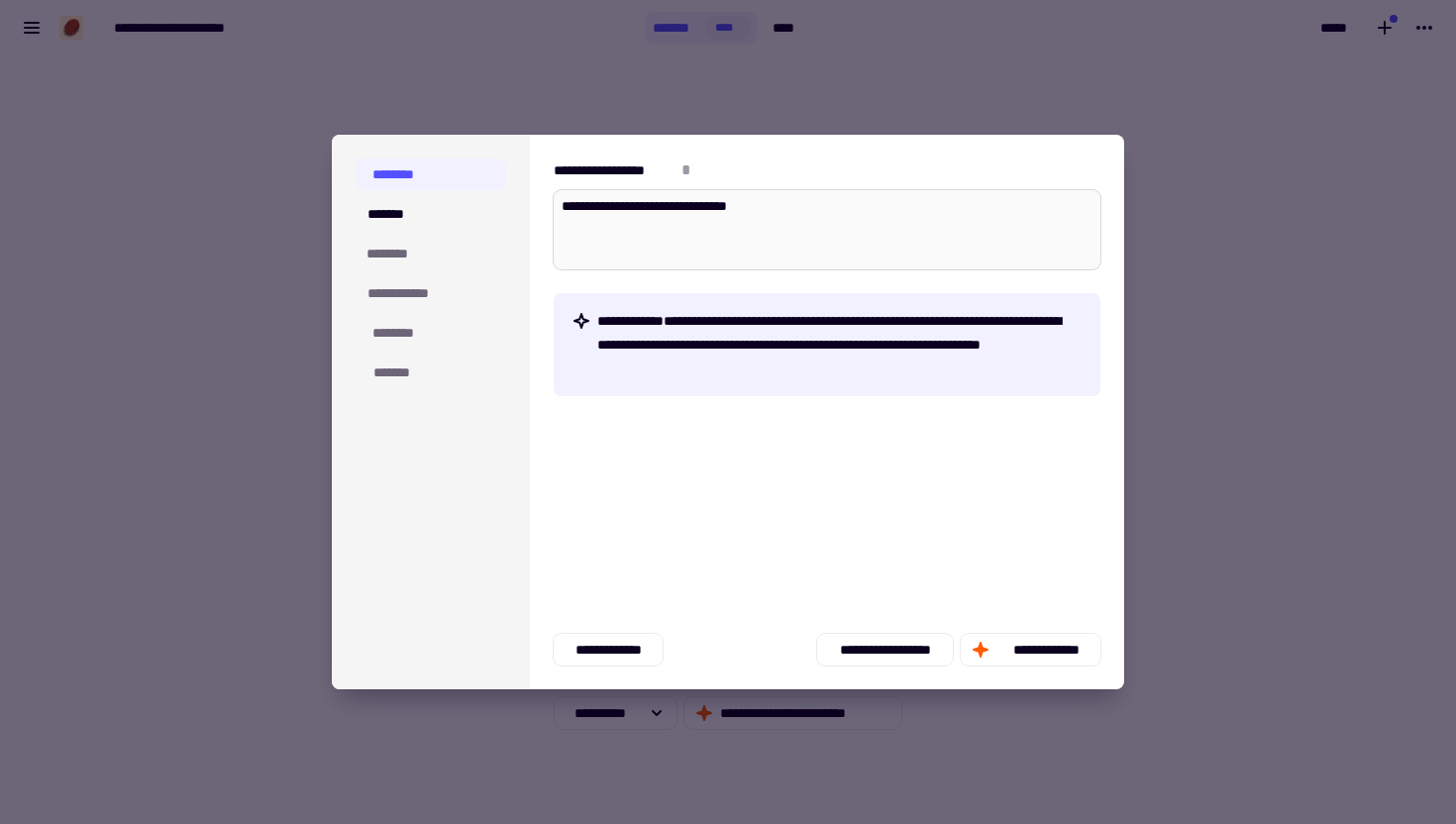type on "*" 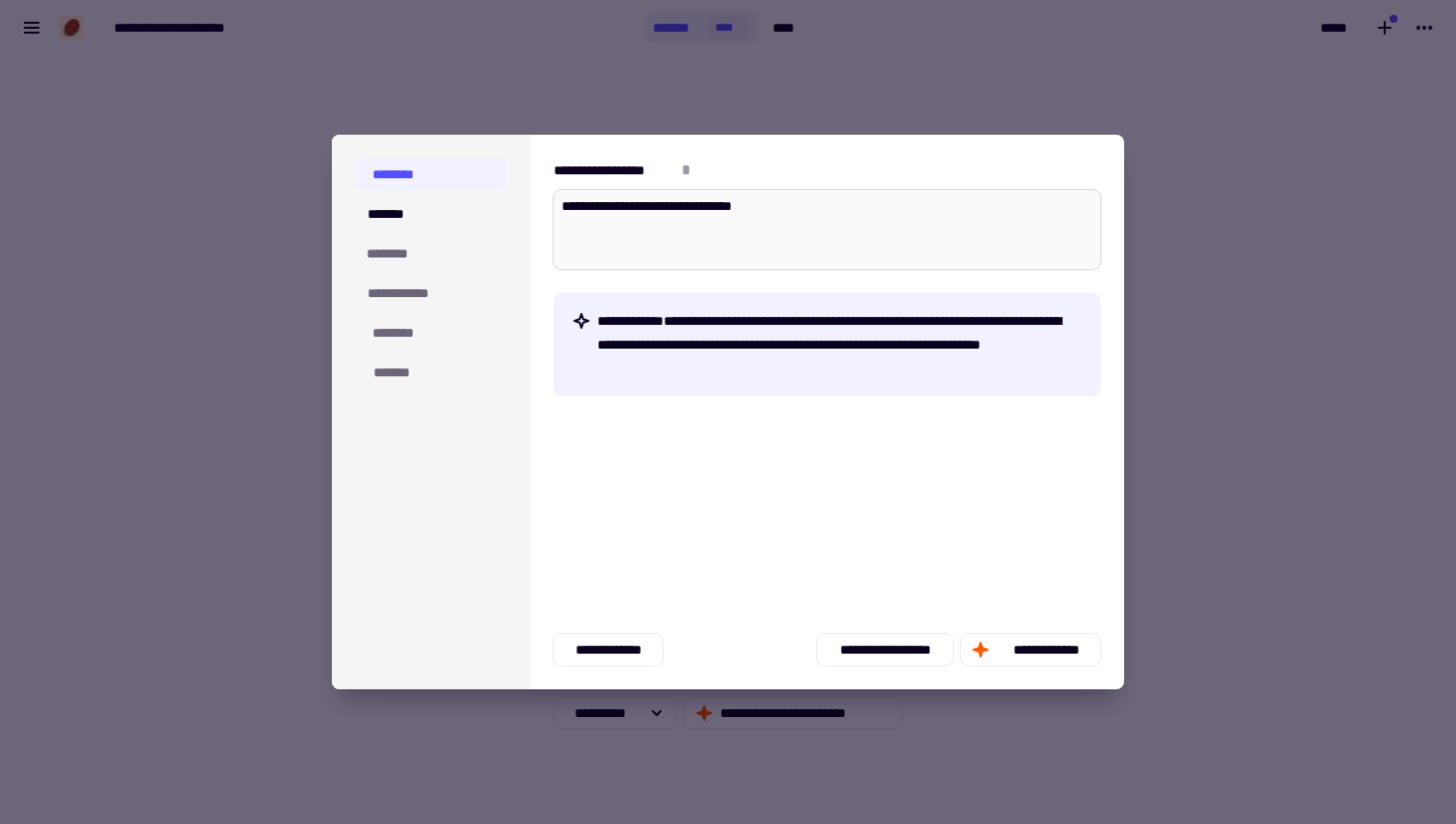 type on "*" 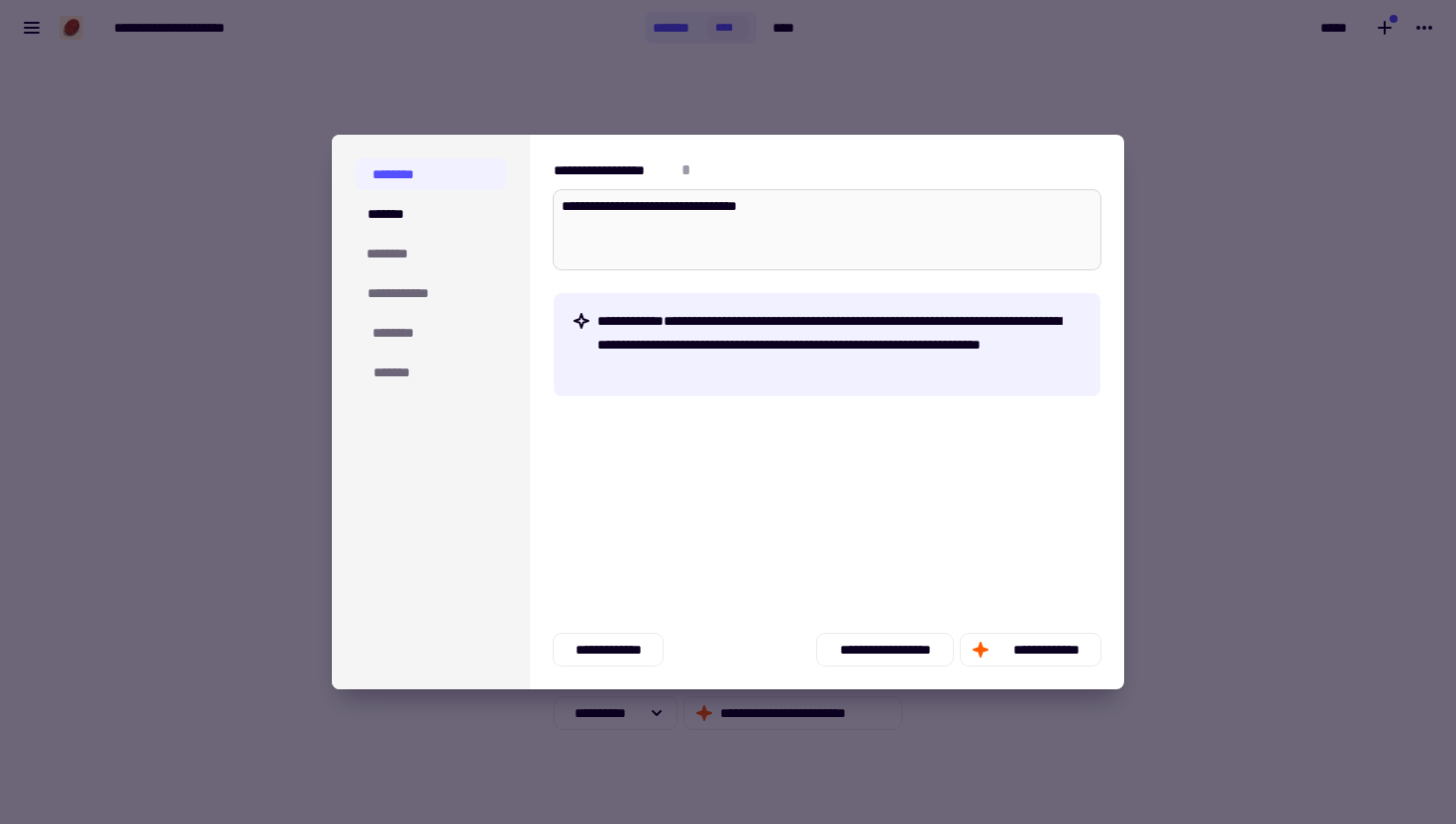 type on "**********" 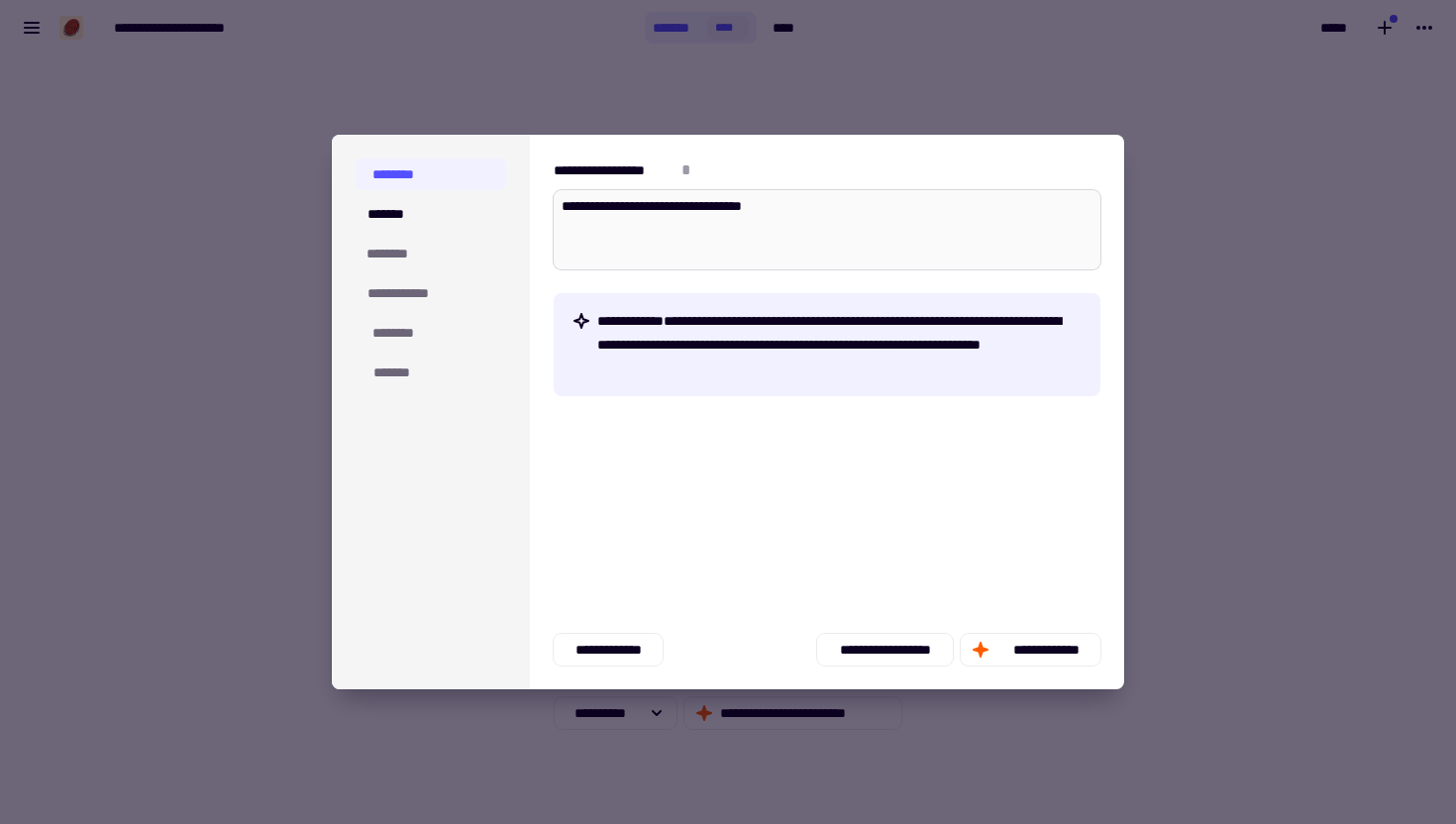 type on "*" 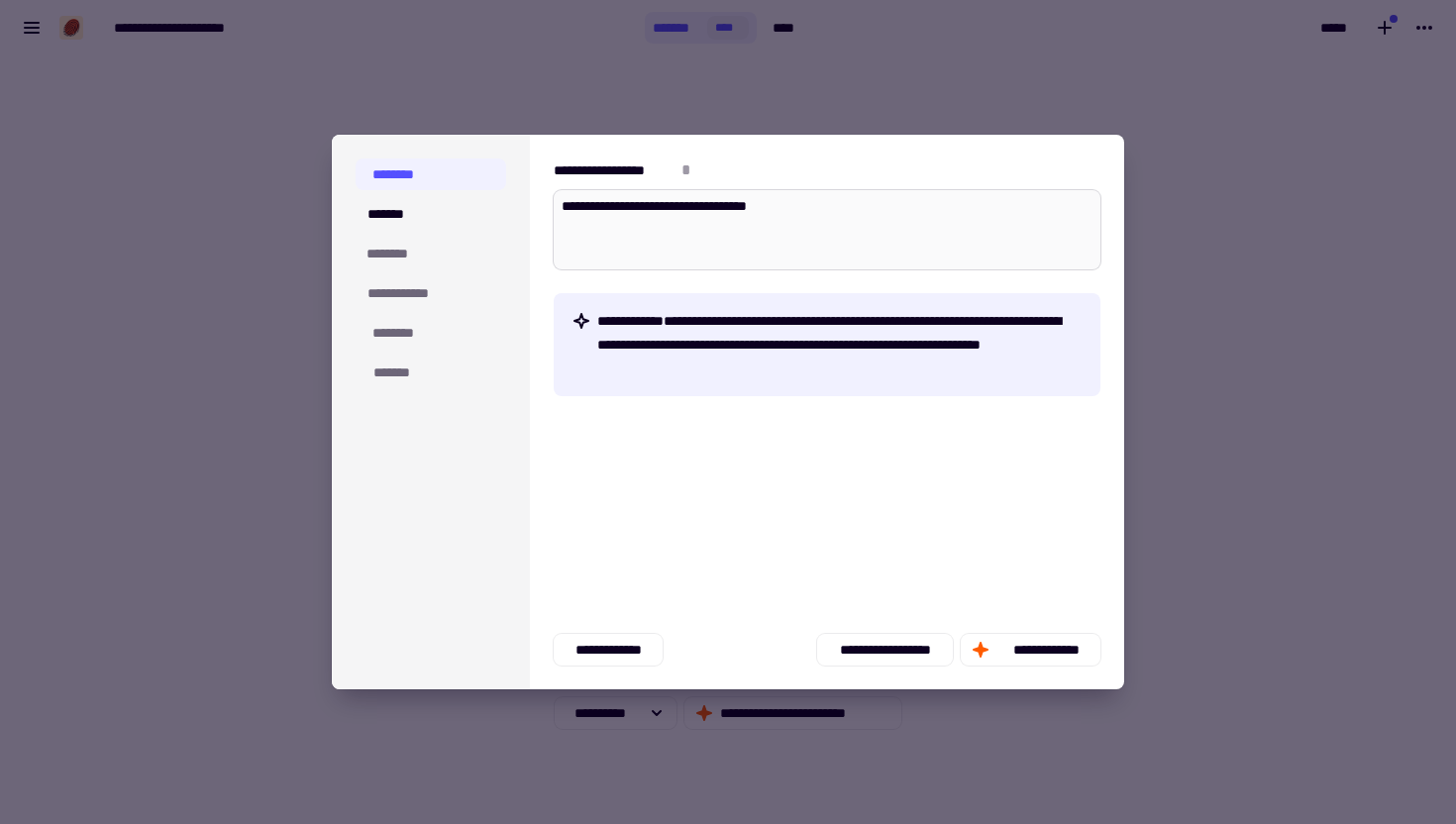 type on "*" 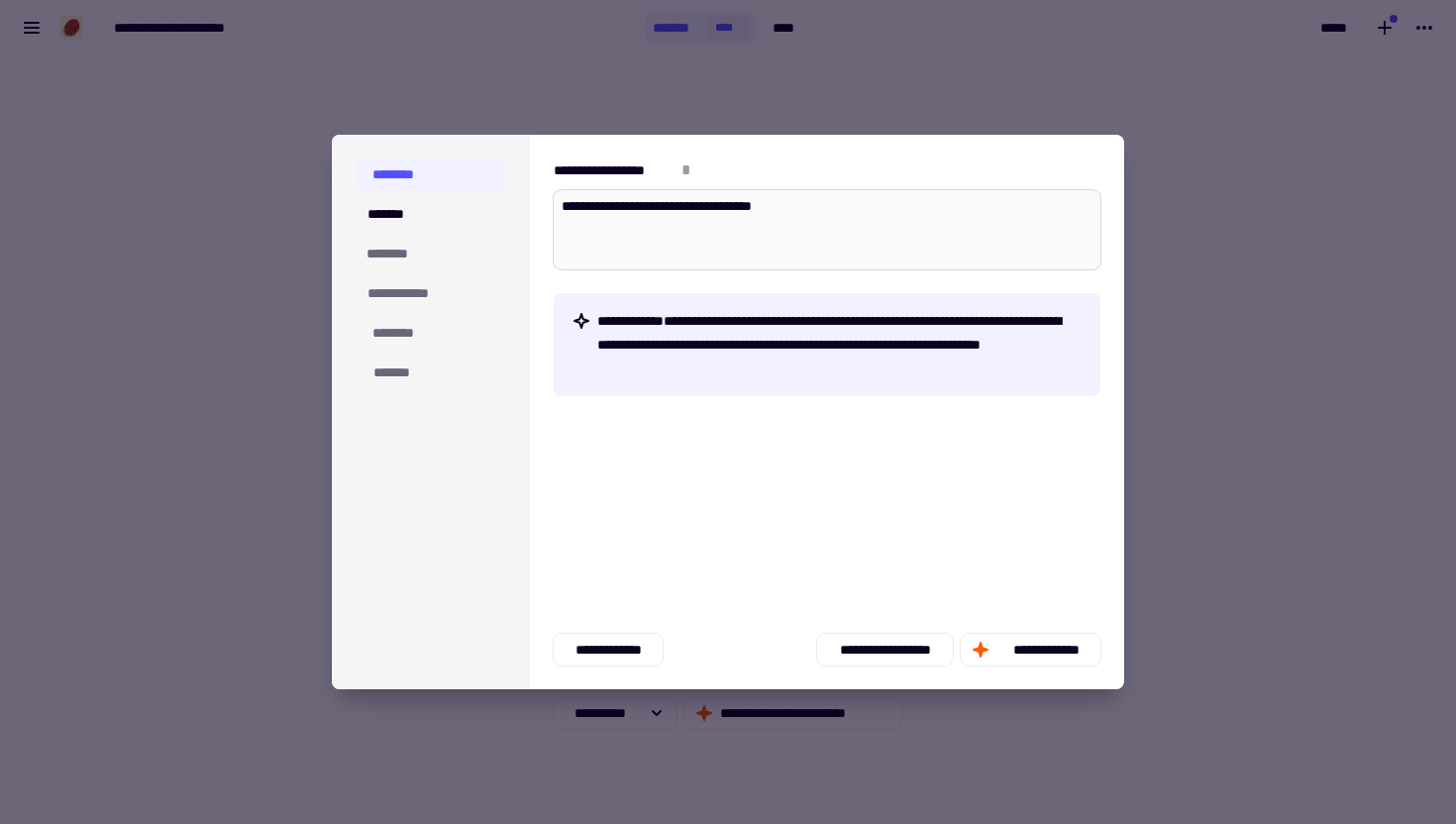 type on "*" 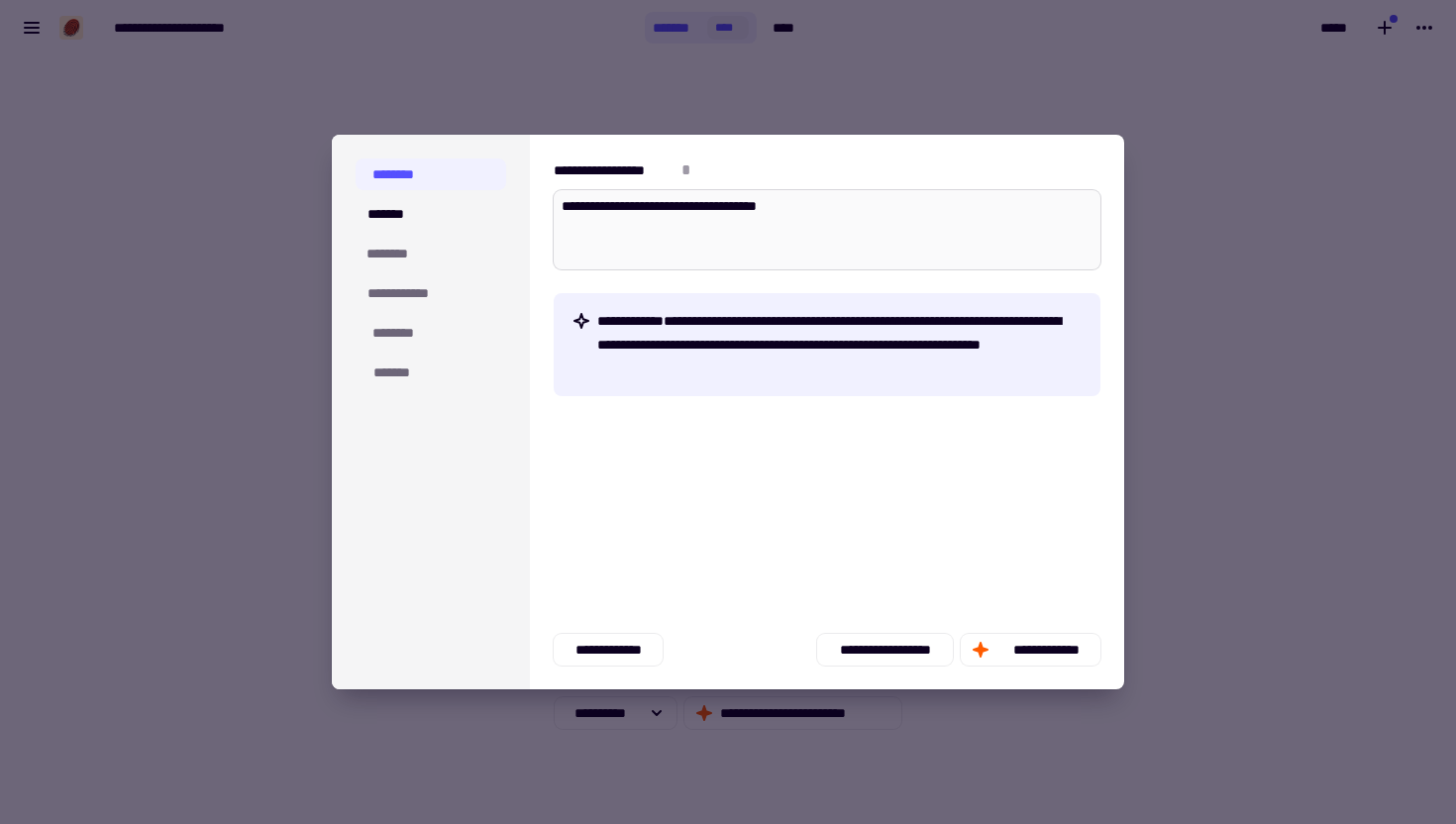 type on "**********" 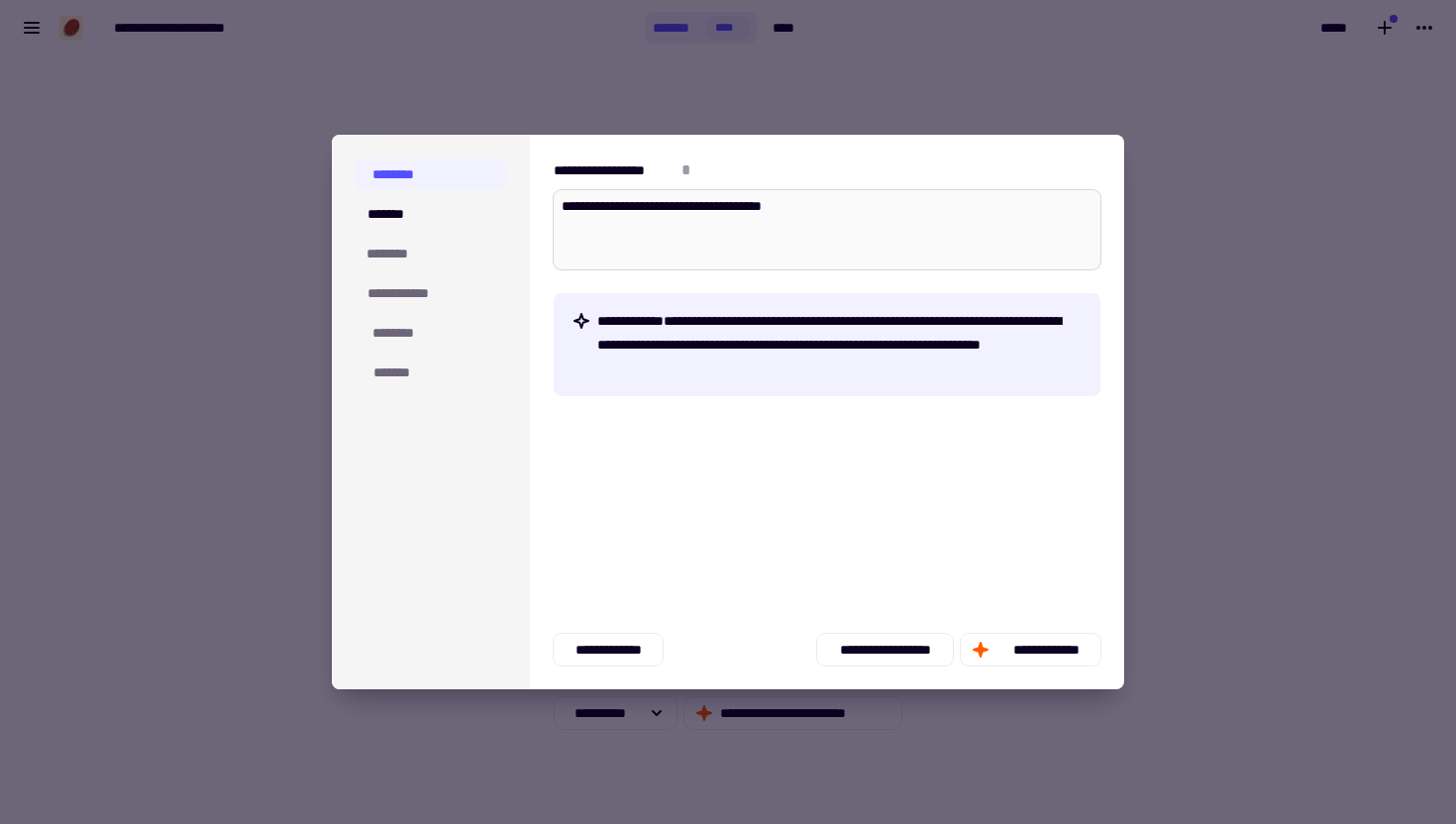 type on "*" 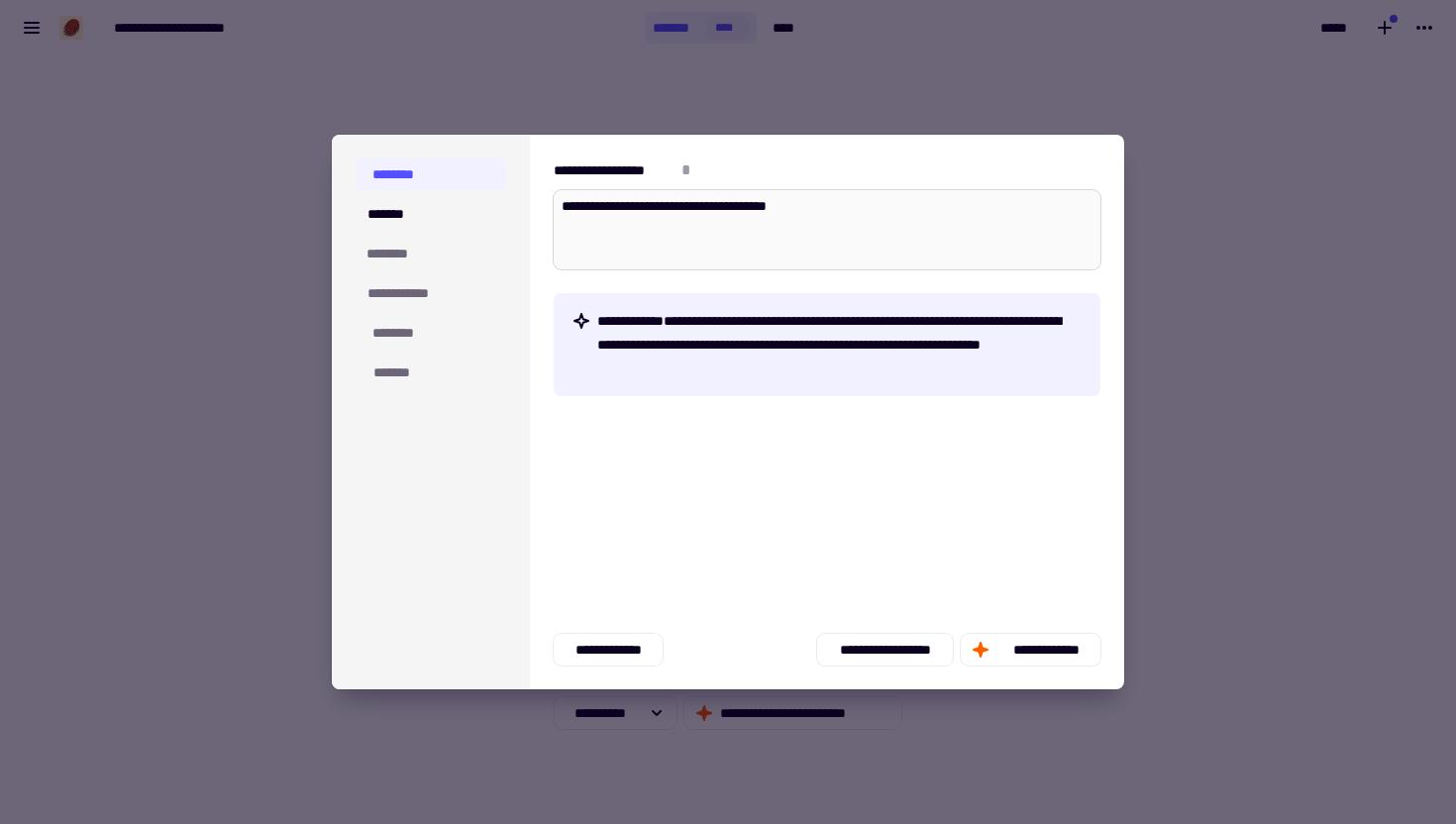 type on "*" 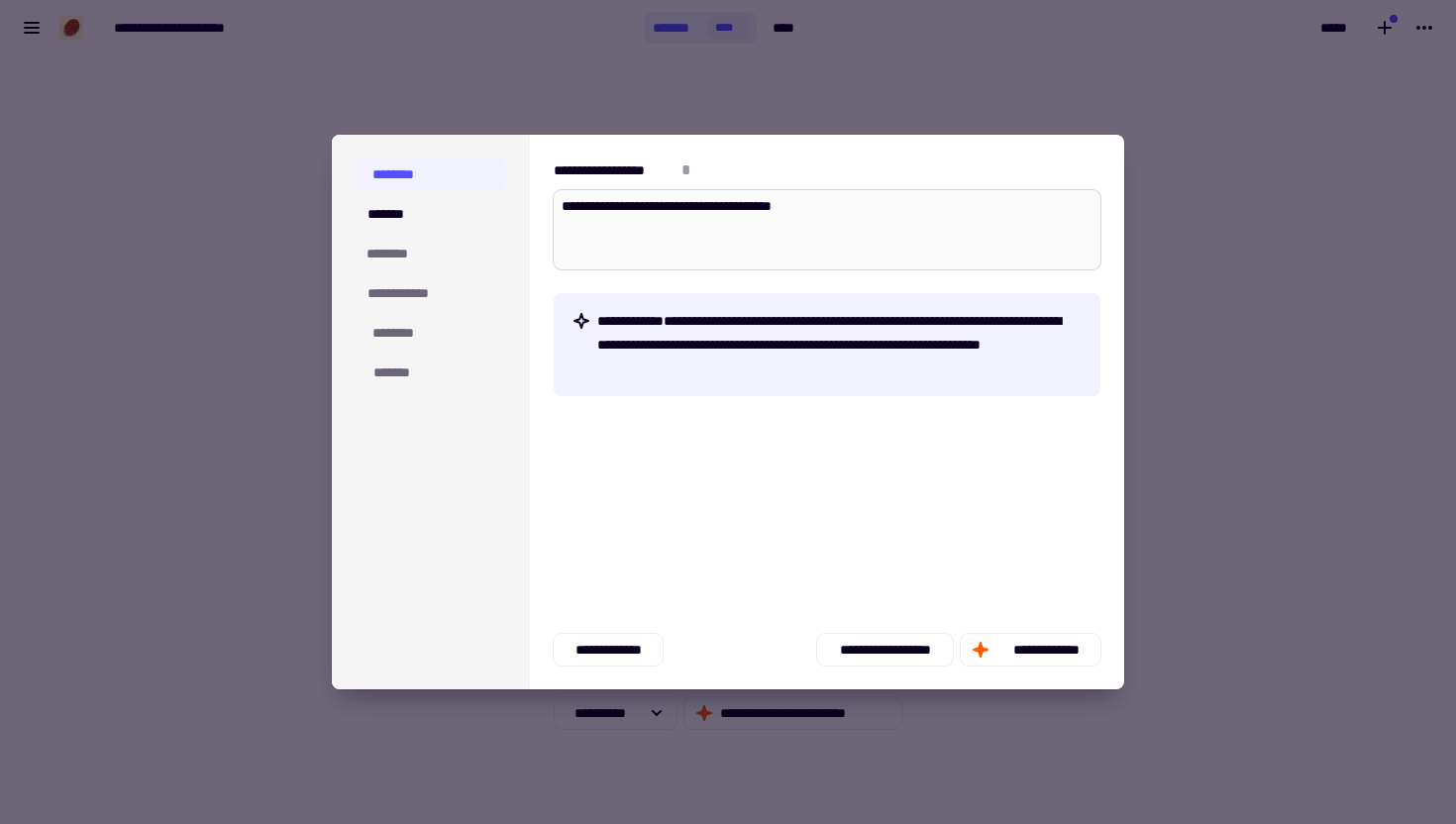 type on "*" 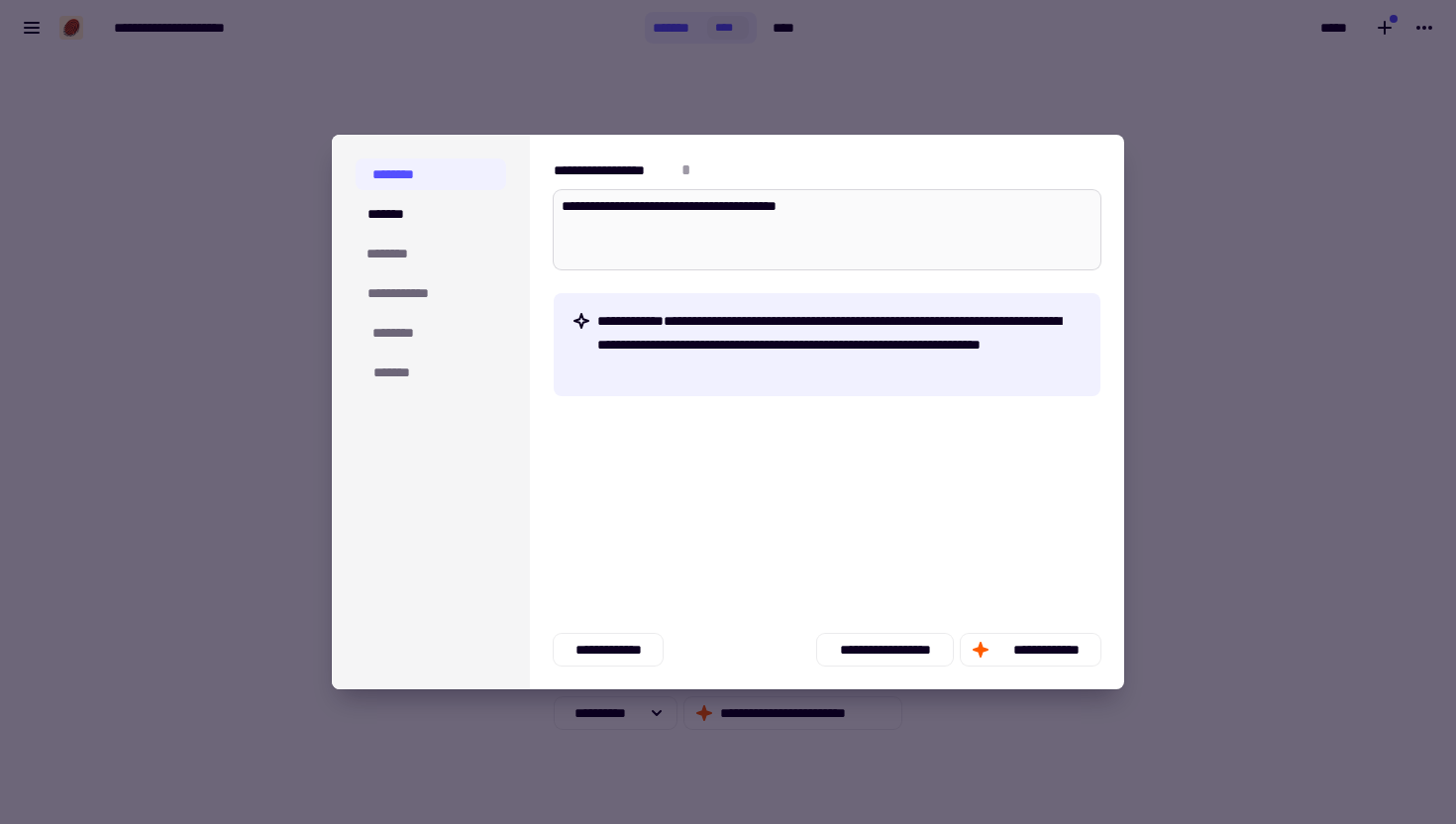 type on "*" 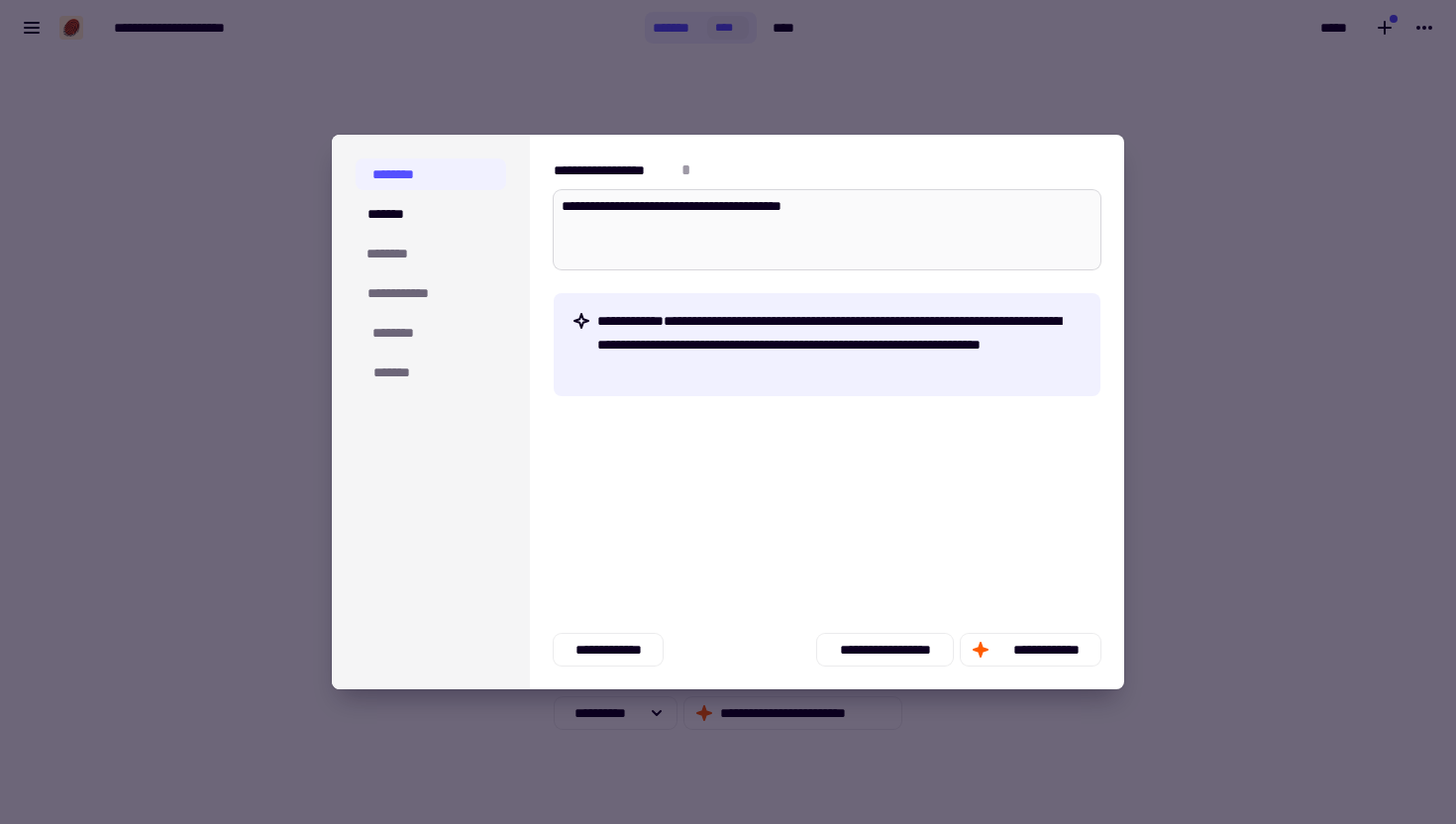type on "*" 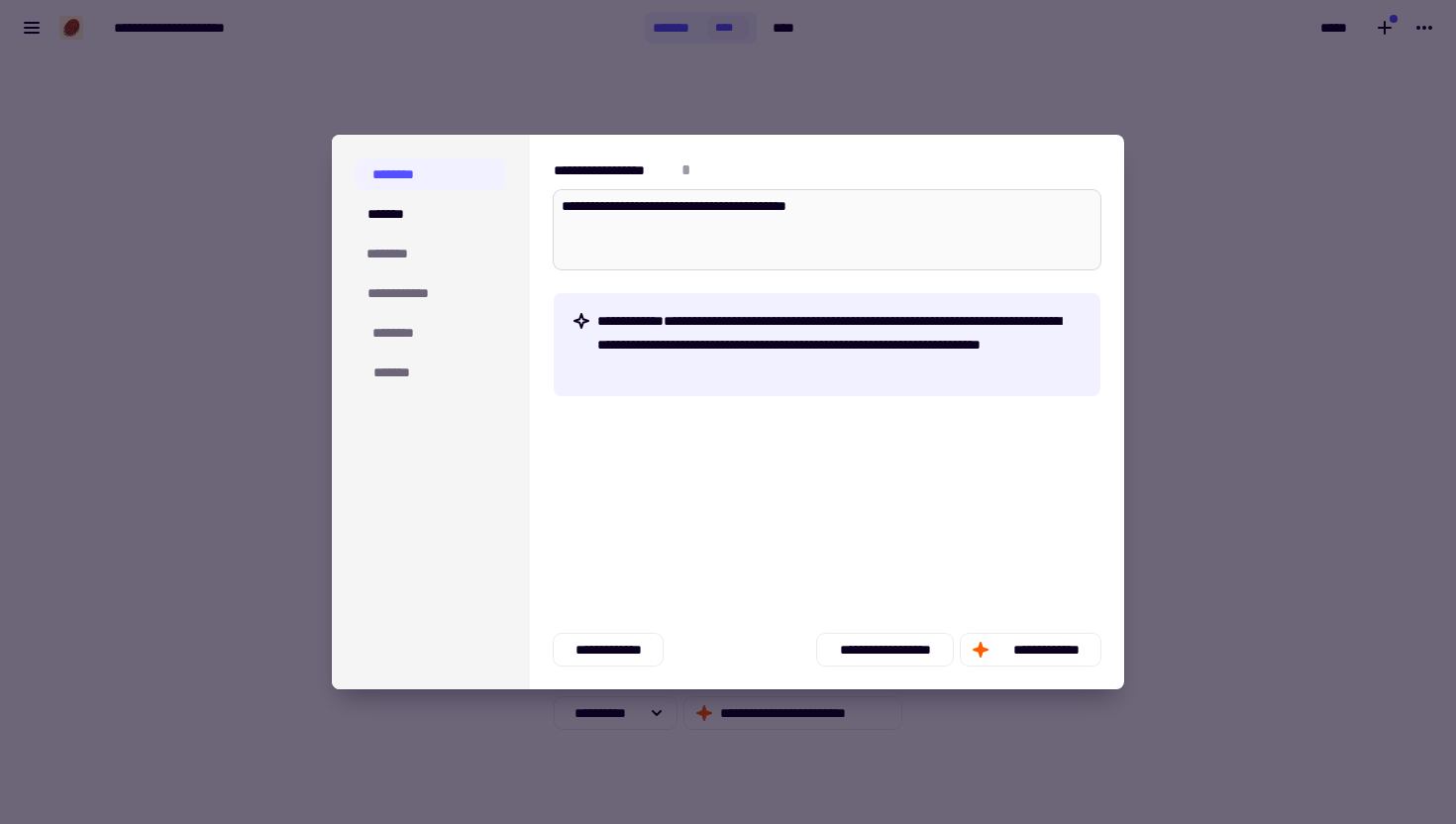 type on "*" 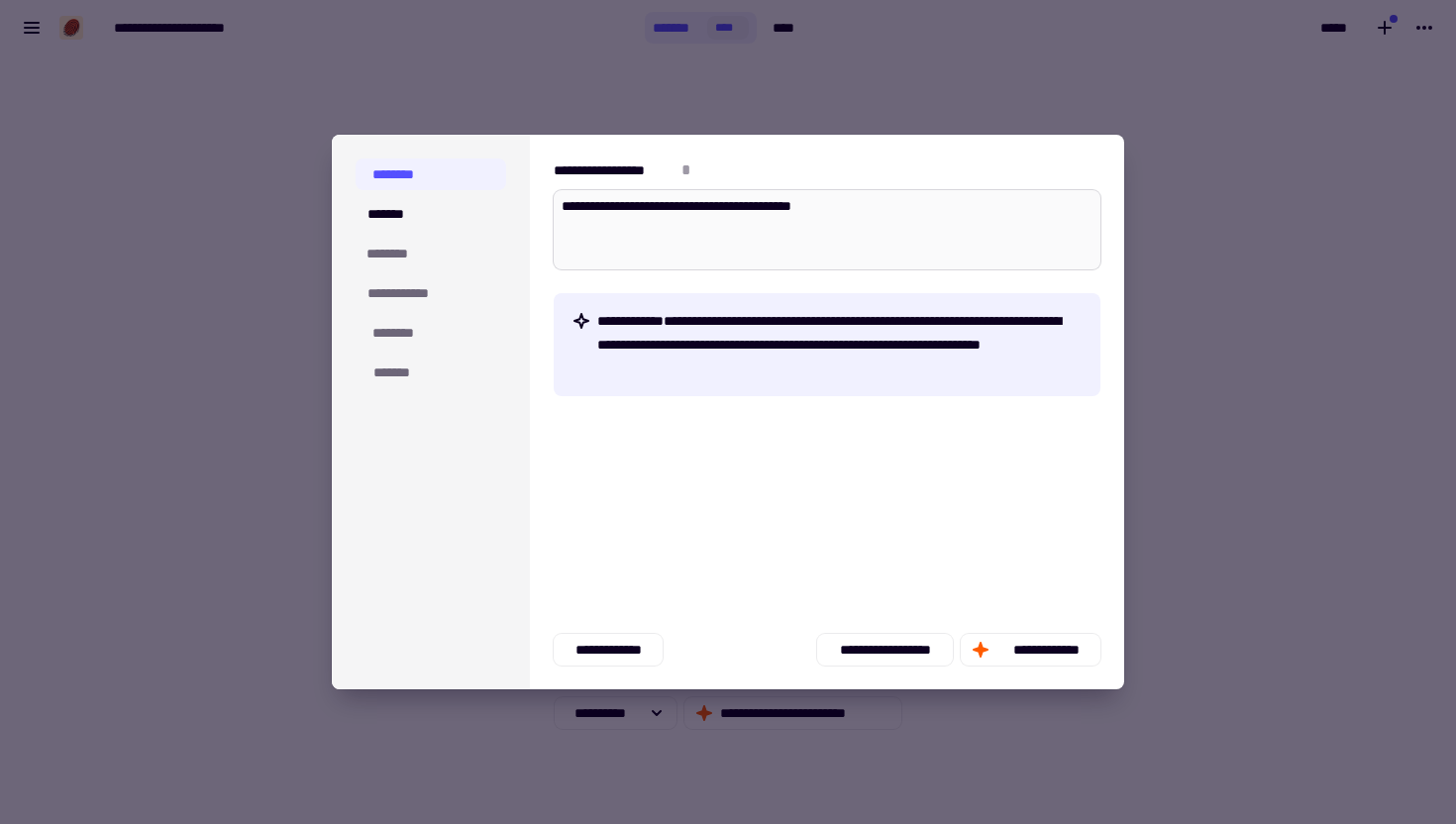 type on "*" 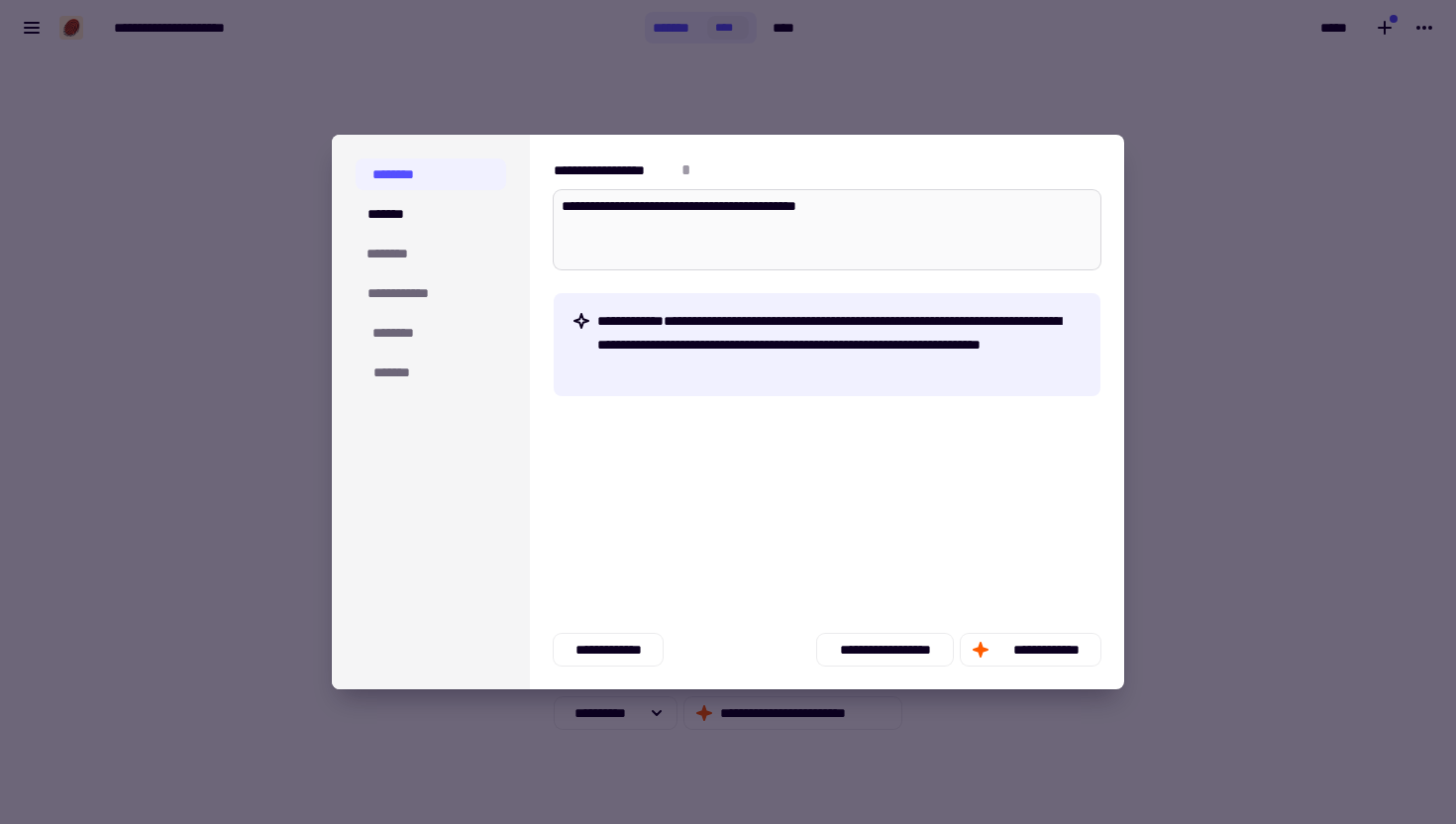type on "**********" 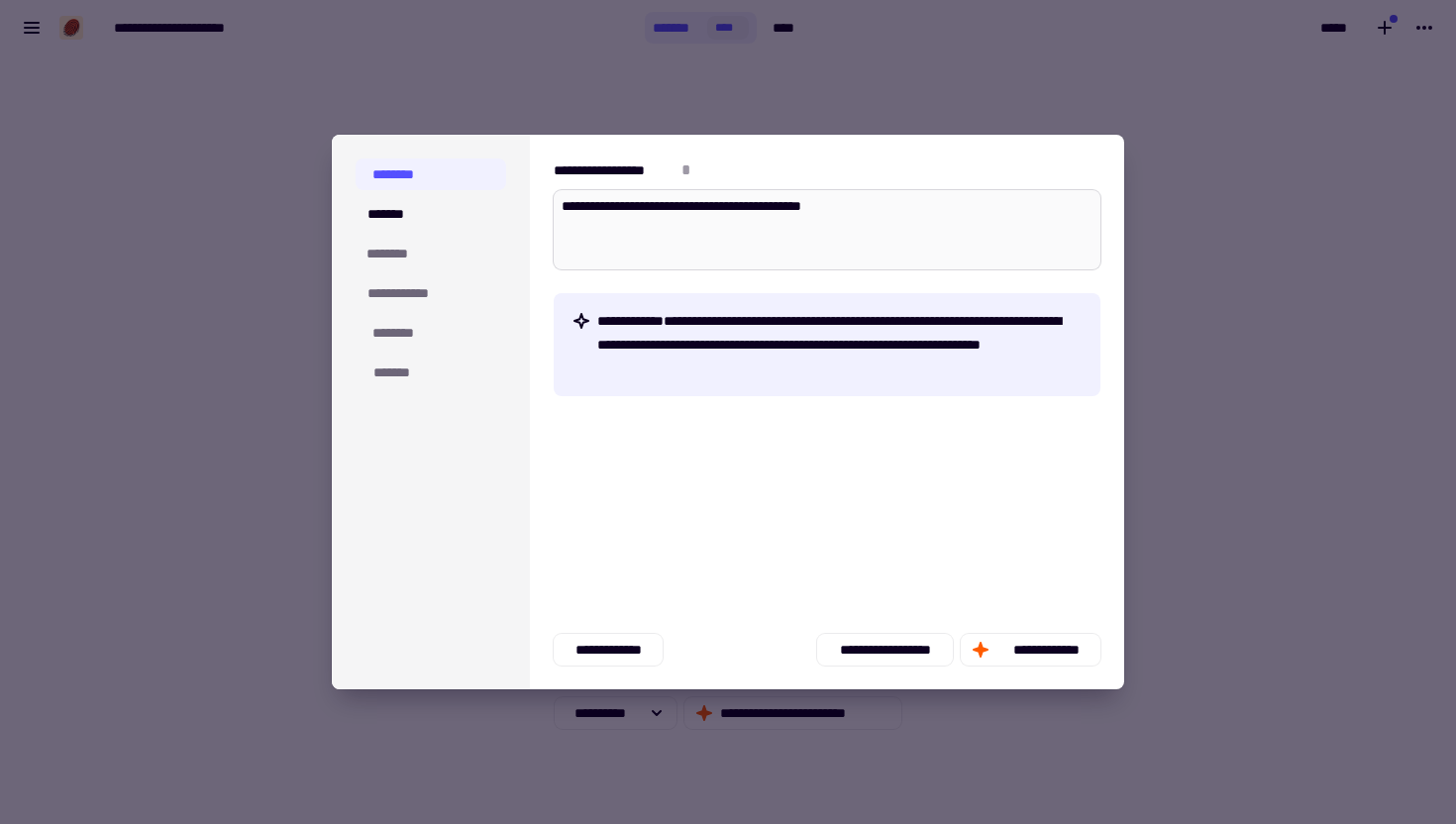 type on "*" 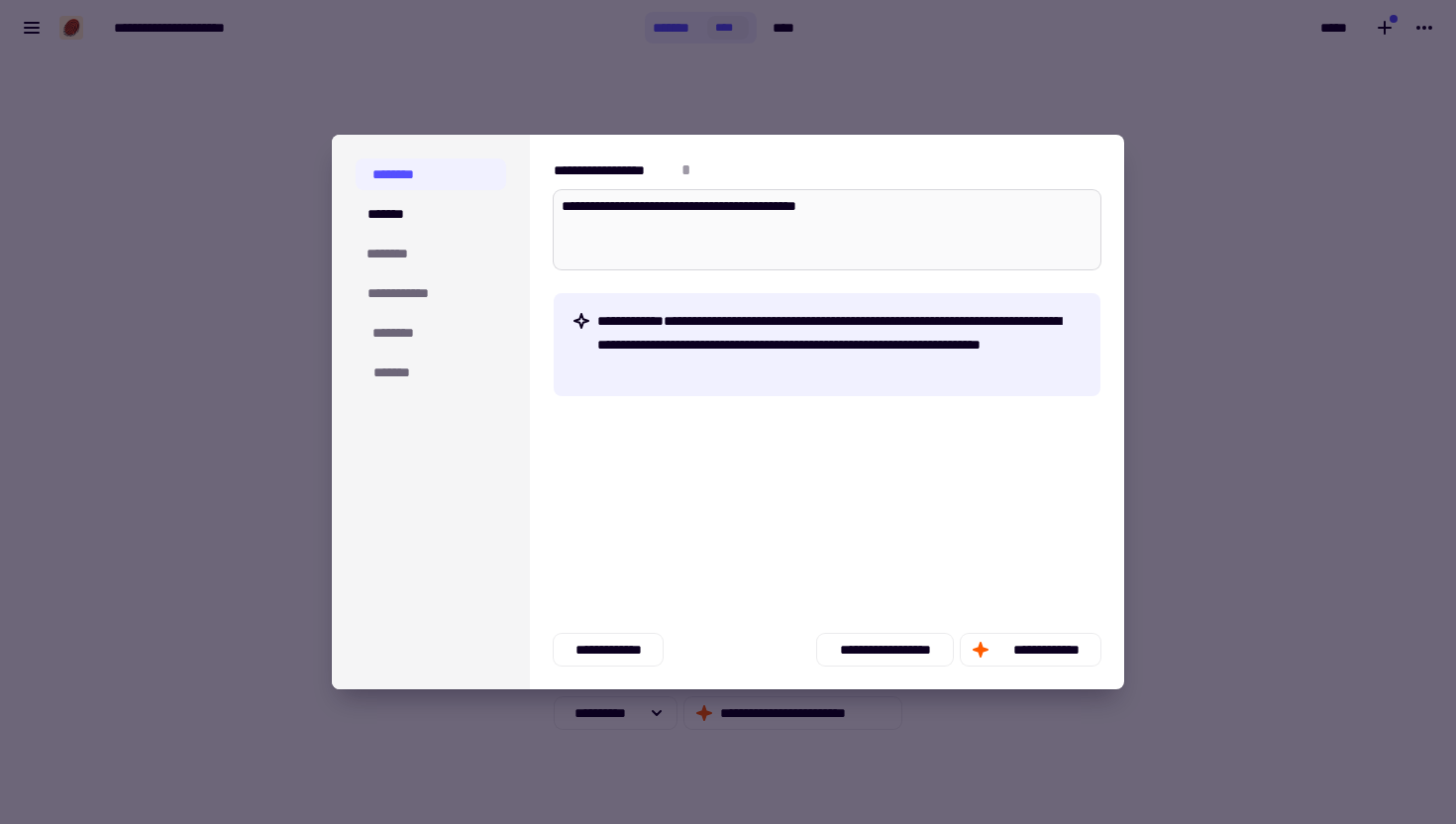 type on "*" 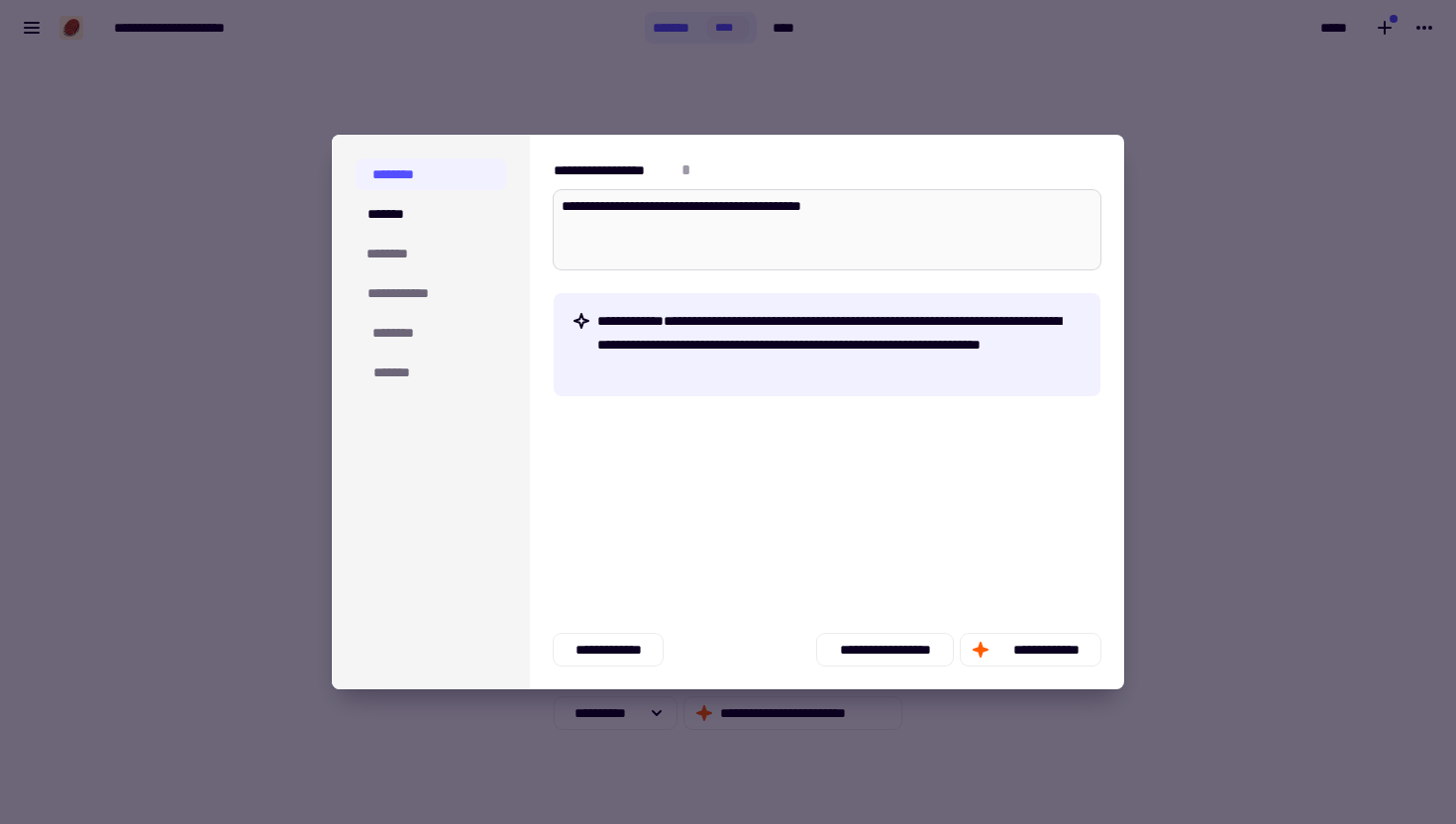 type on "*" 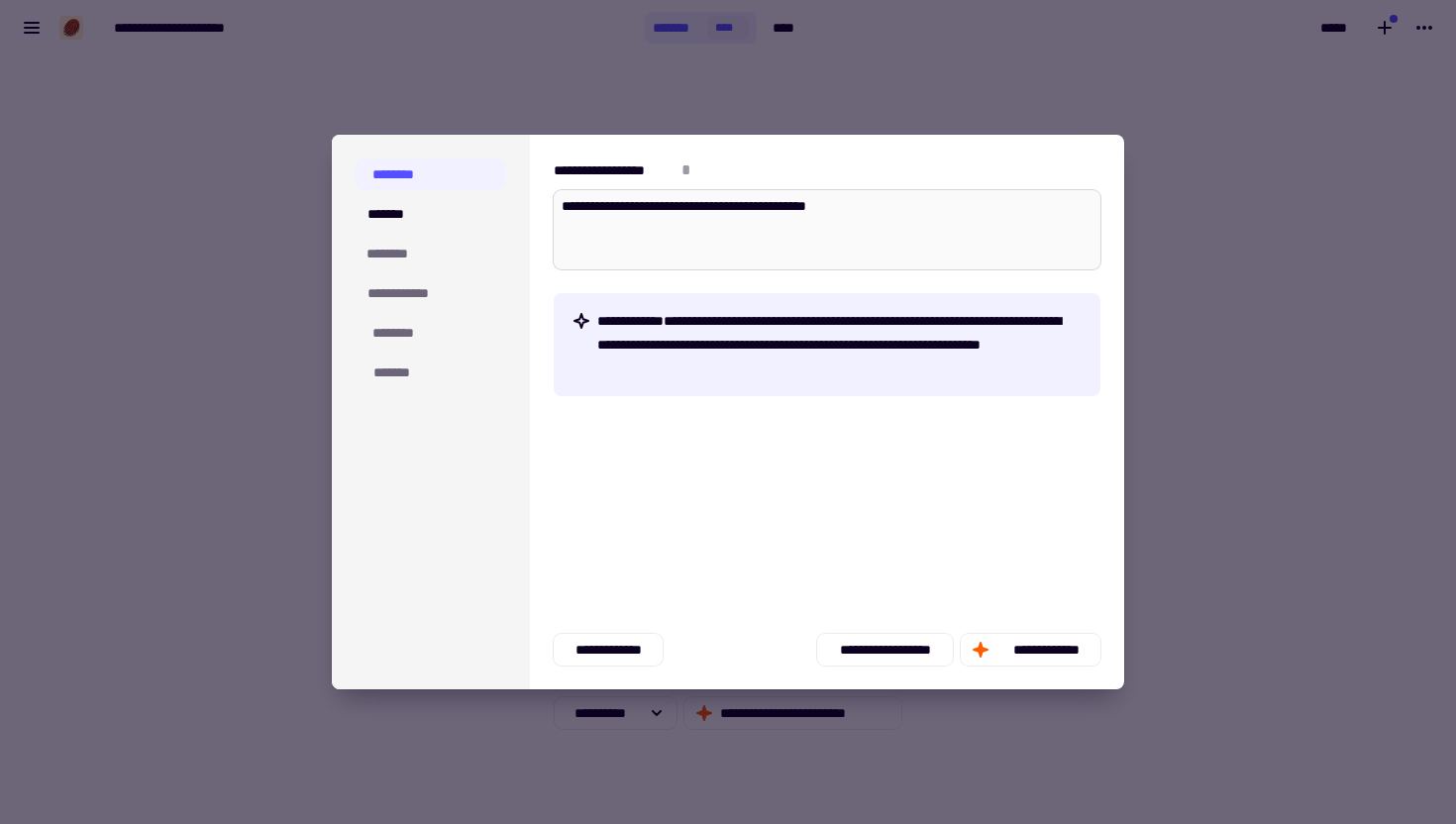 type on "*" 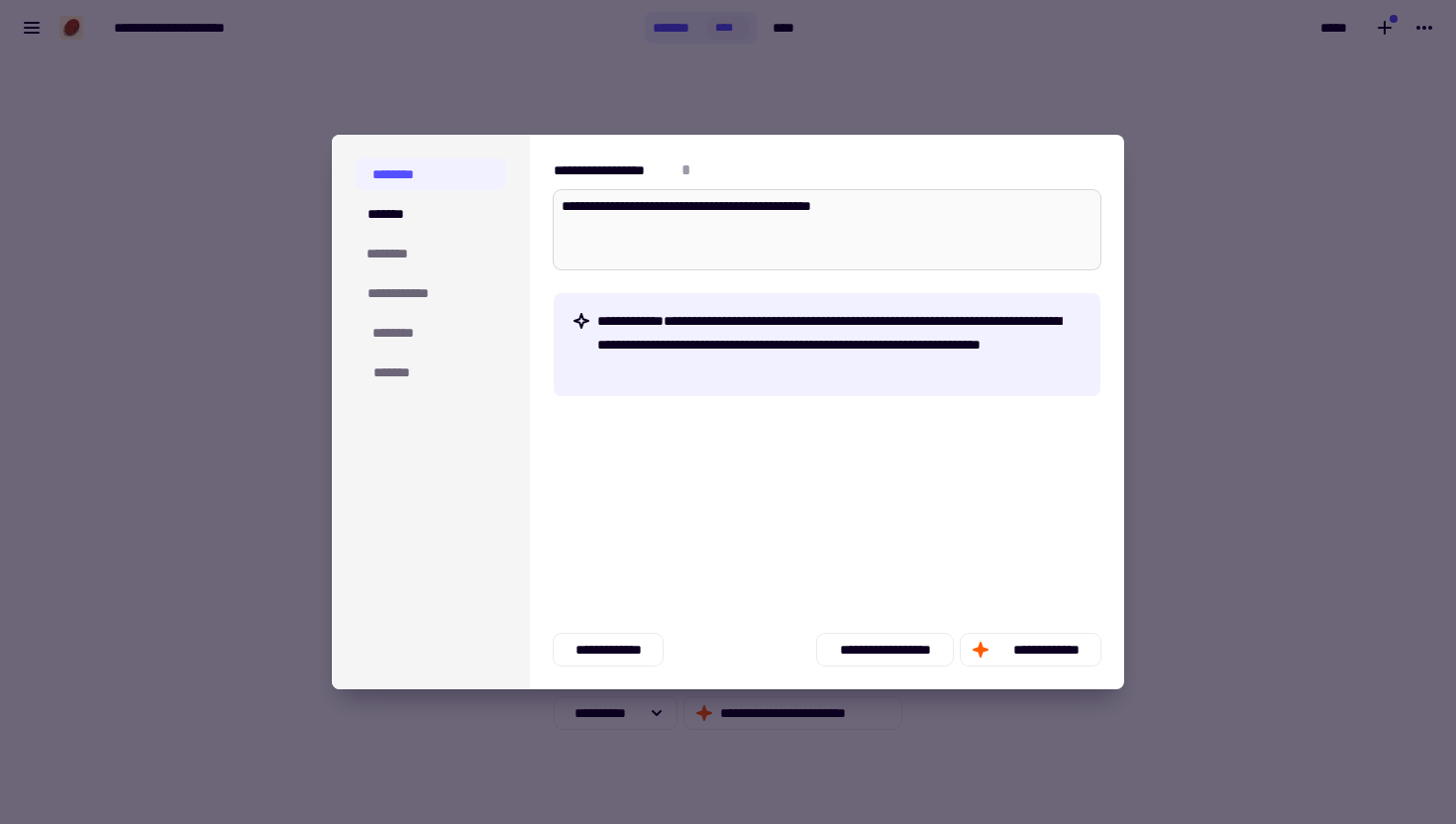 type on "*" 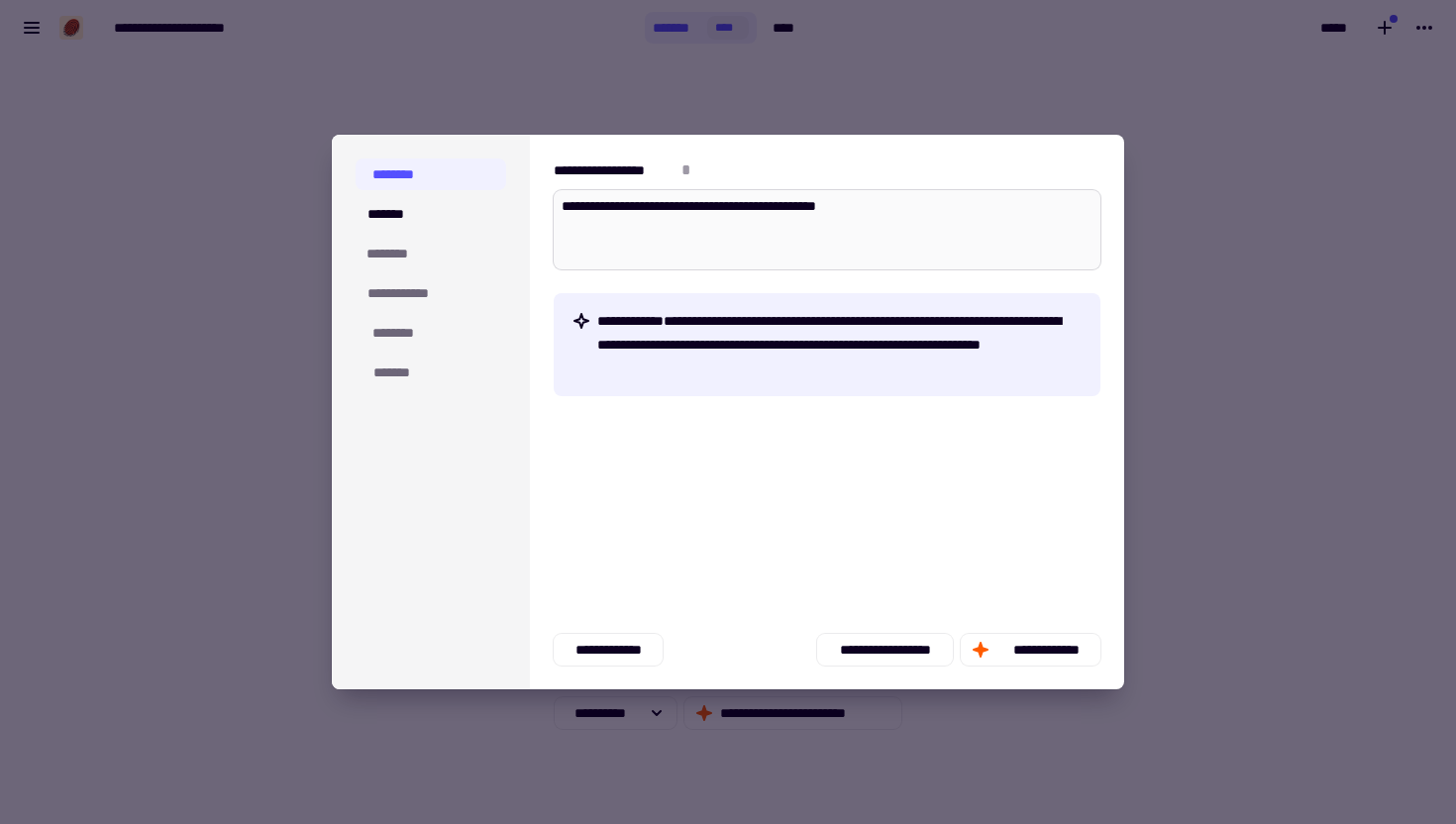 type on "*" 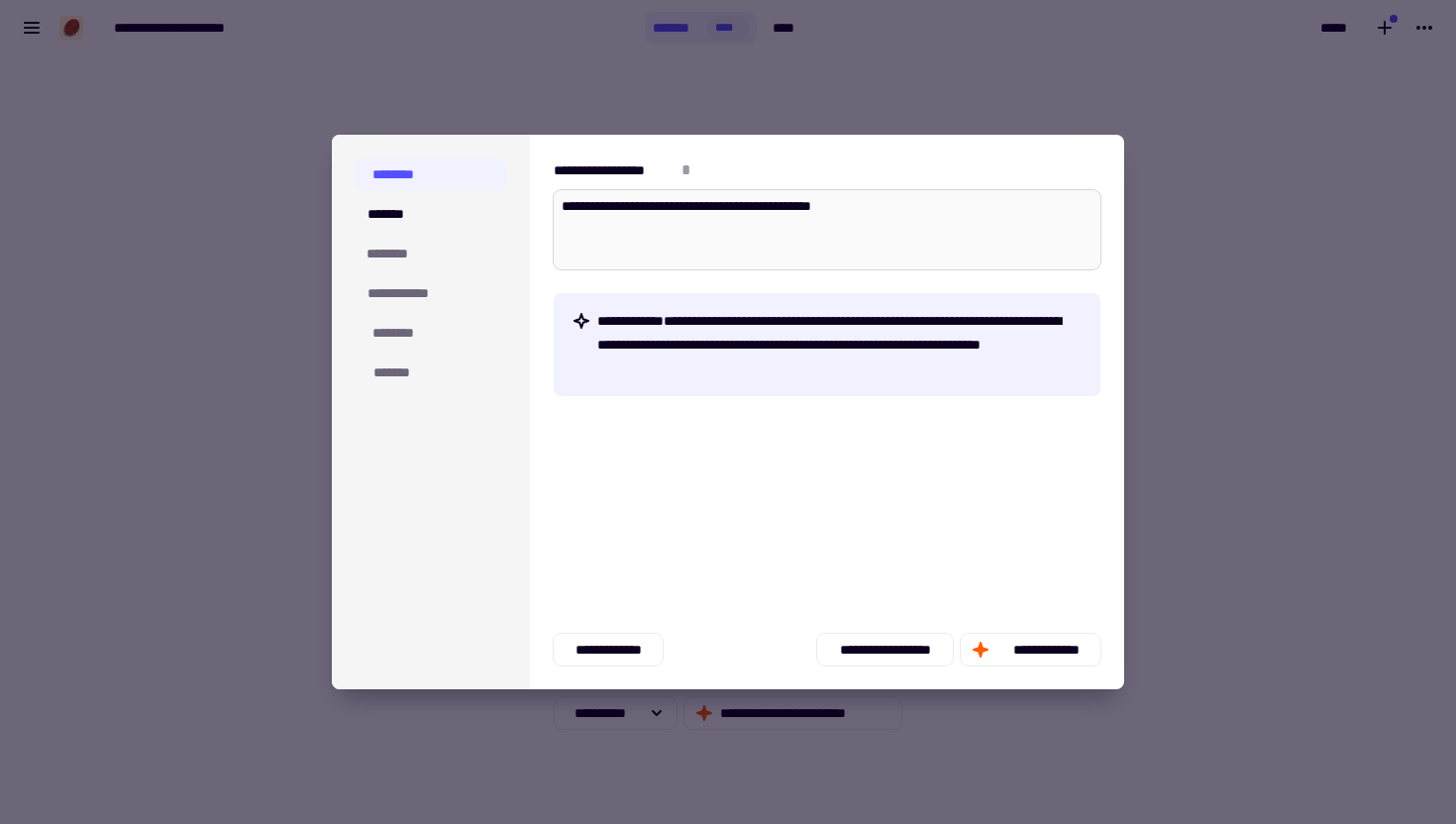 type on "*" 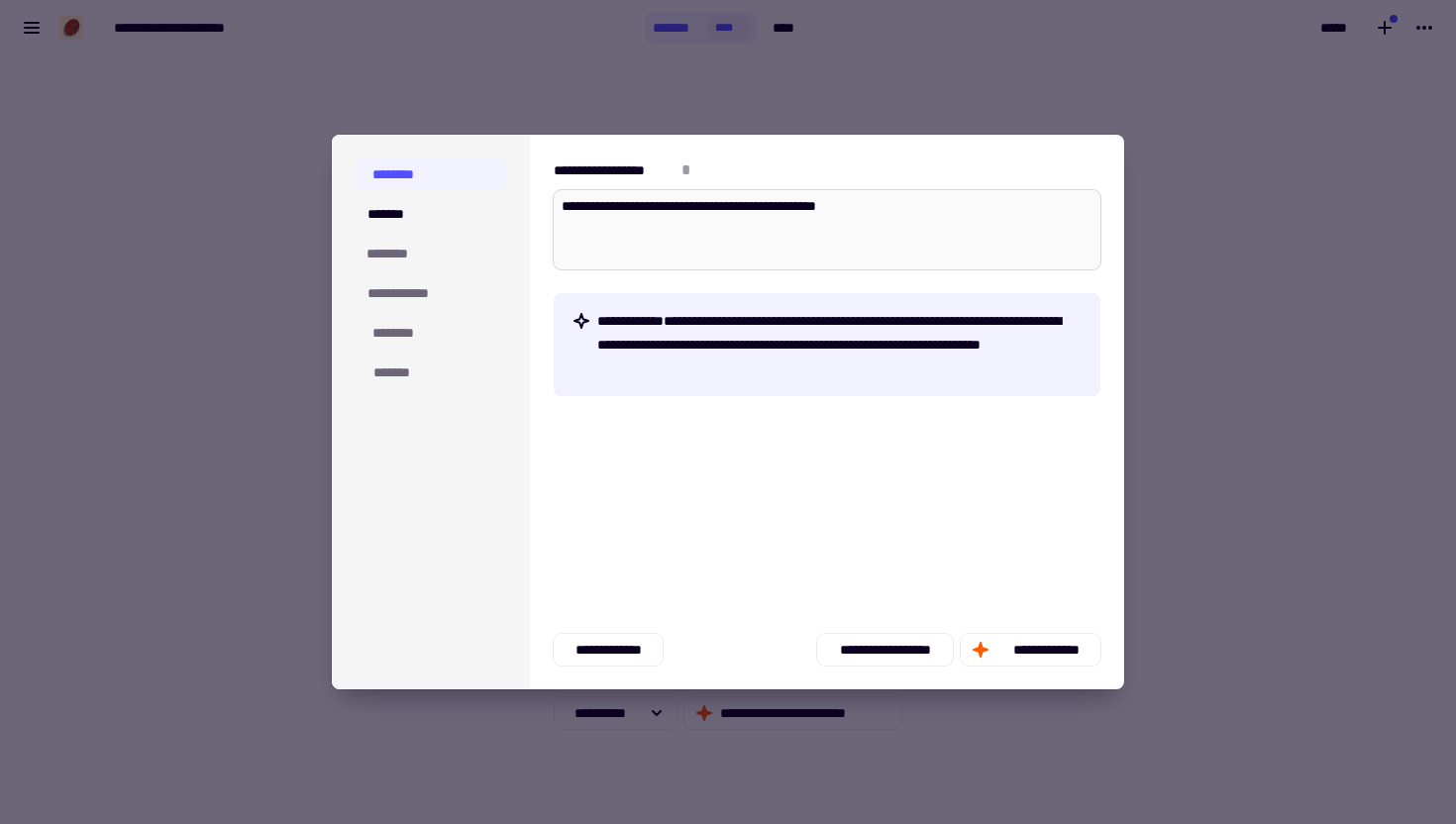 type on "*" 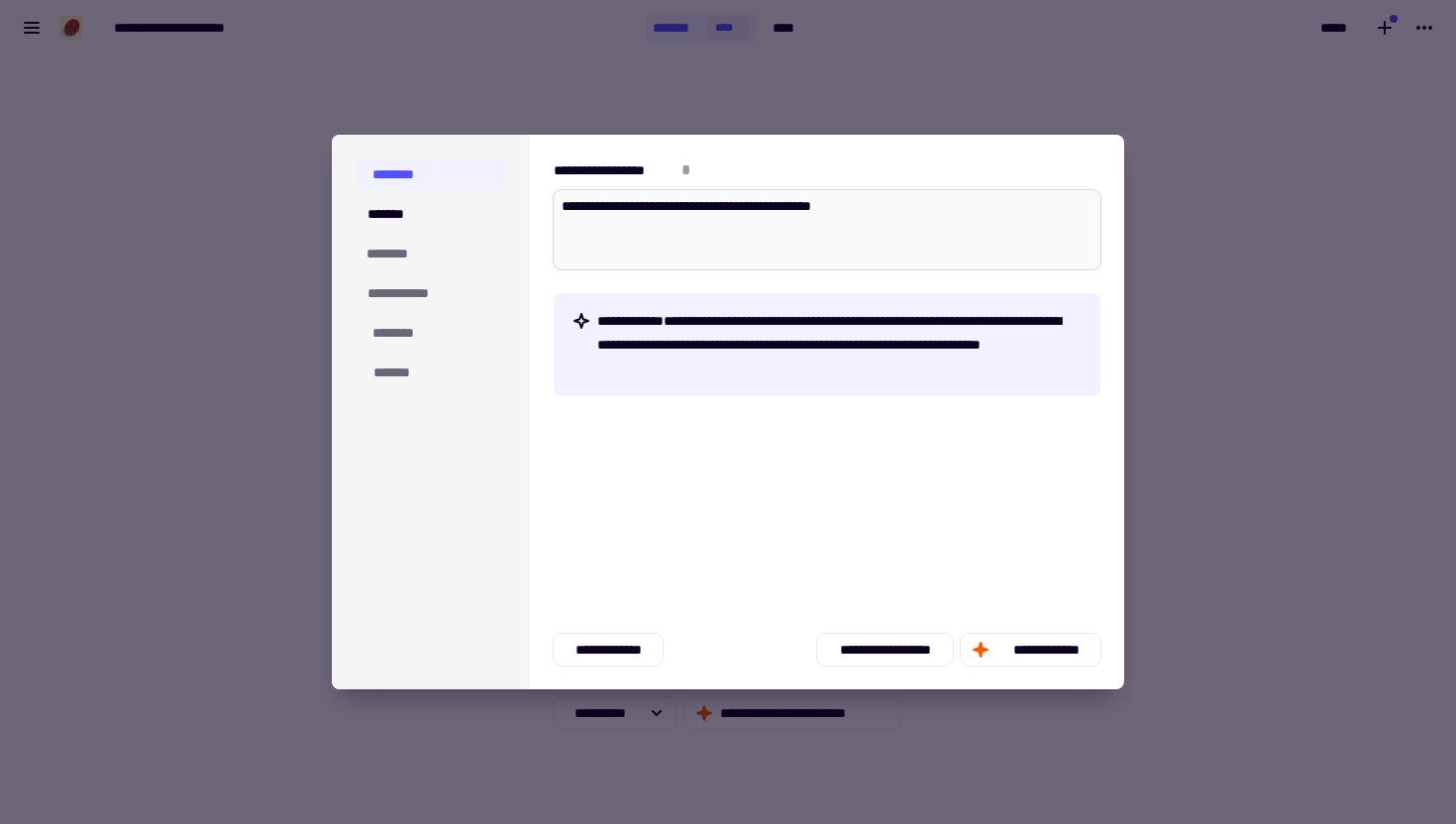type on "*" 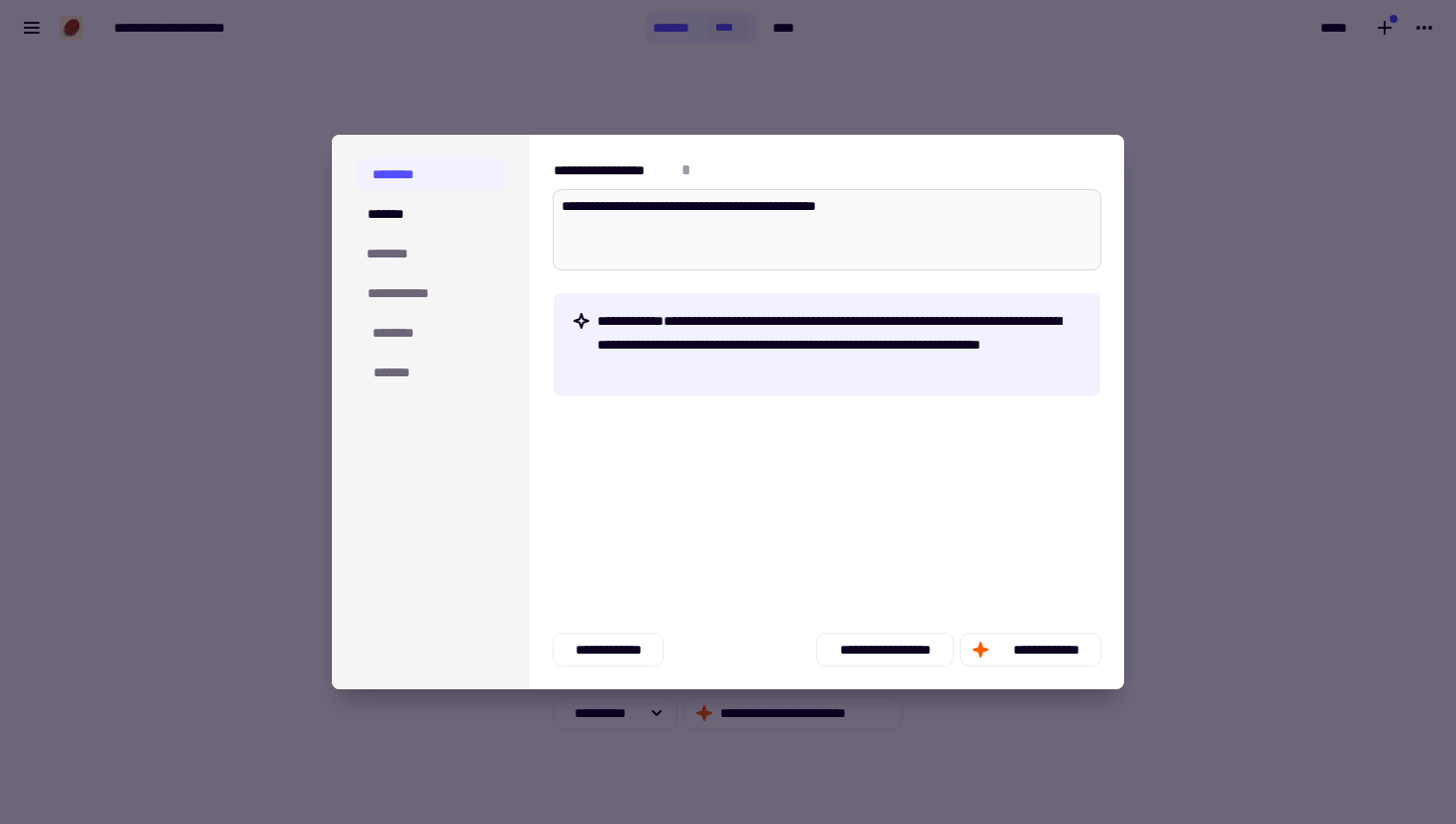 type on "*" 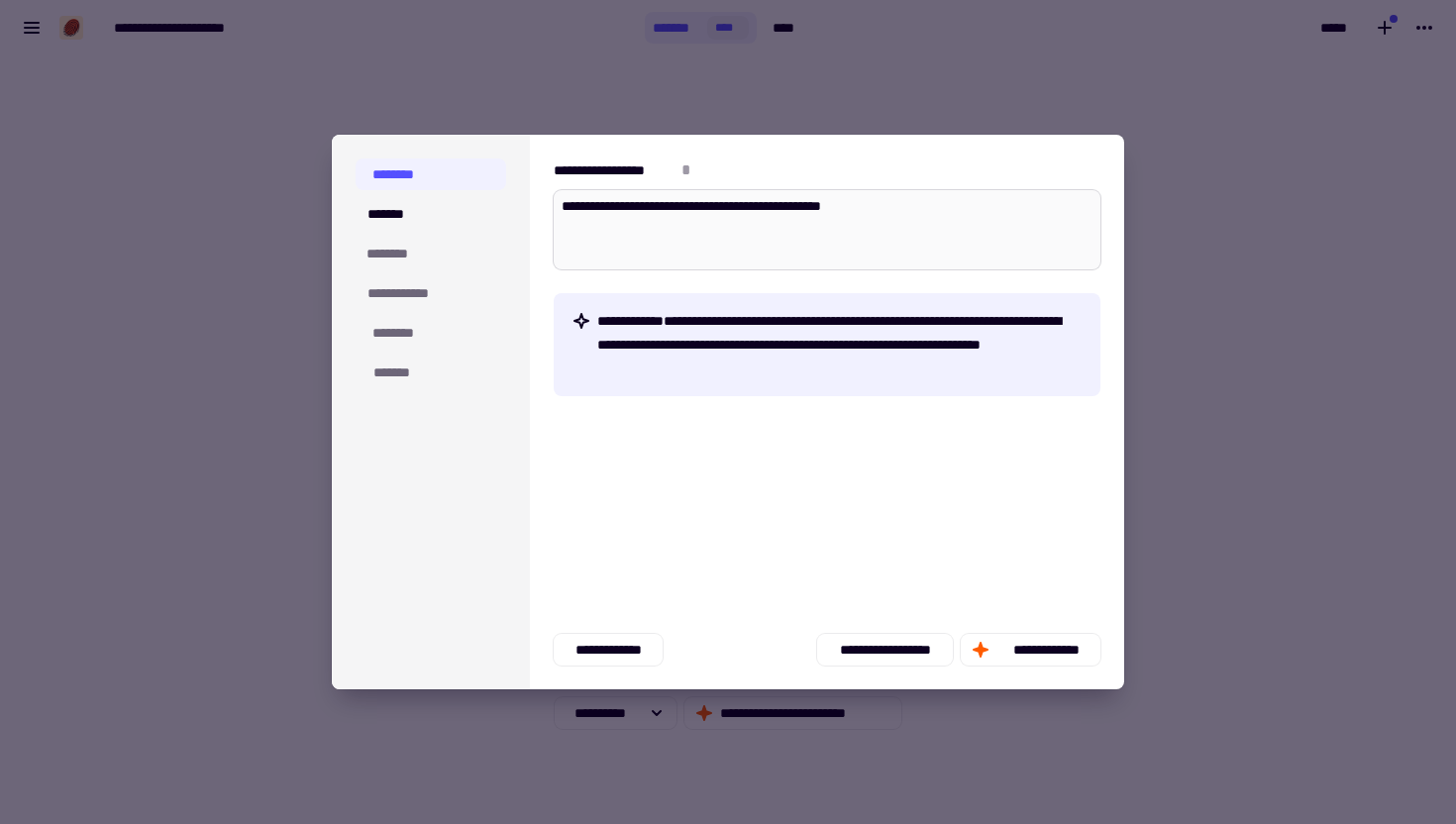 type on "*" 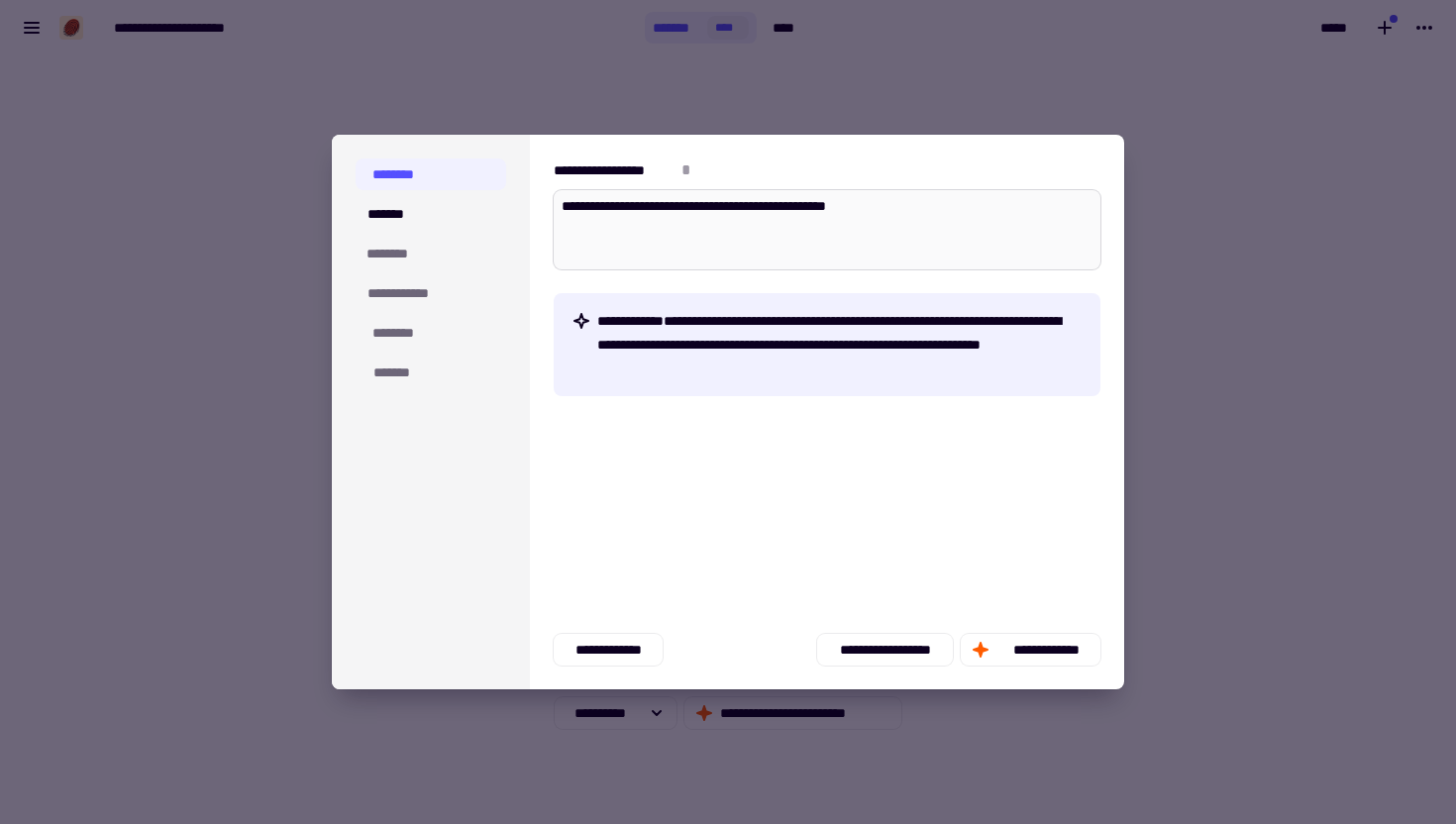 type on "*" 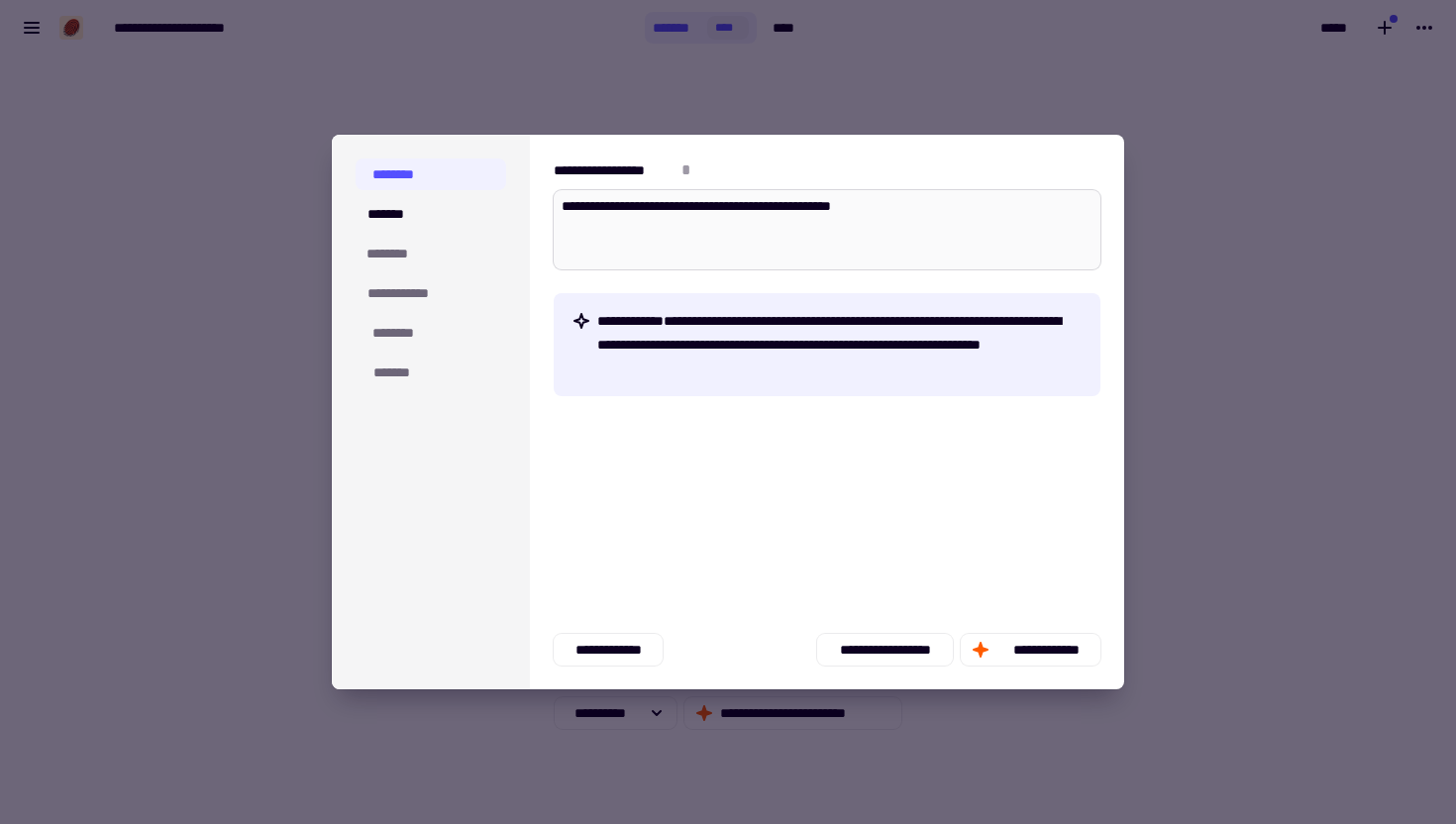type on "*" 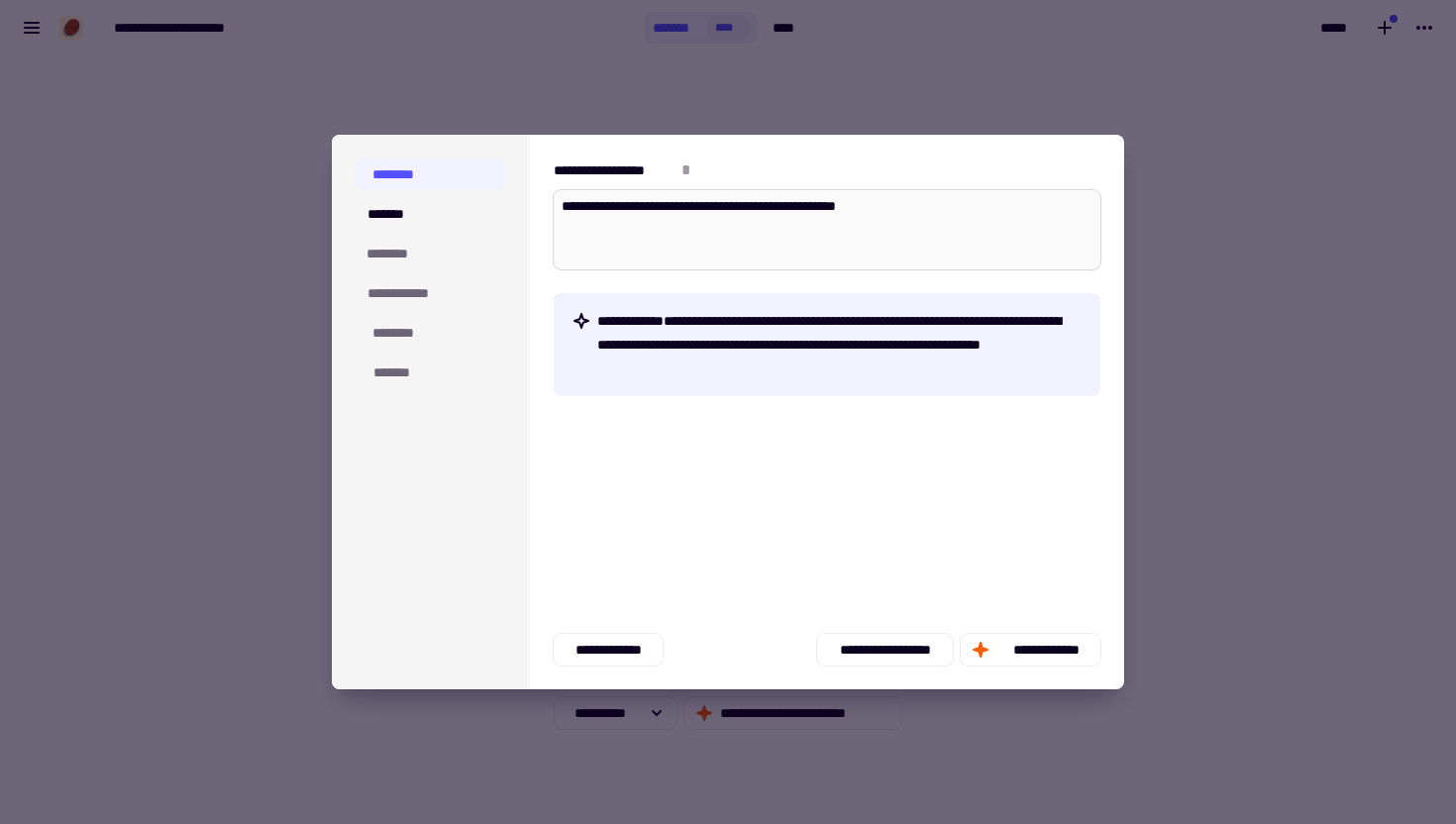 type on "*" 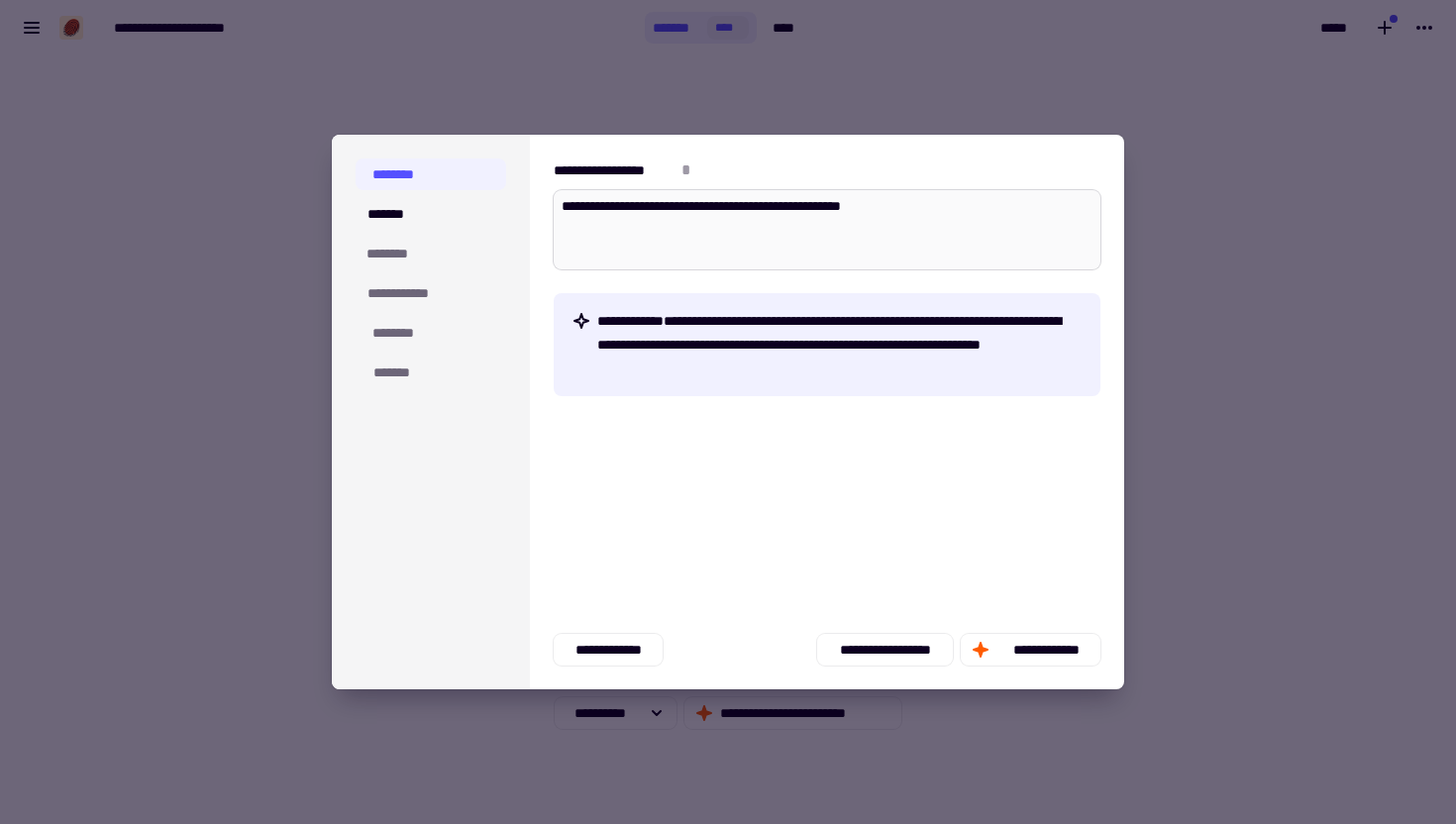 type on "*" 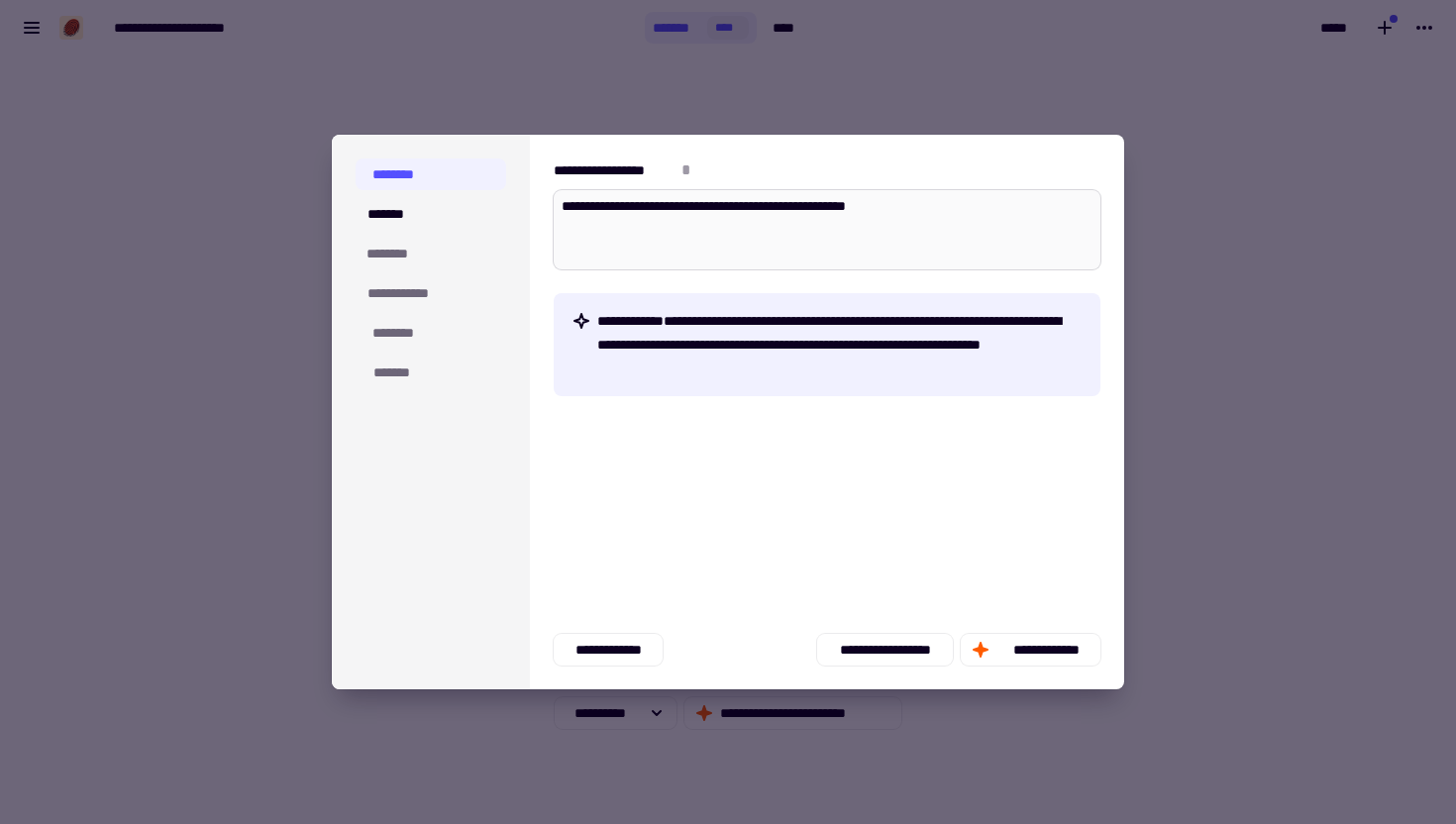 type on "*" 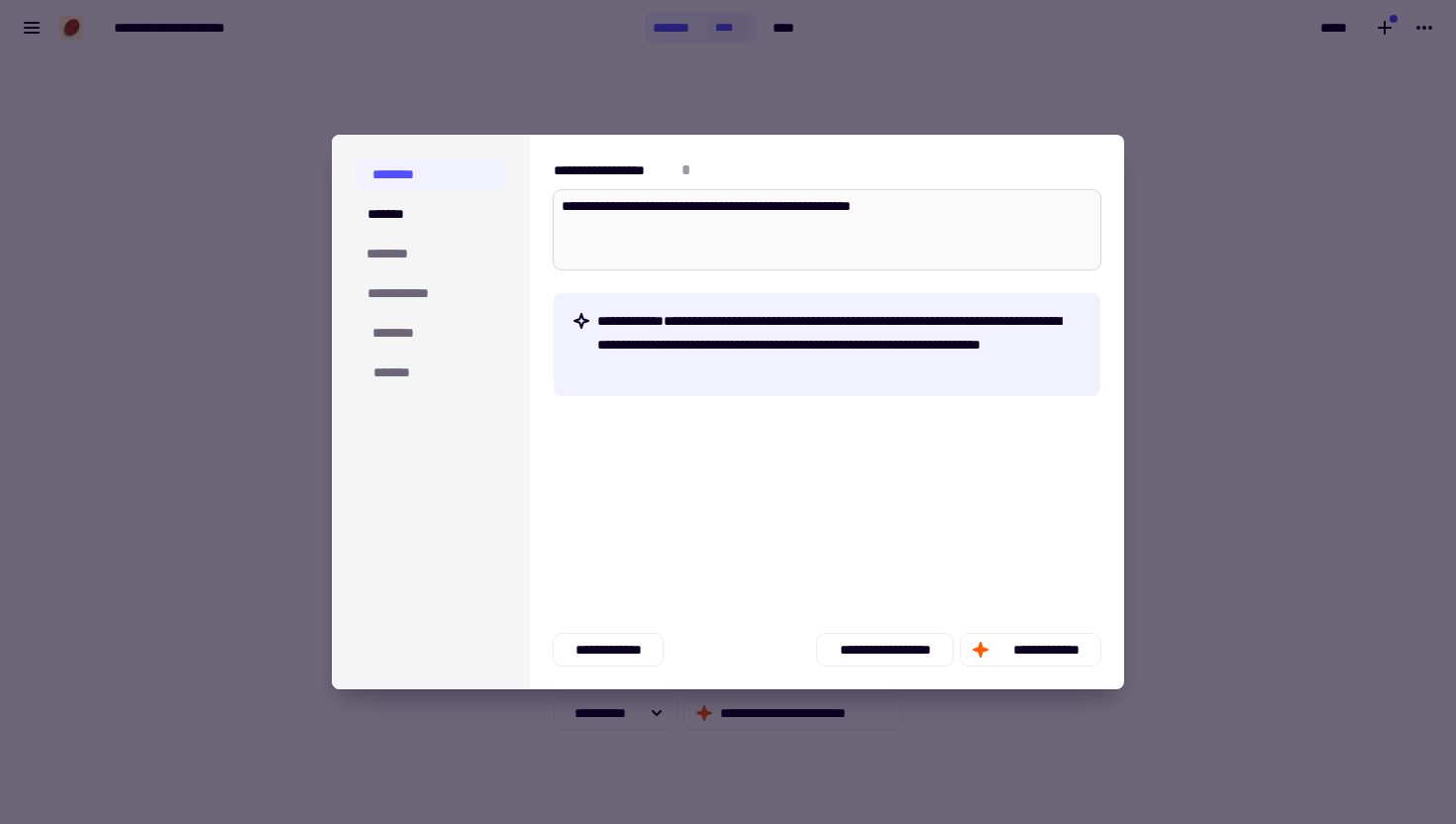 type on "*" 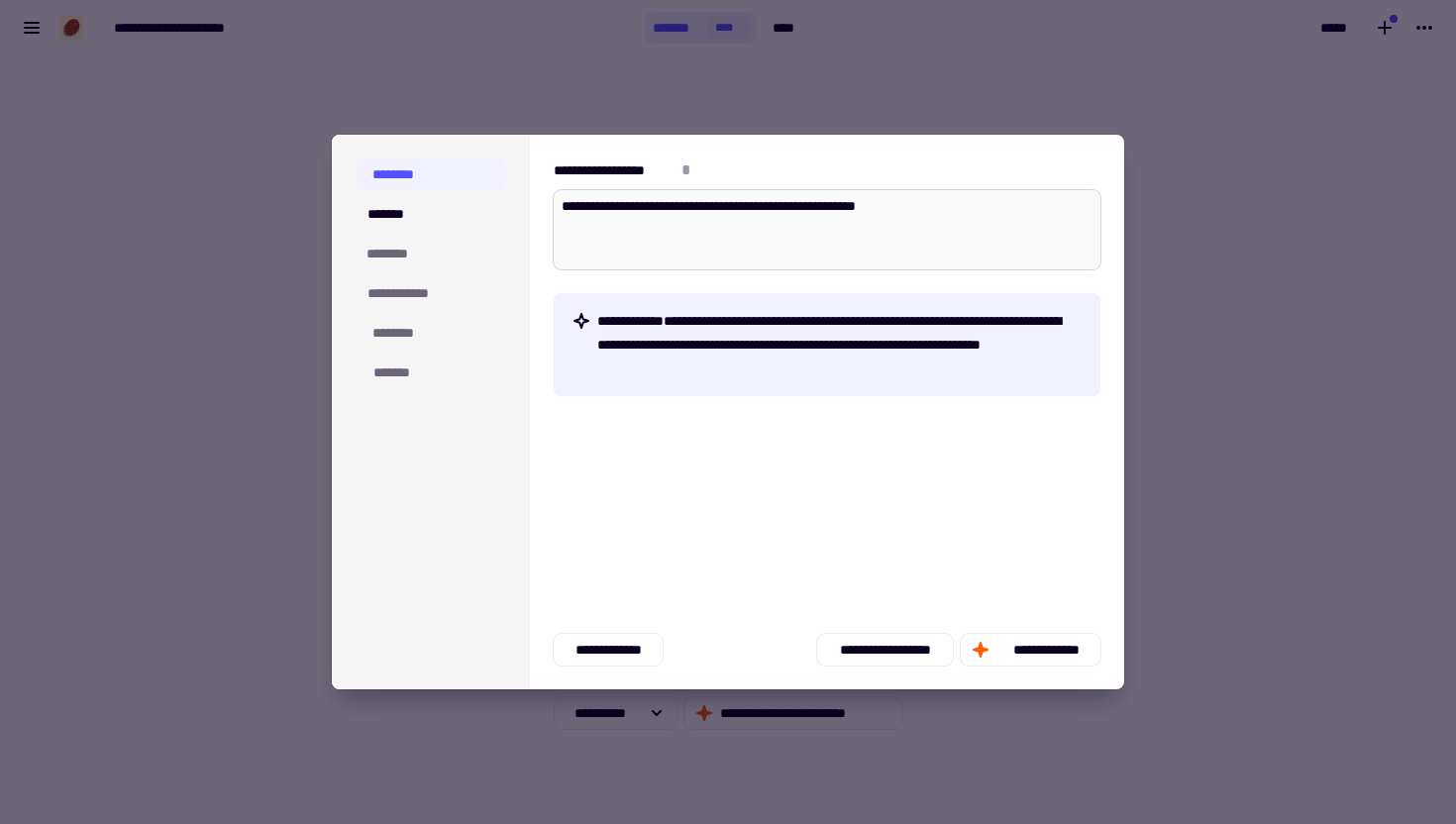 type on "*" 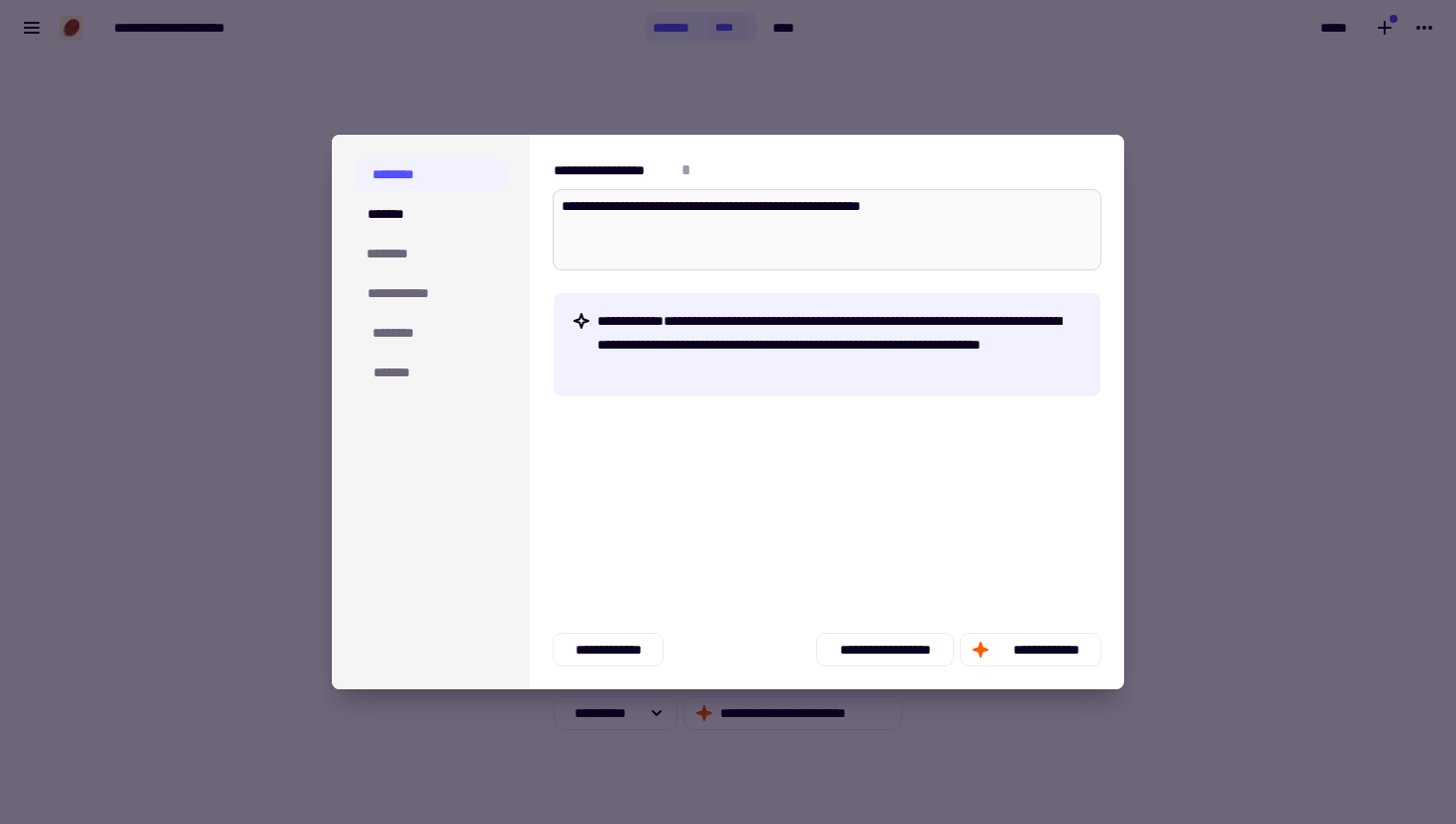 type on "*" 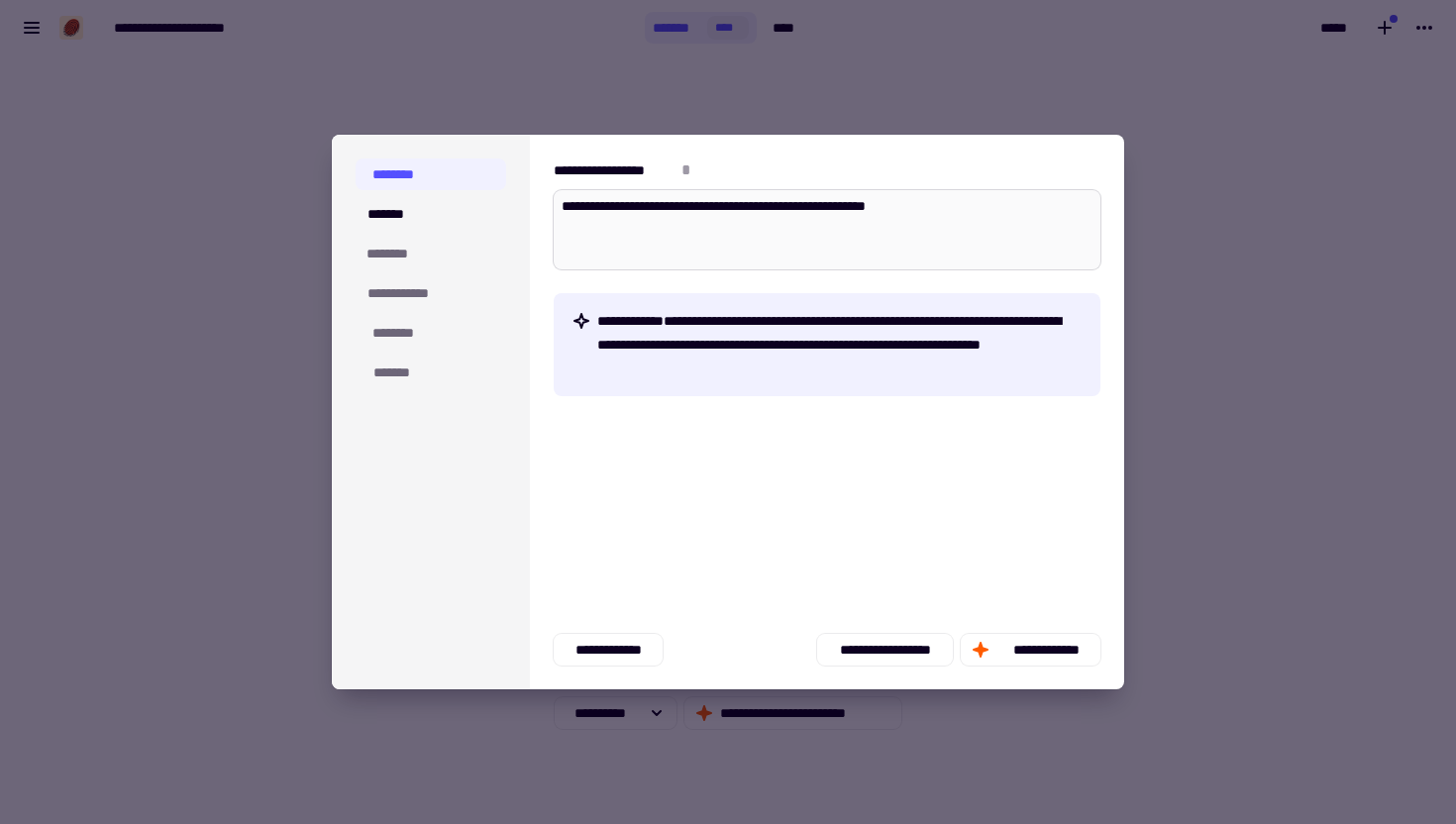 type on "*" 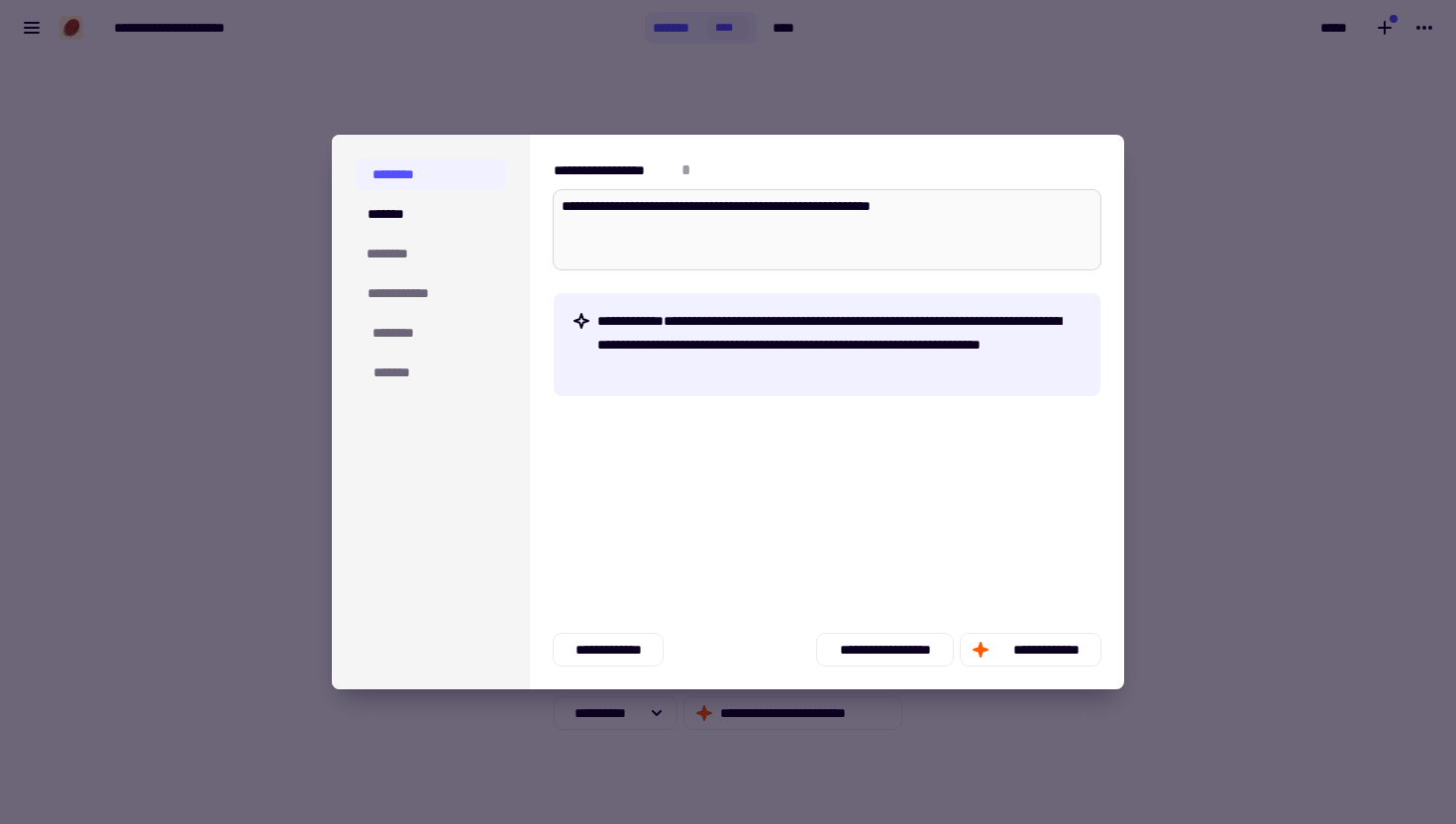 type on "*" 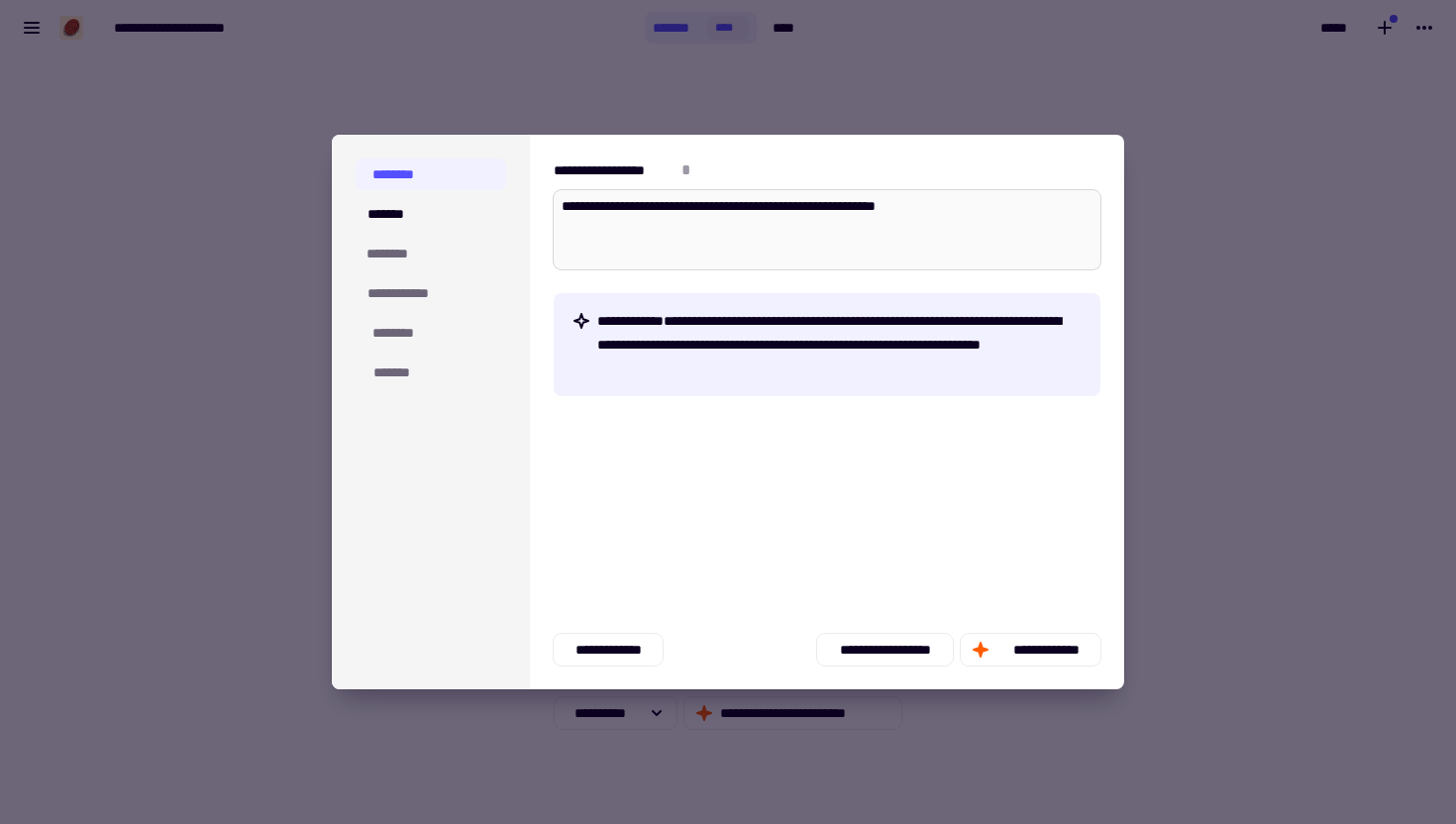 type on "*" 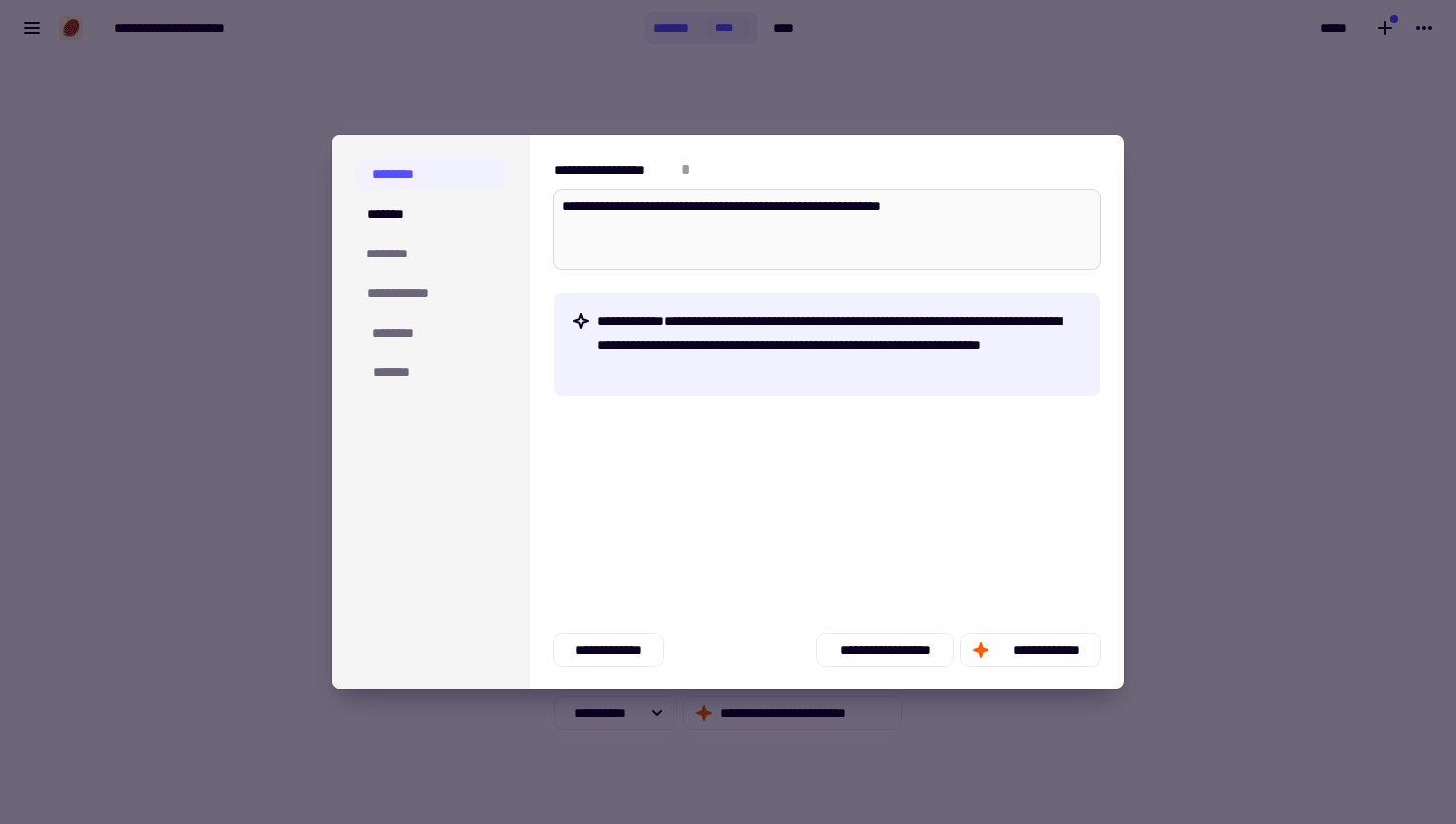 type on "*" 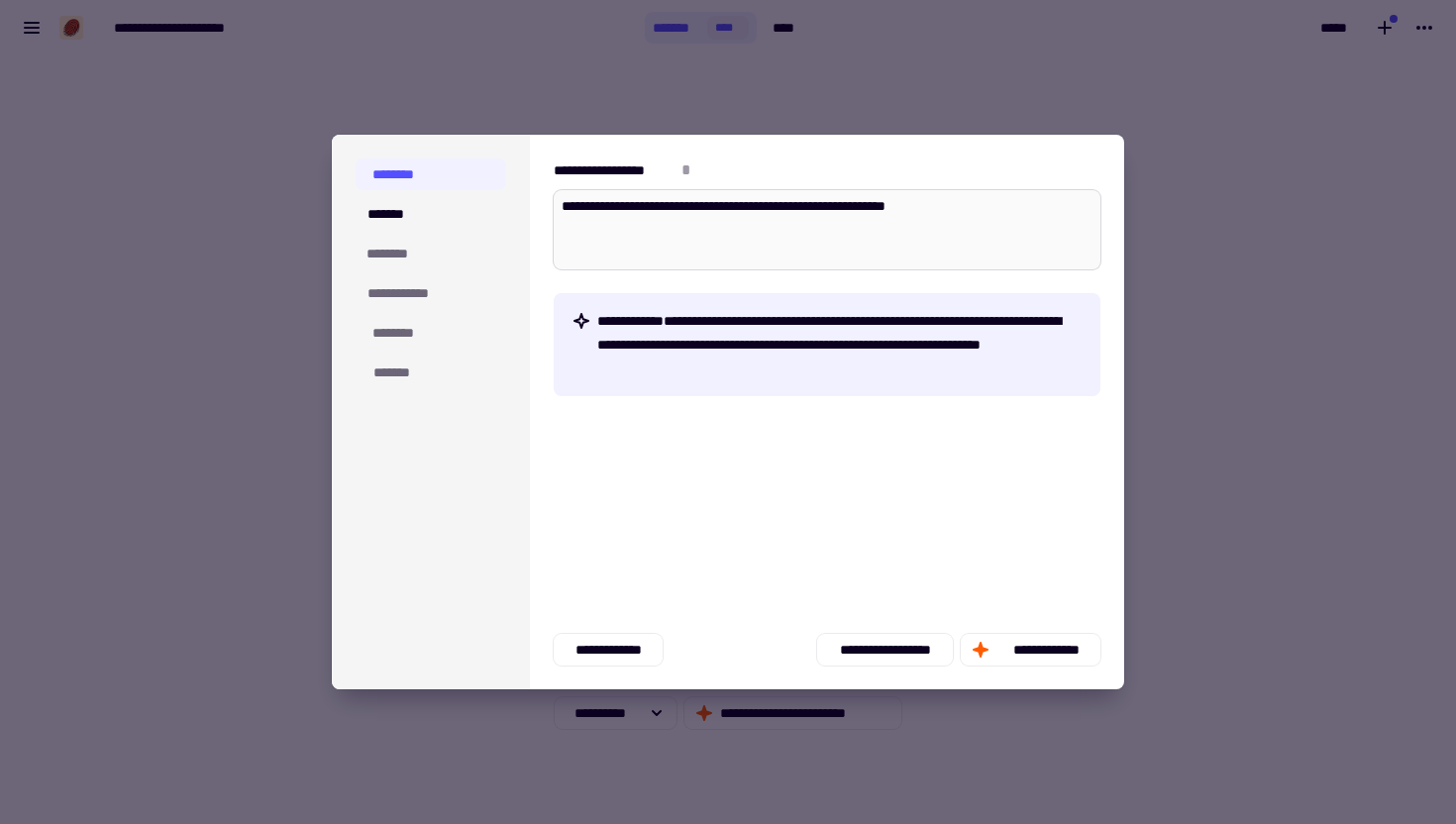 type on "*" 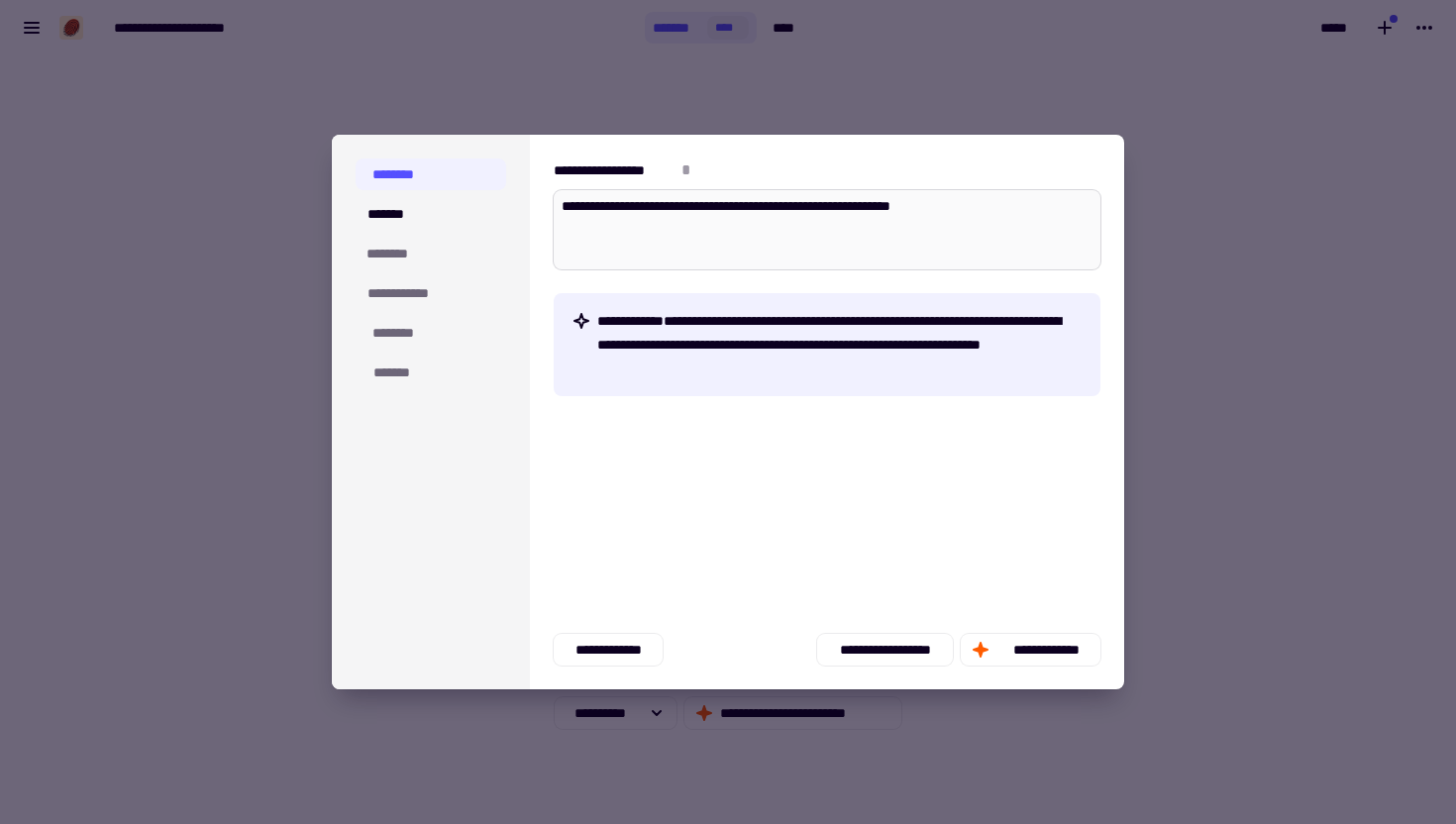 type on "*" 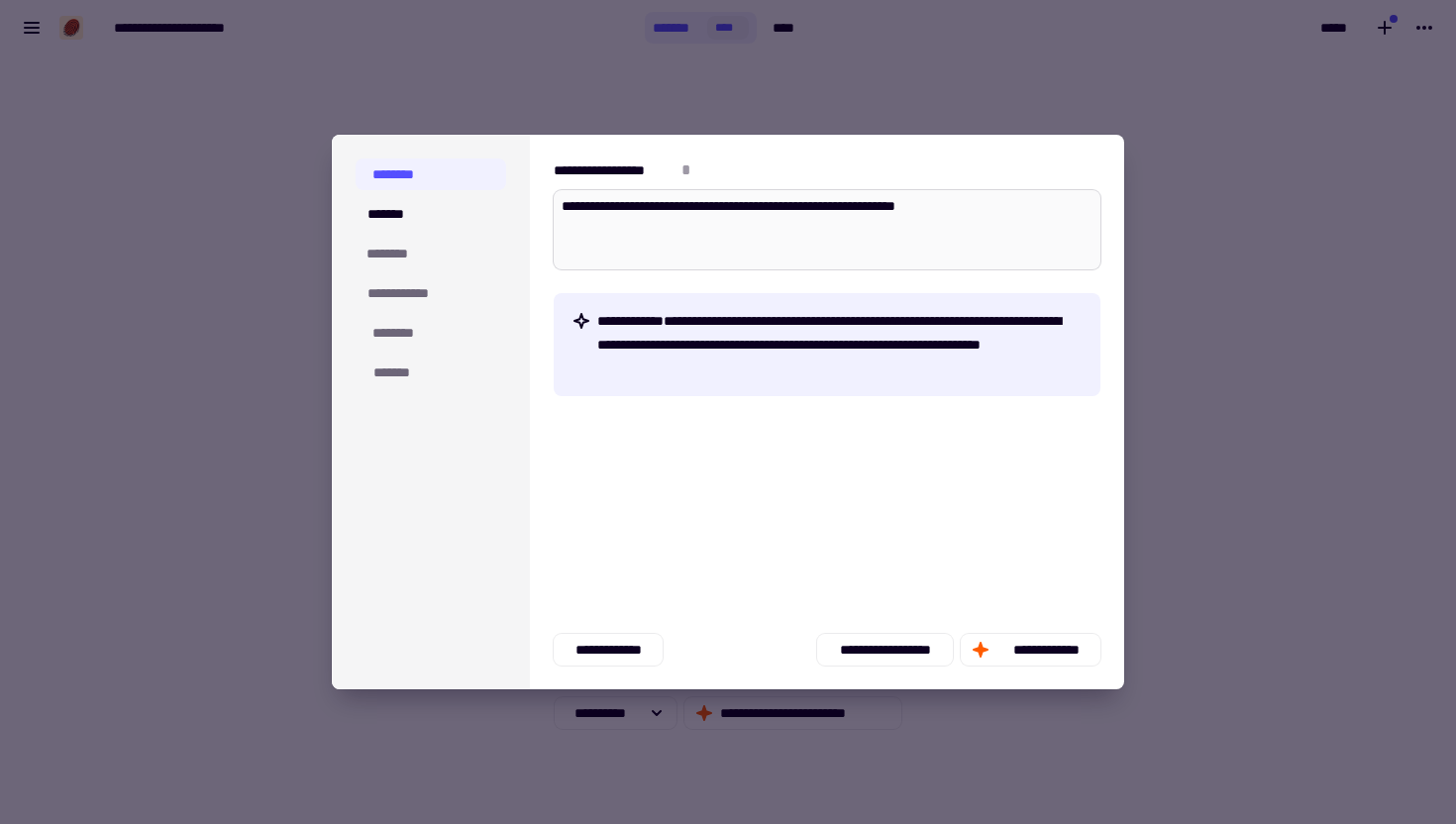 type on "*" 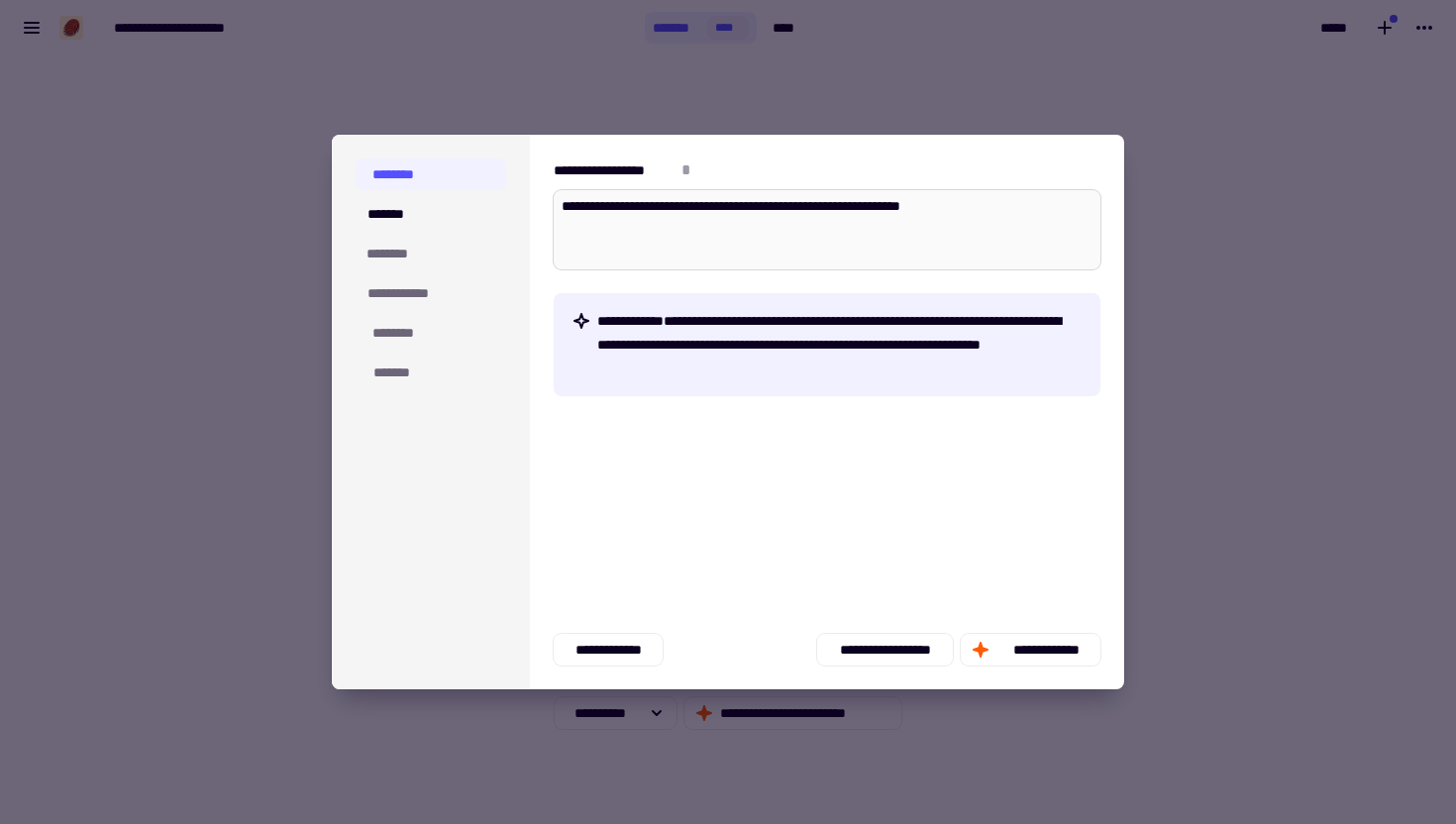 type on "*" 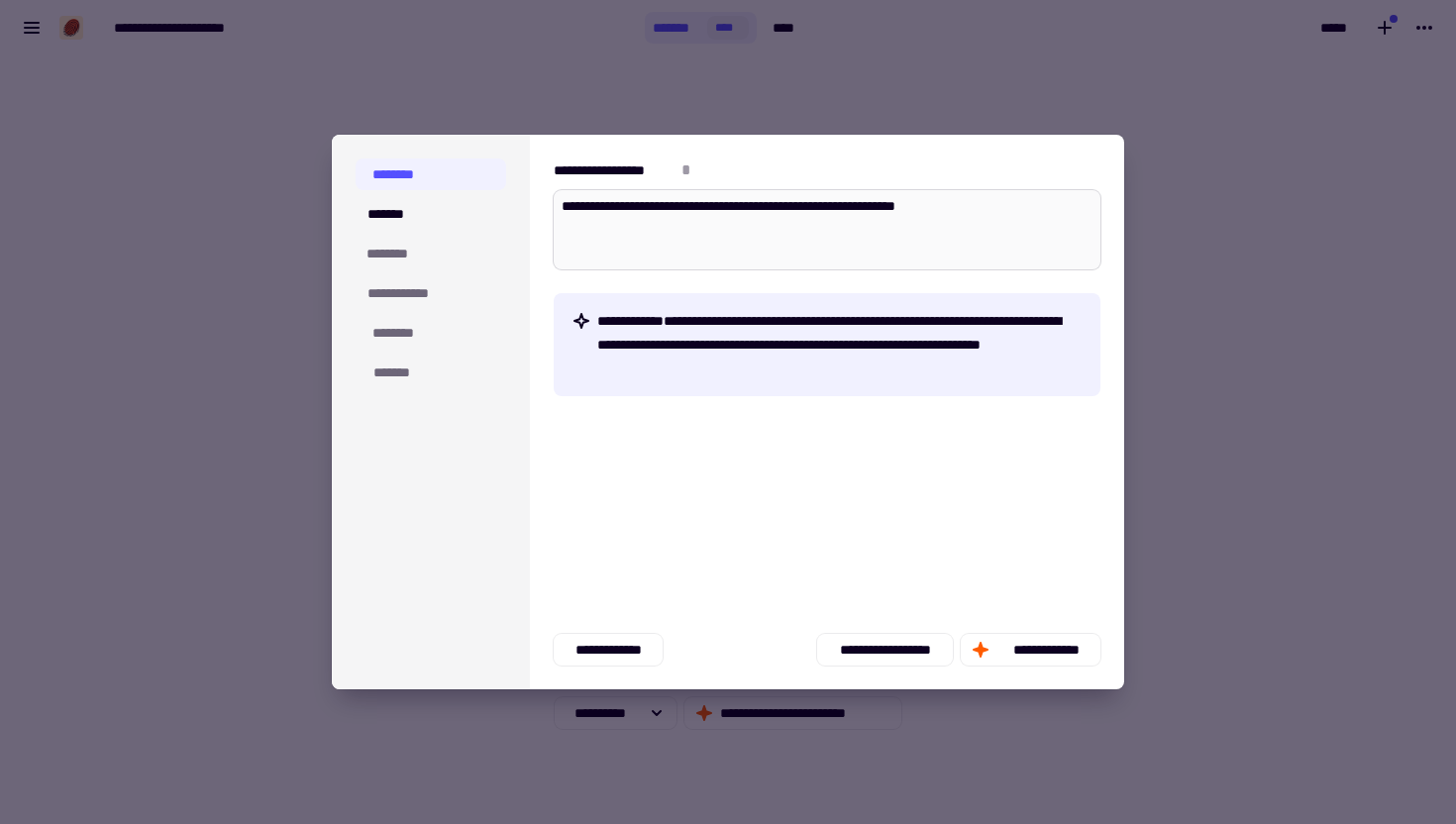 type on "*" 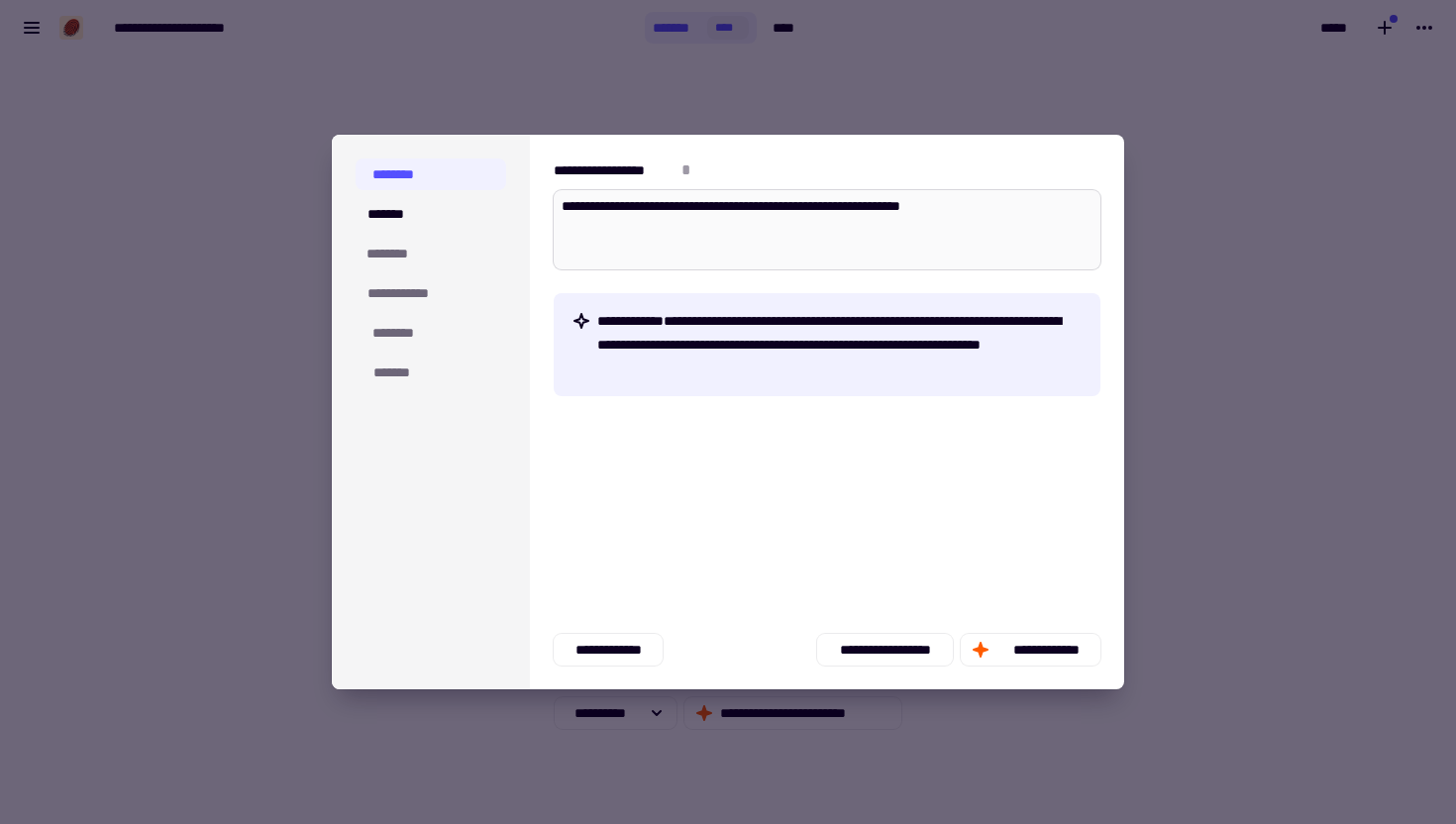 type on "*" 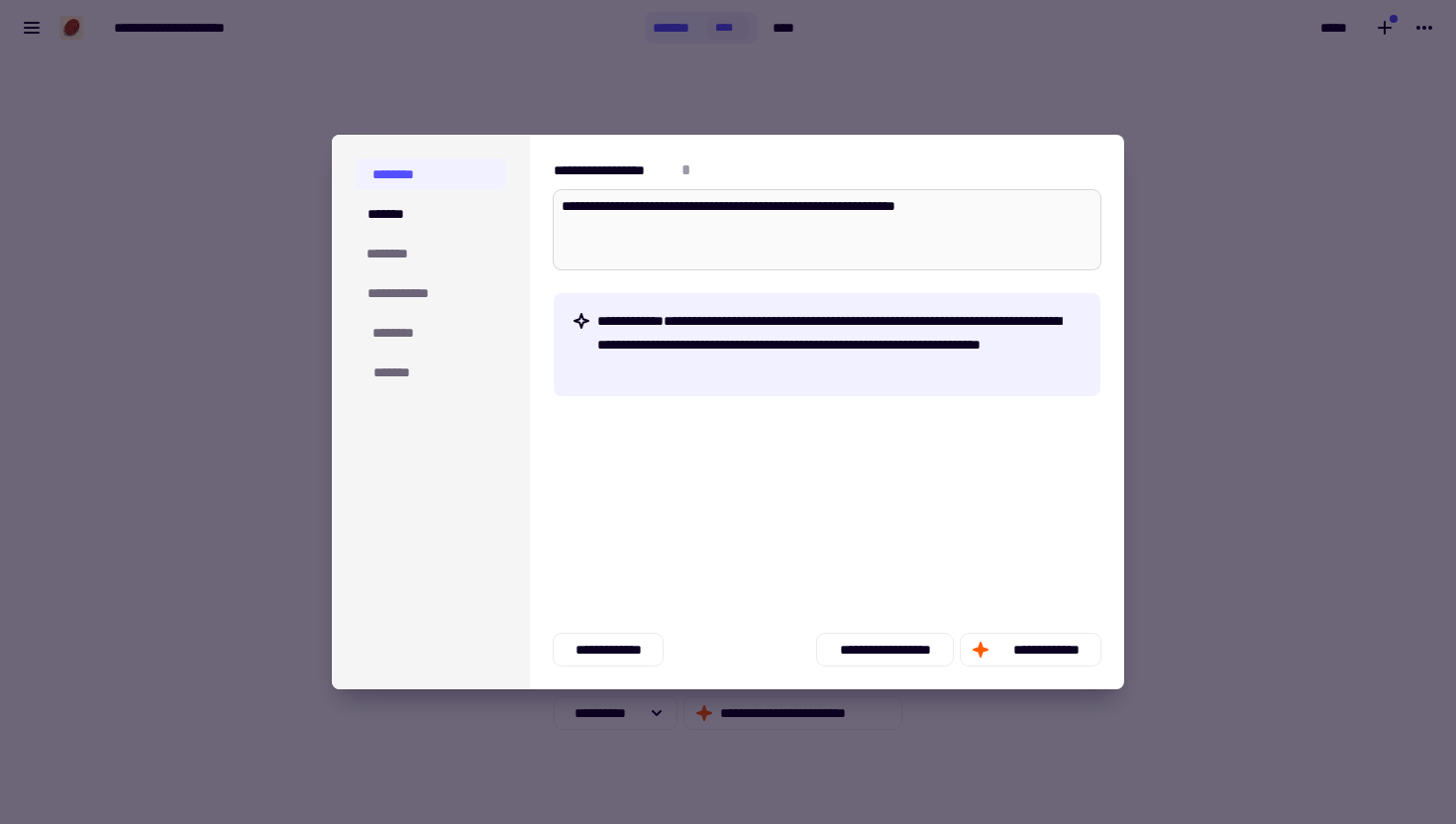 type on "*" 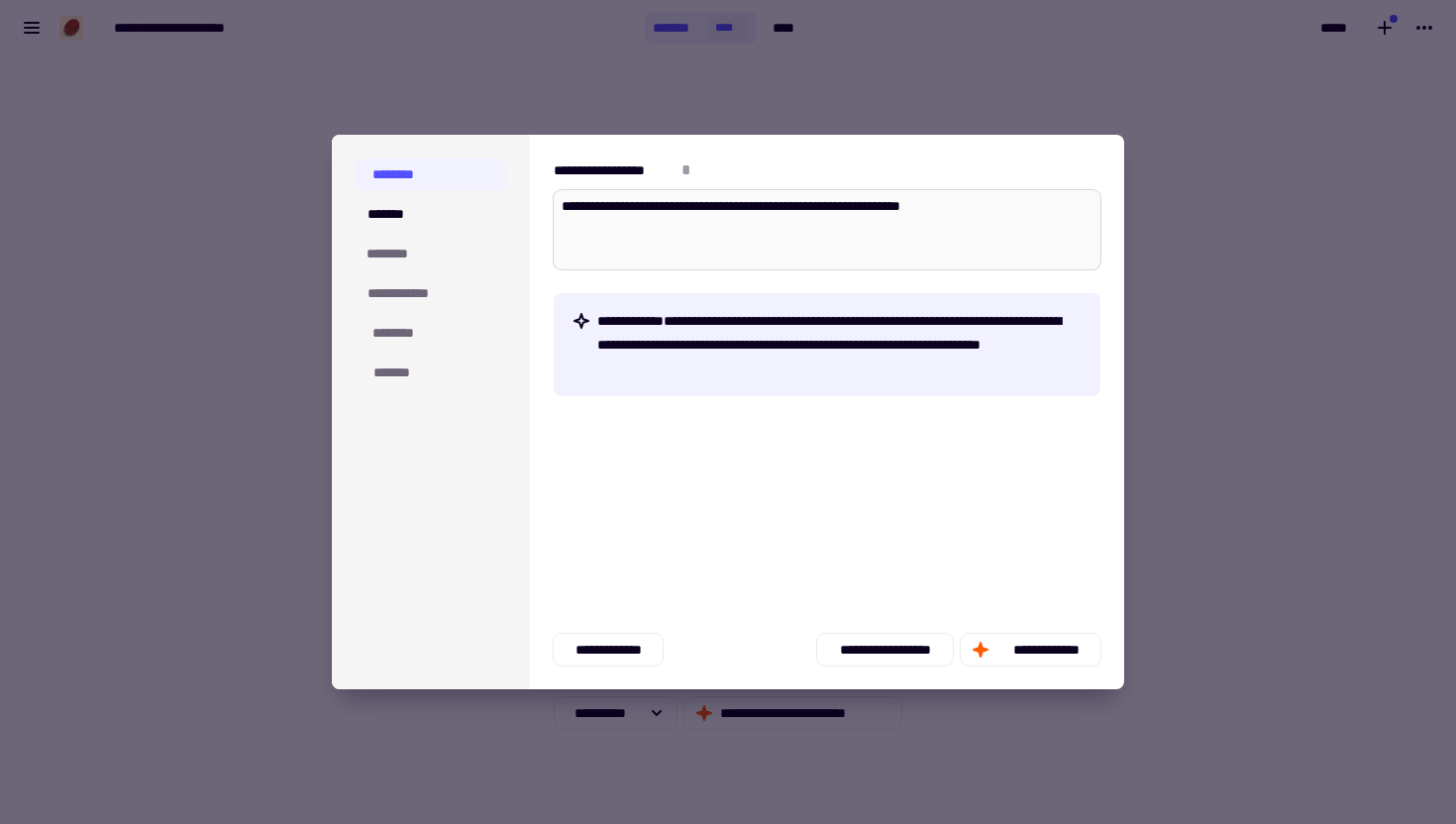 type on "*" 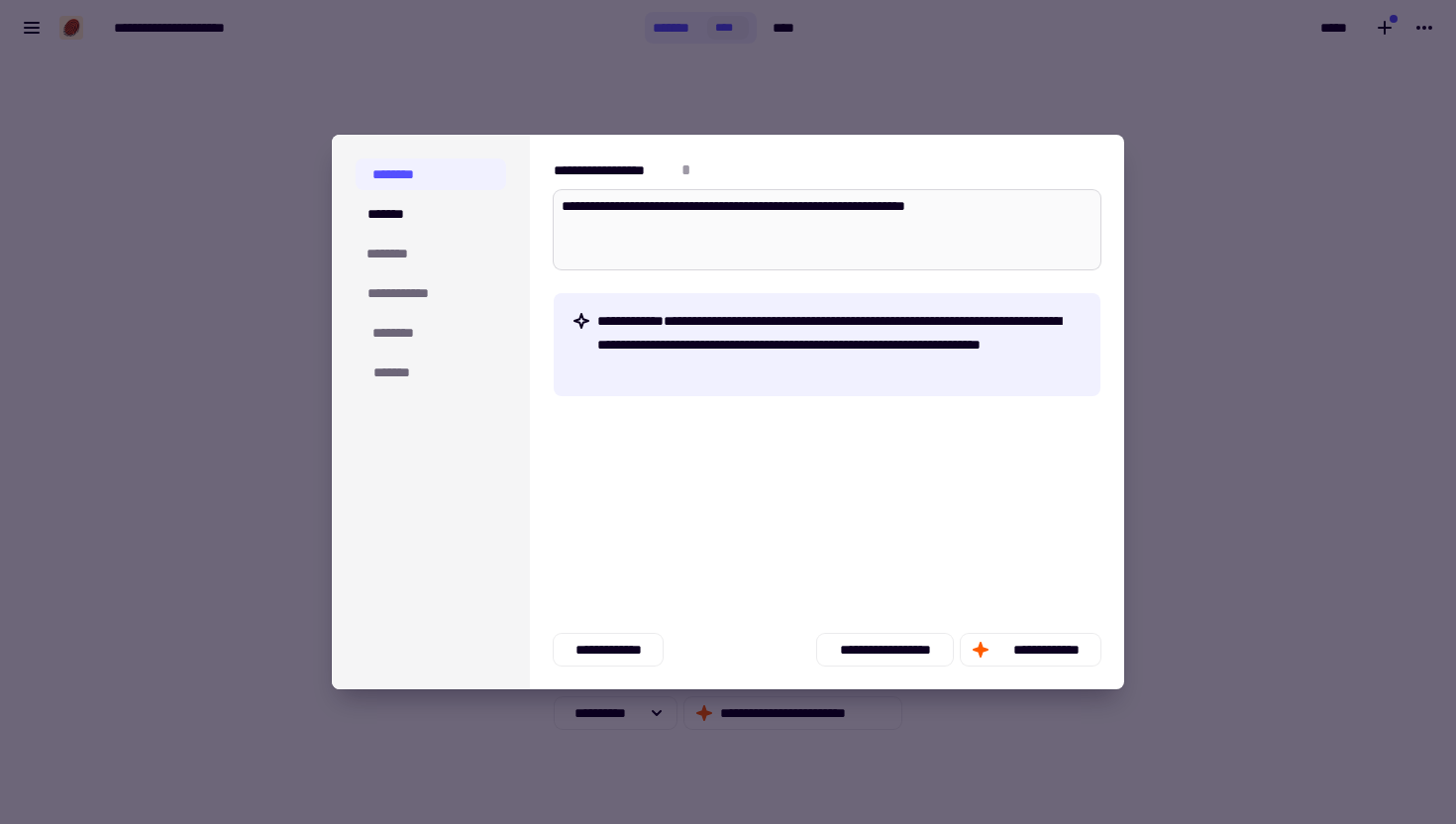 type on "*" 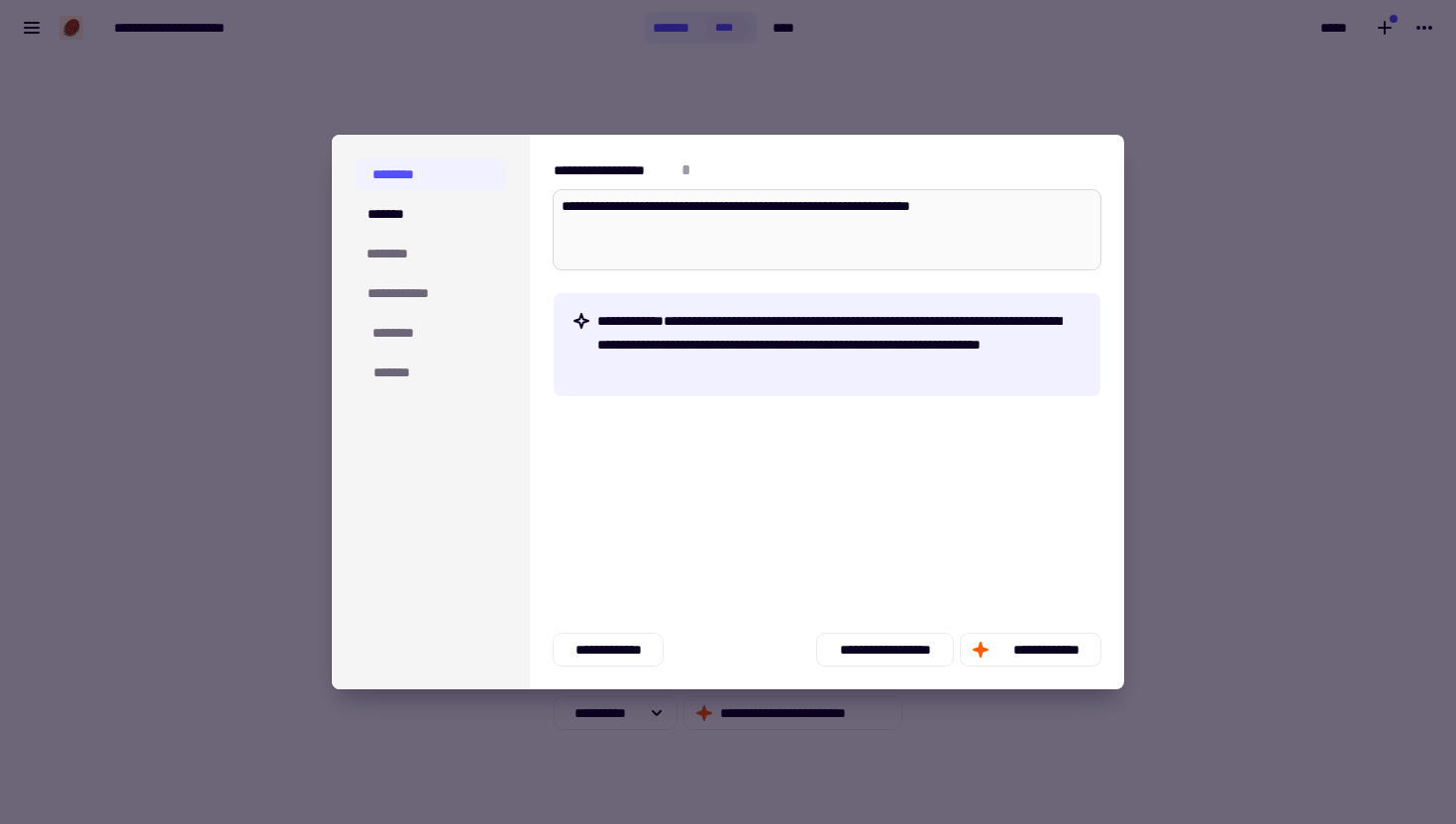 drag, startPoint x: 679, startPoint y: 202, endPoint x: 683, endPoint y: 220, distance: 18.439089 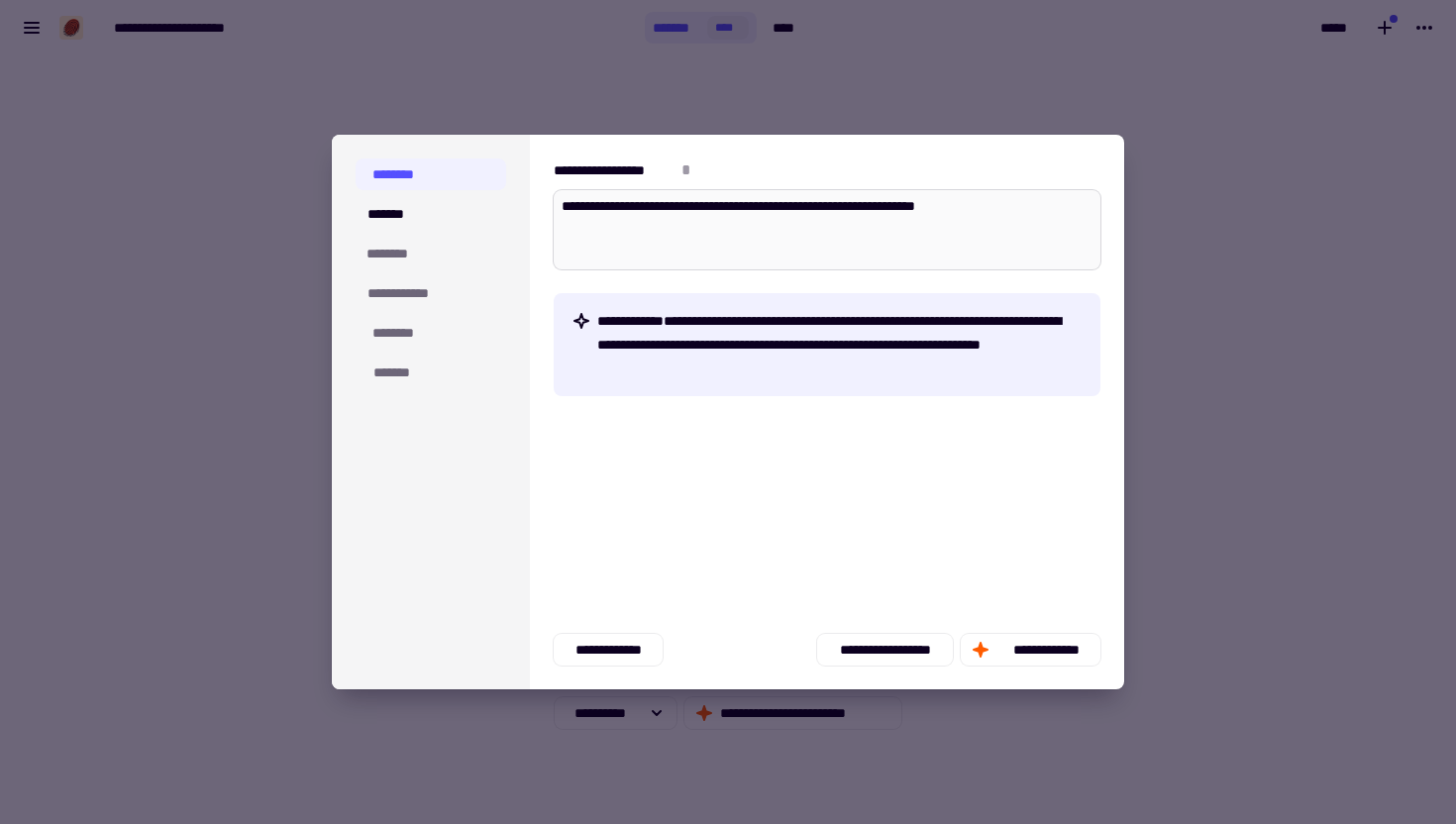type on "*" 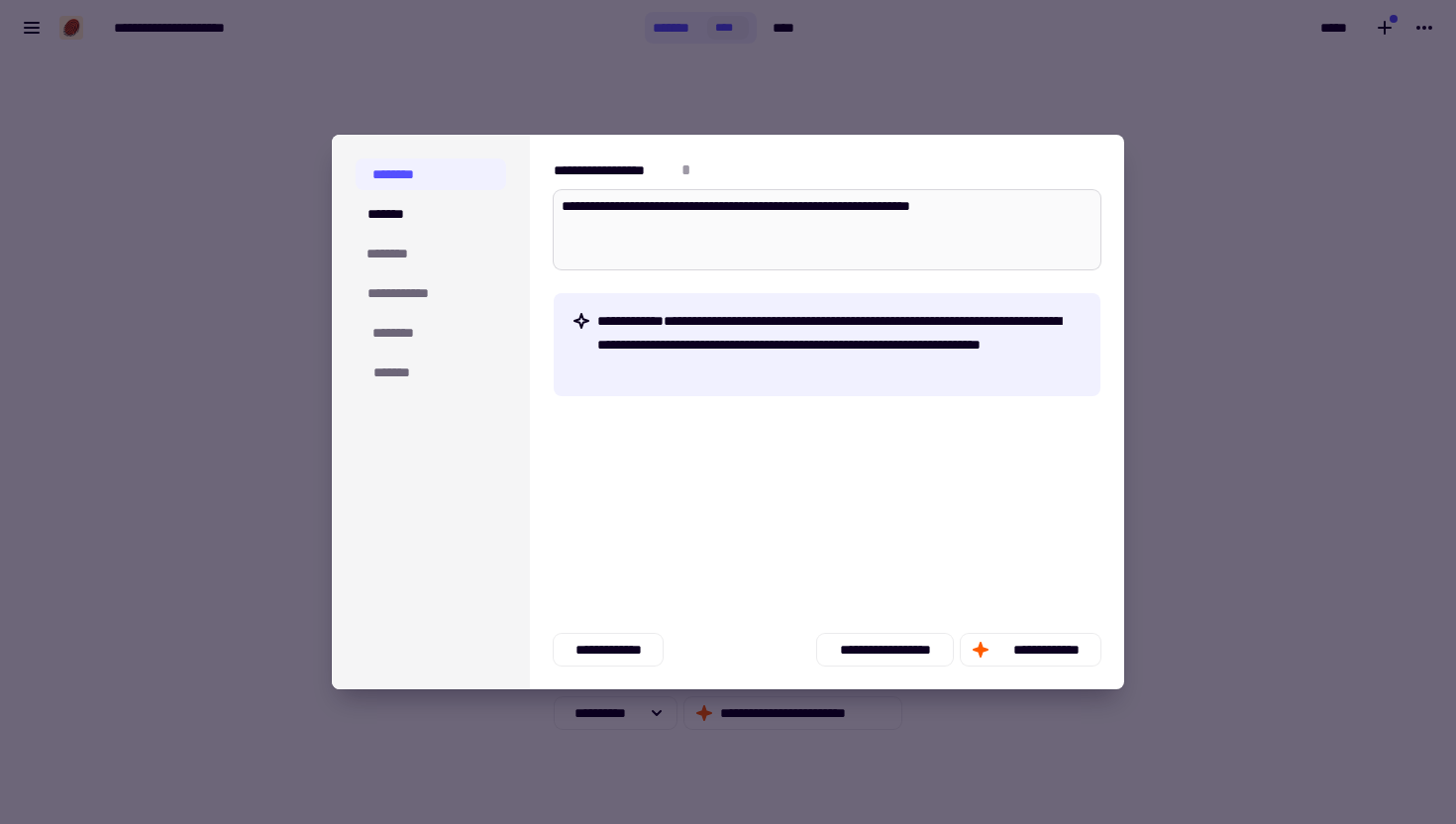 click on "**********" at bounding box center (827, 230) 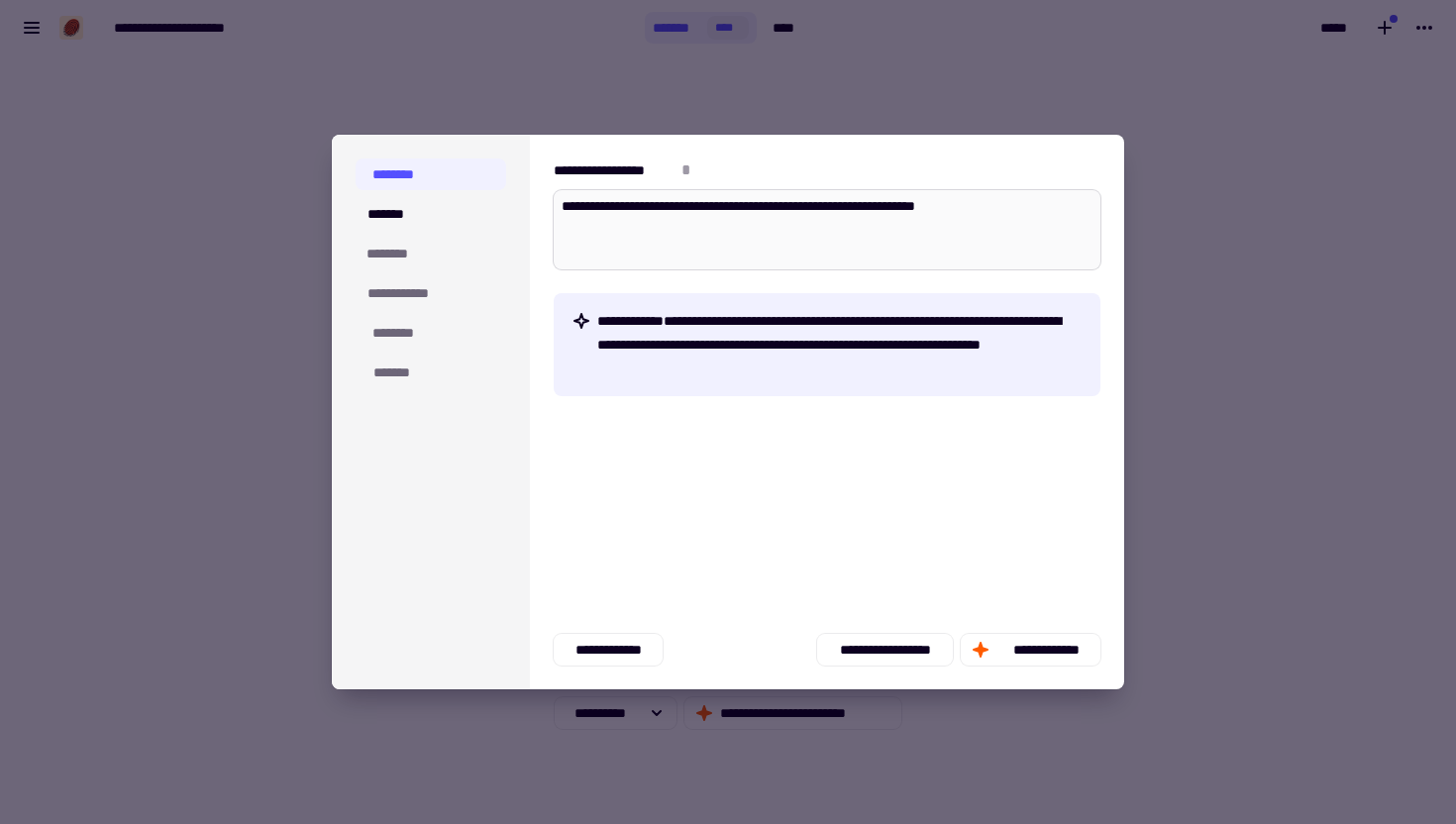 type on "*" 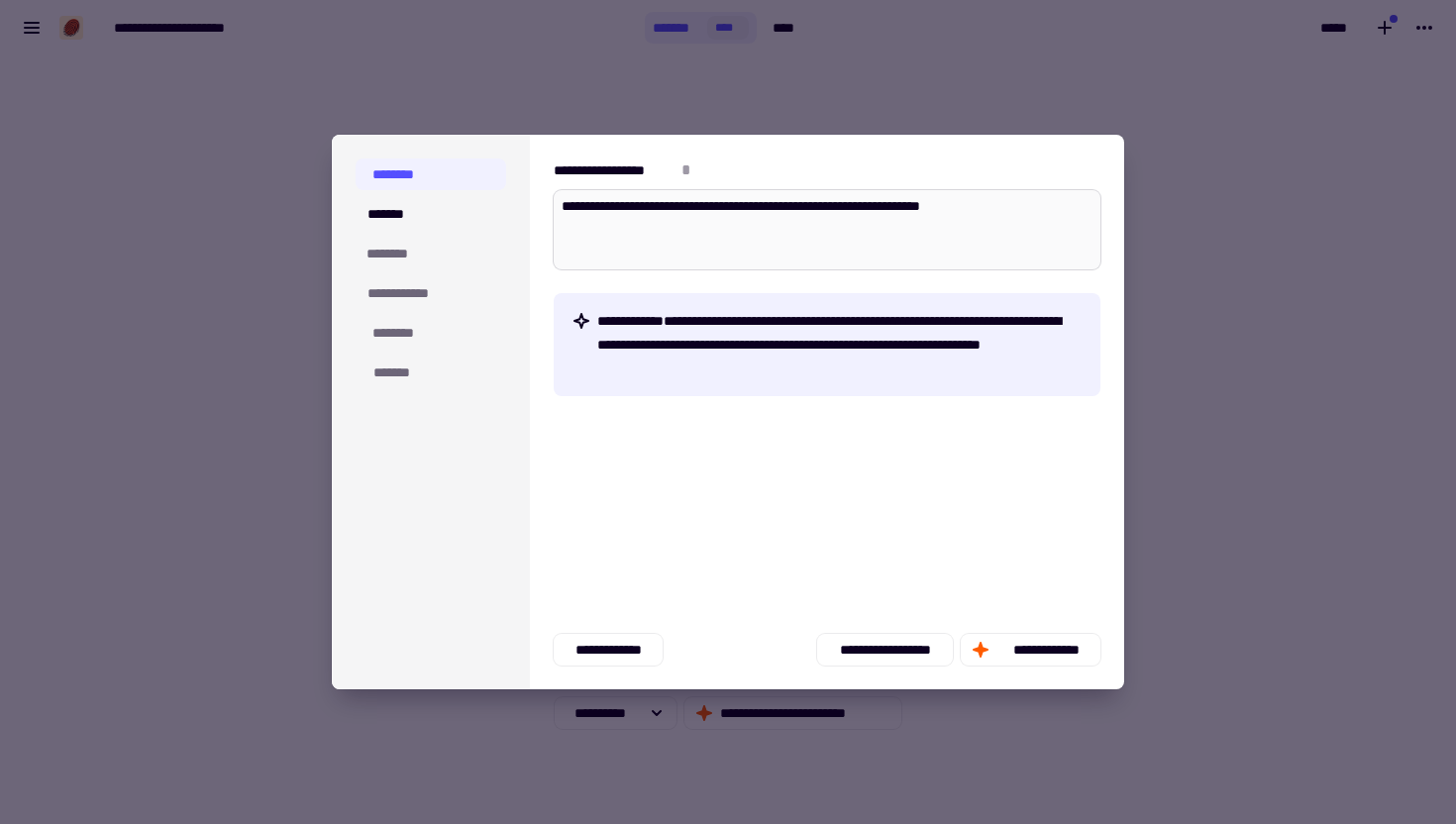 type on "*" 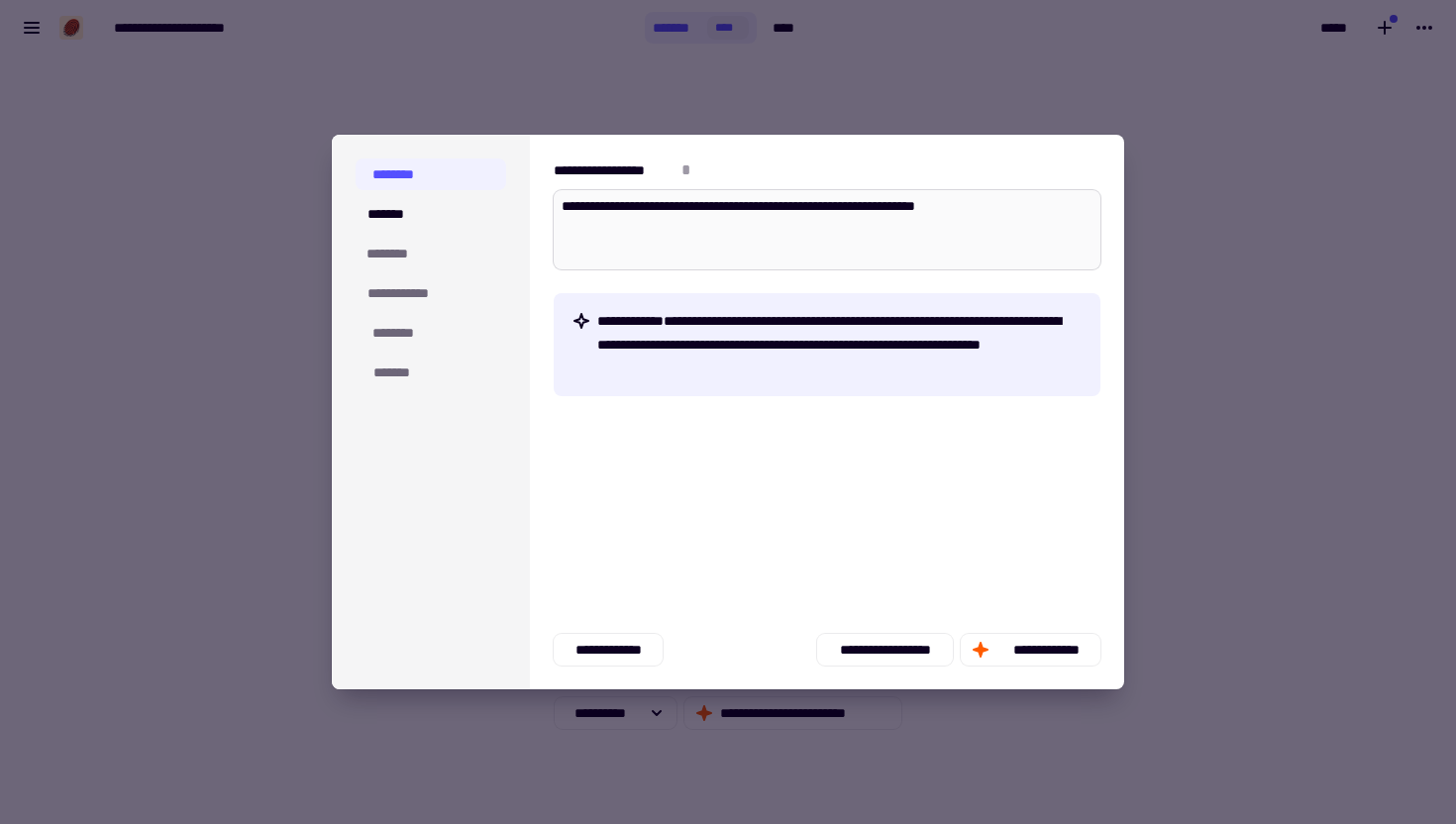 type on "*" 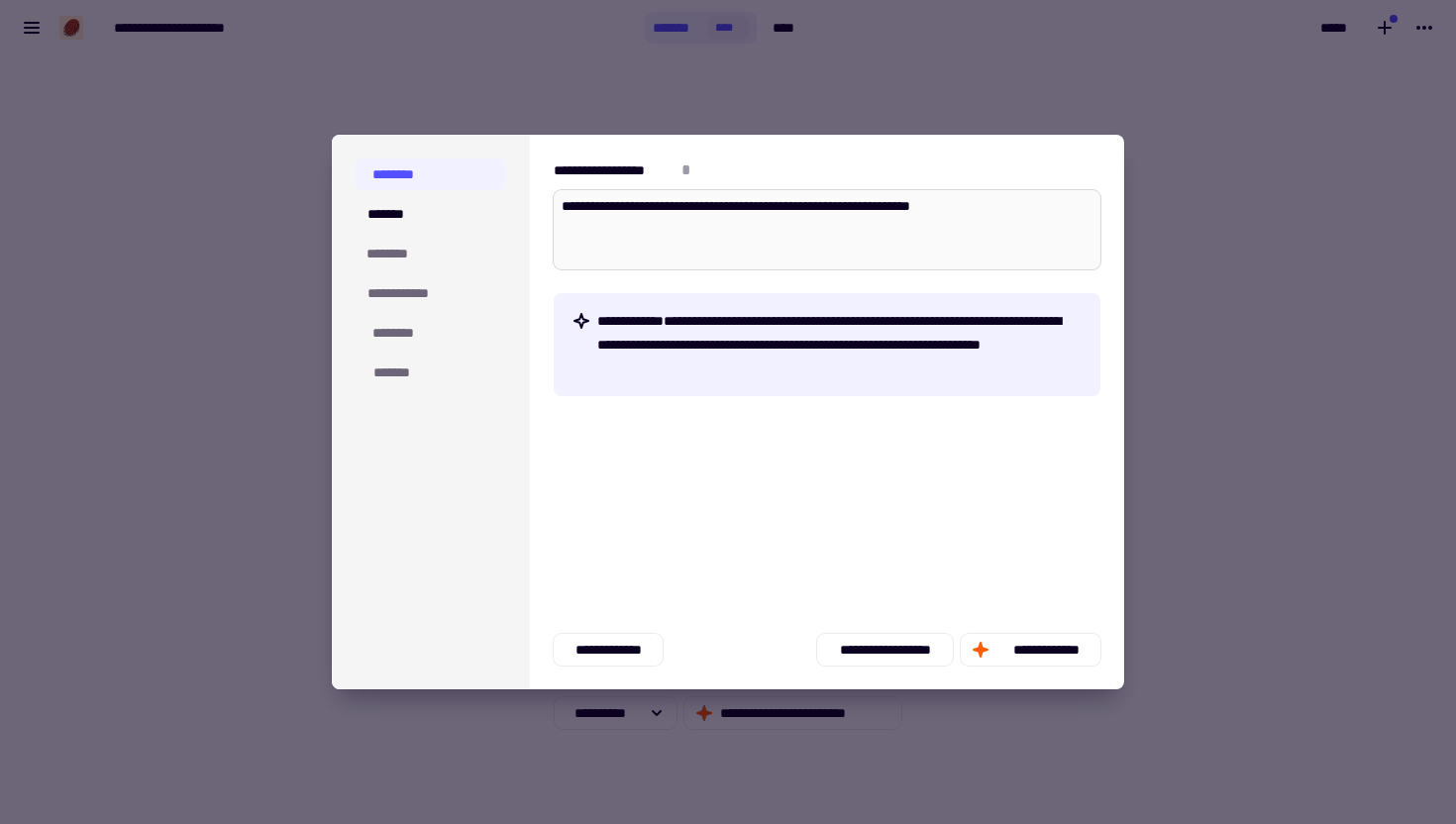 type on "*" 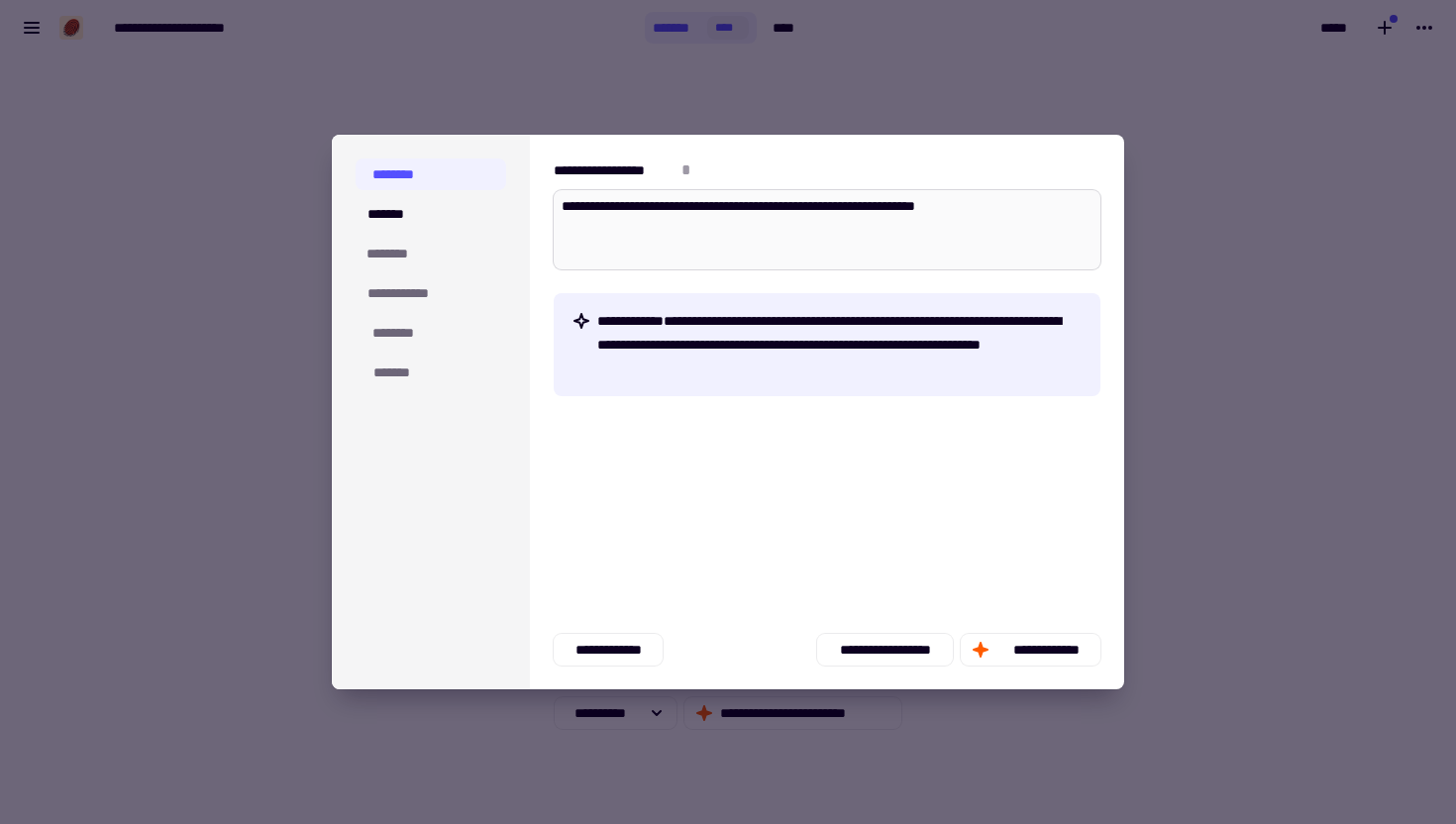type on "*" 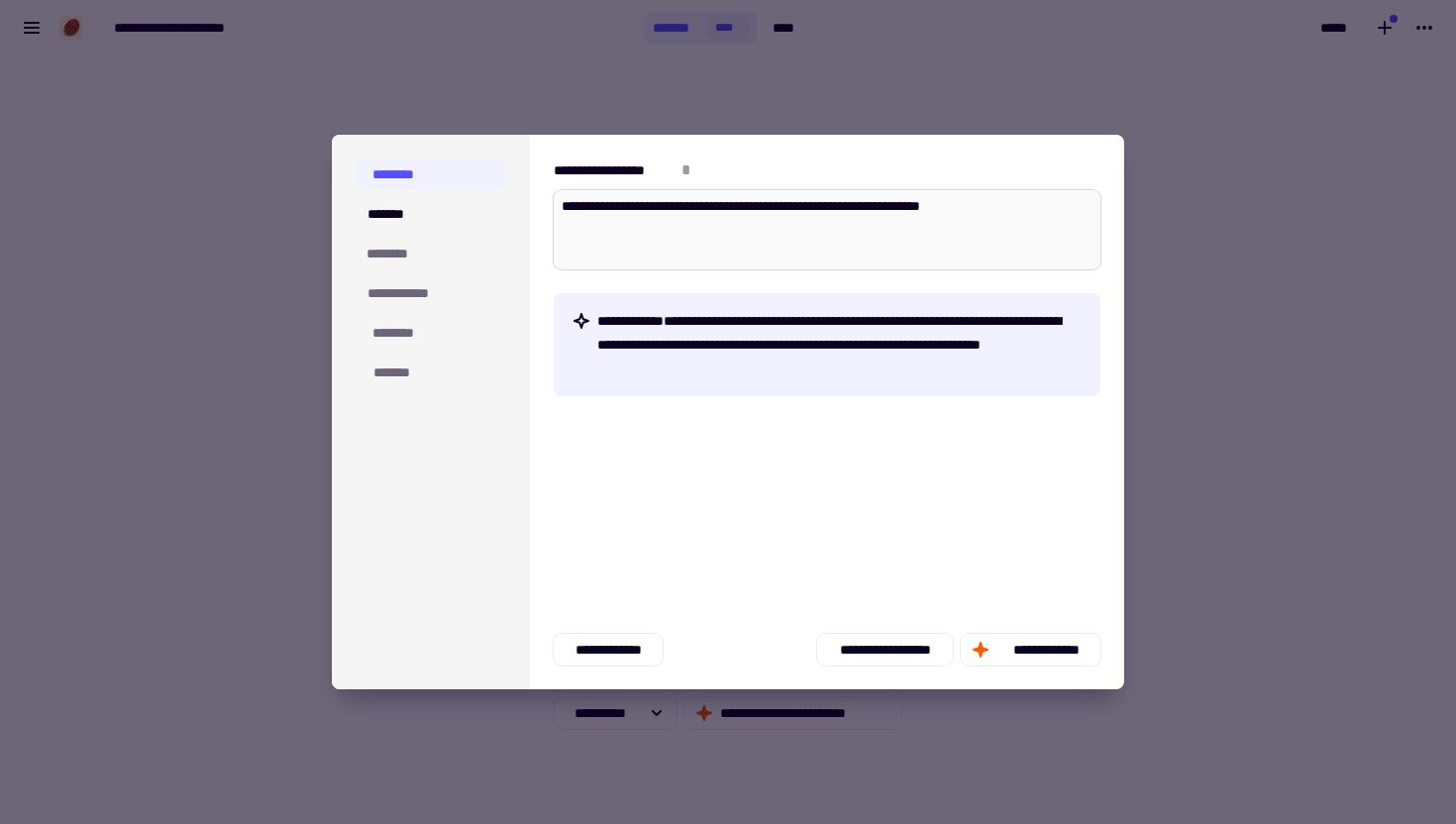 type on "*" 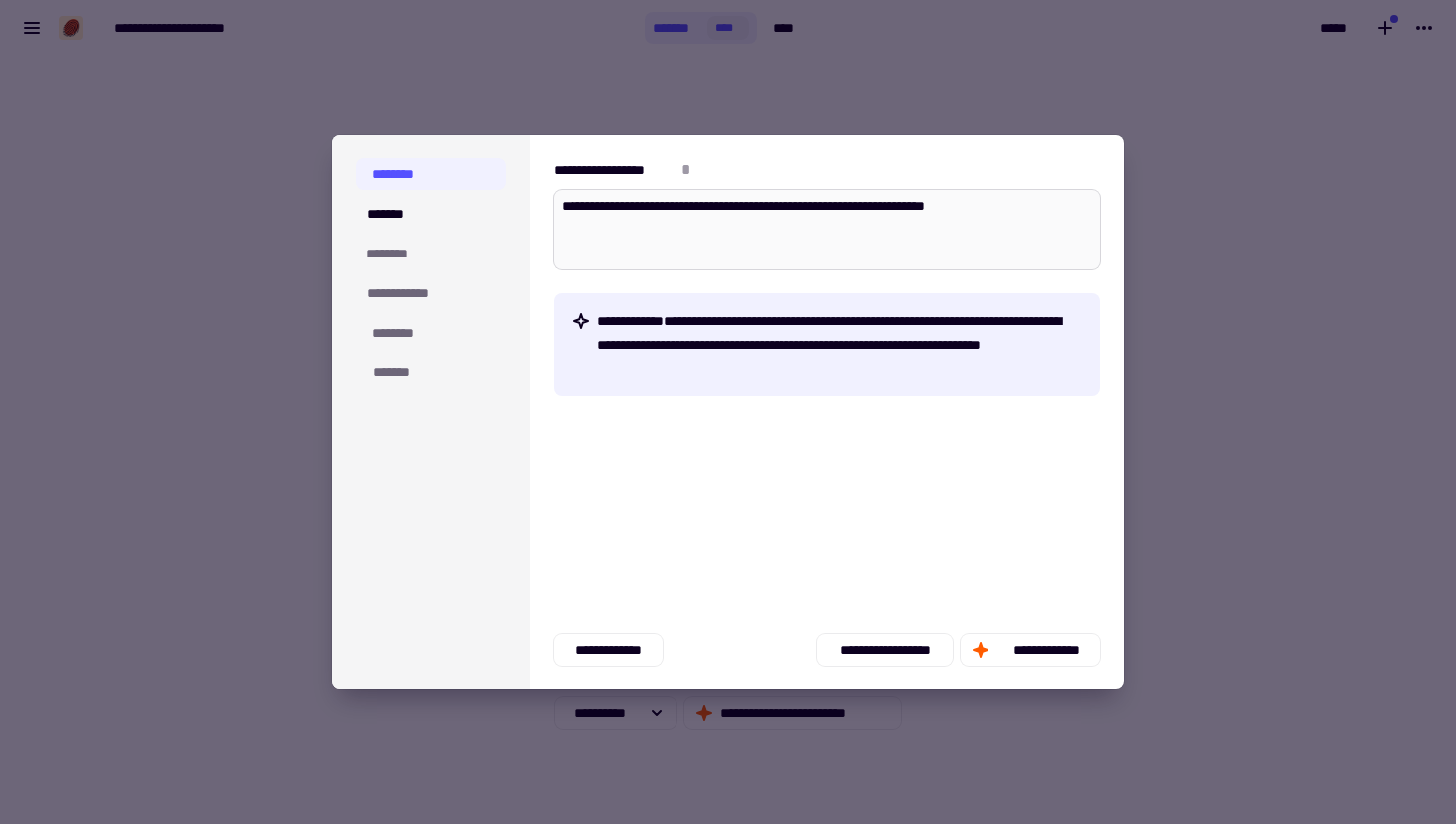 click on "**********" at bounding box center [827, 230] 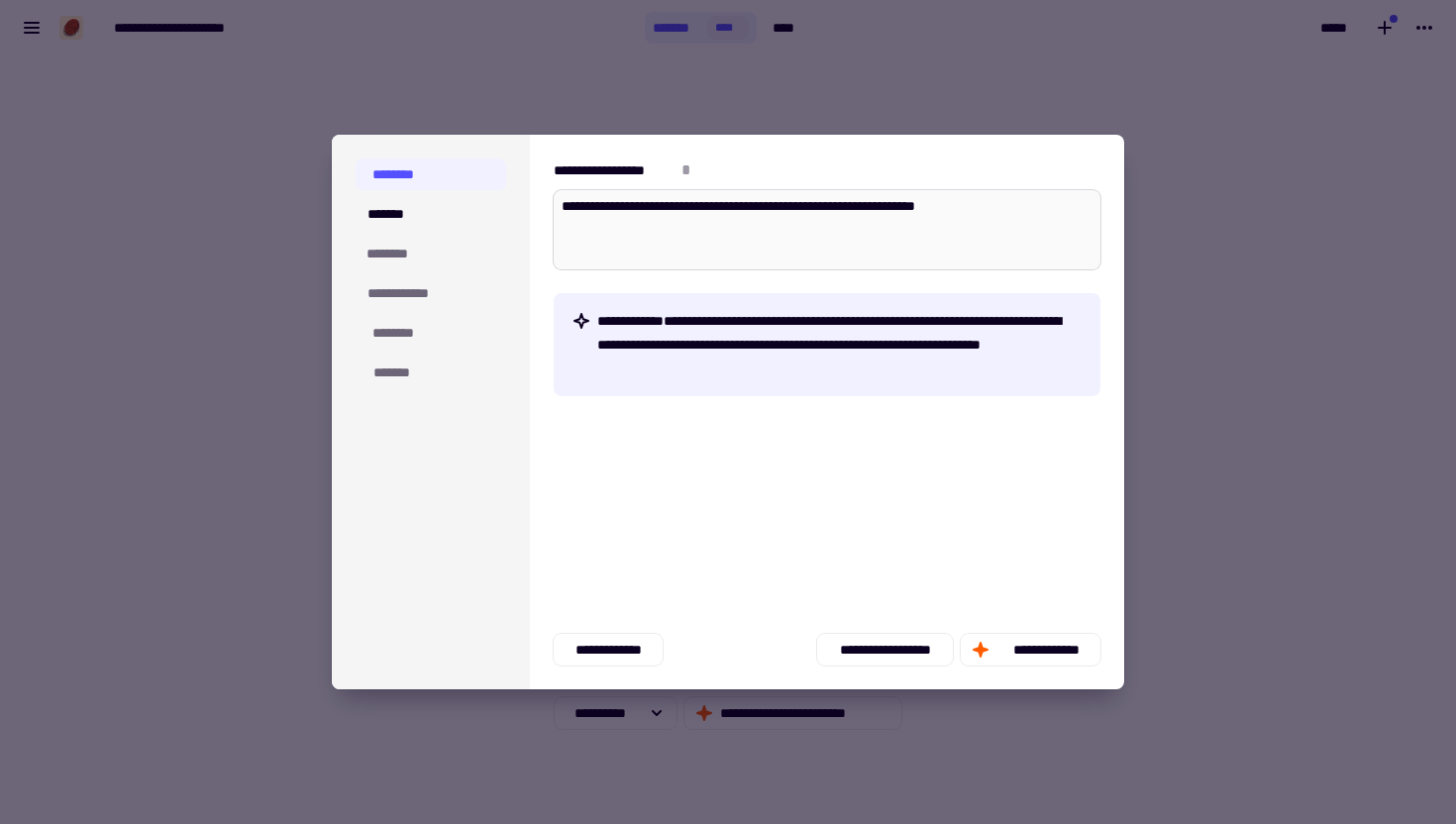 type on "*" 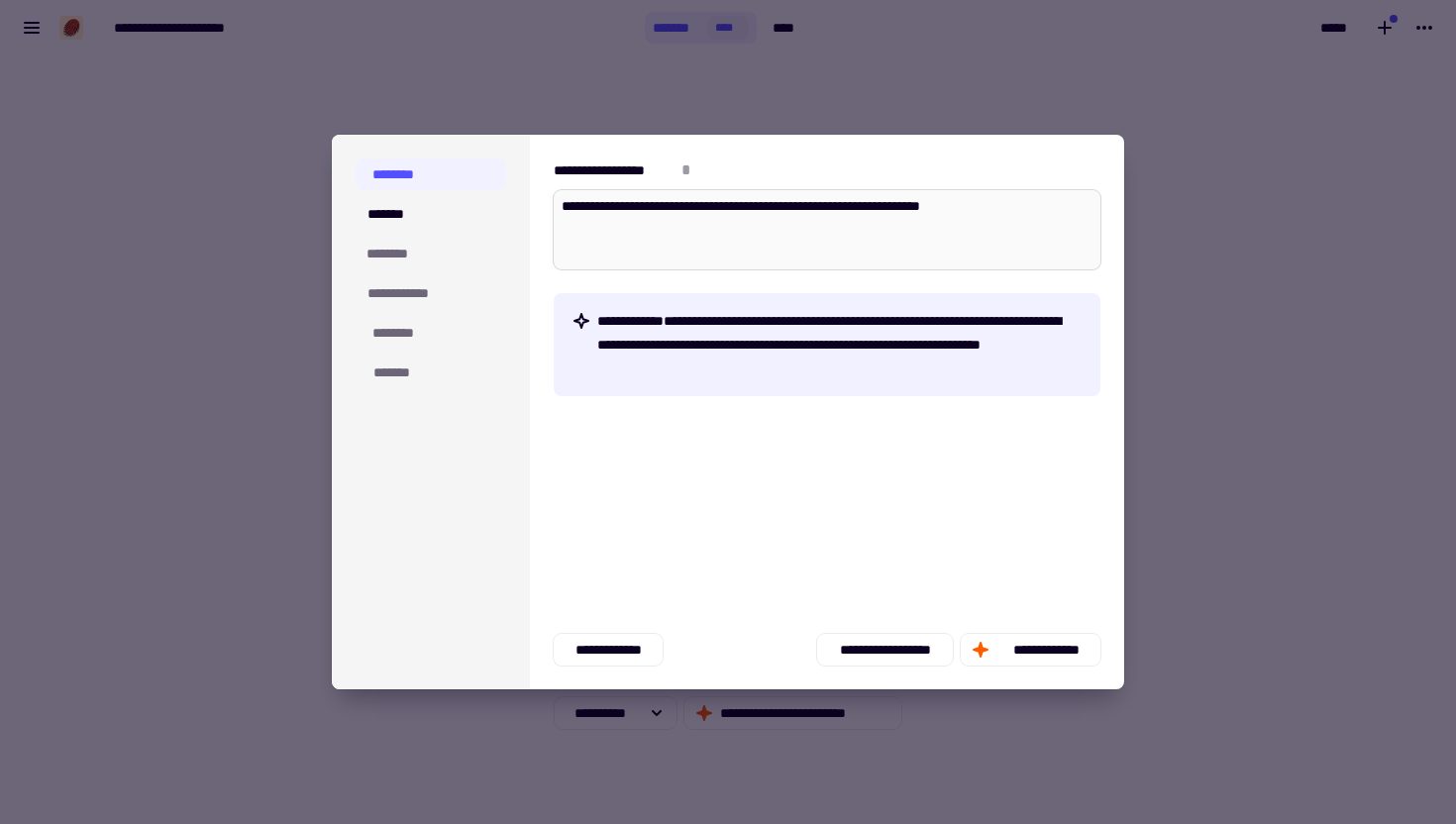 type on "*" 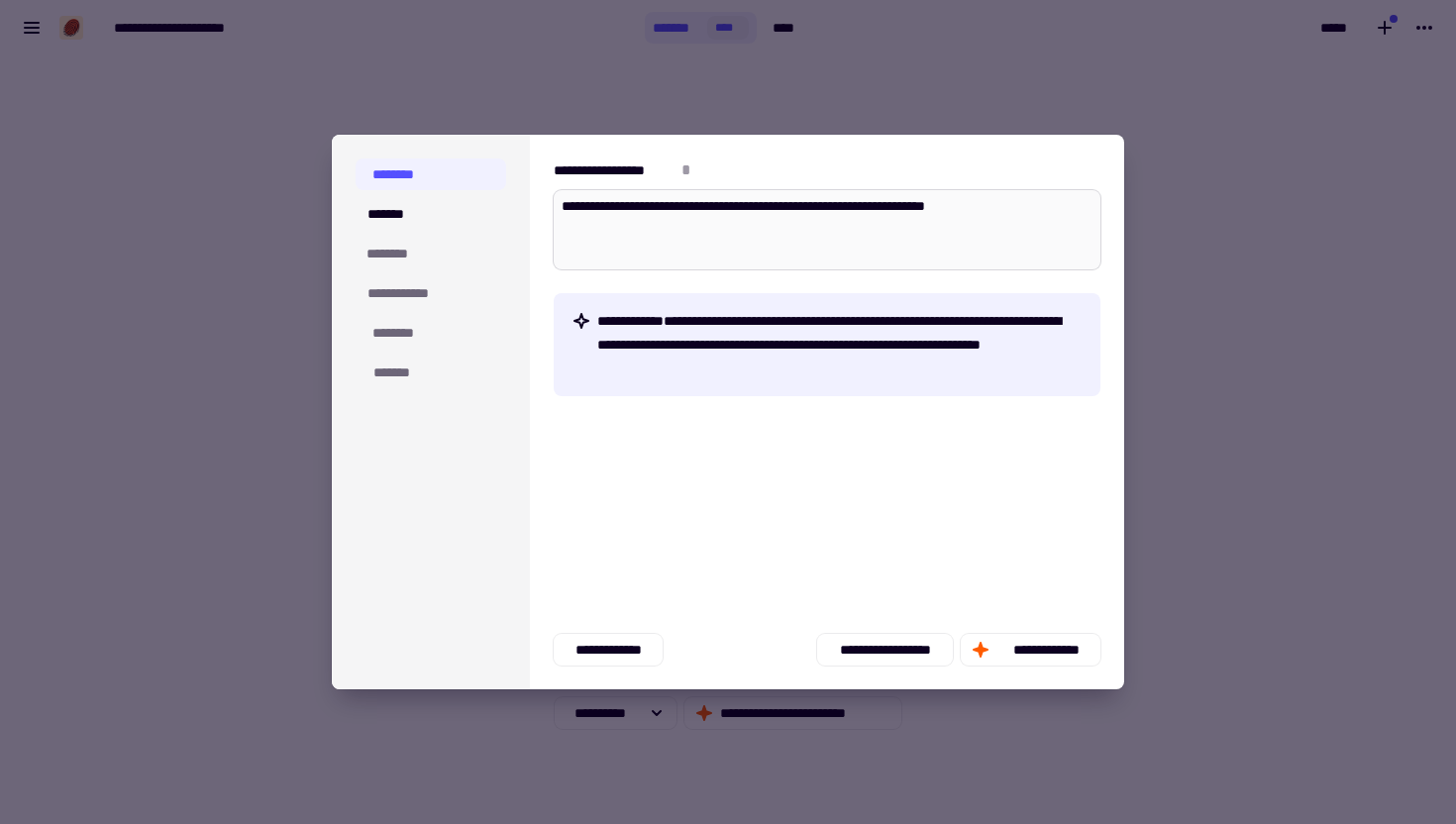 click on "**********" at bounding box center [827, 230] 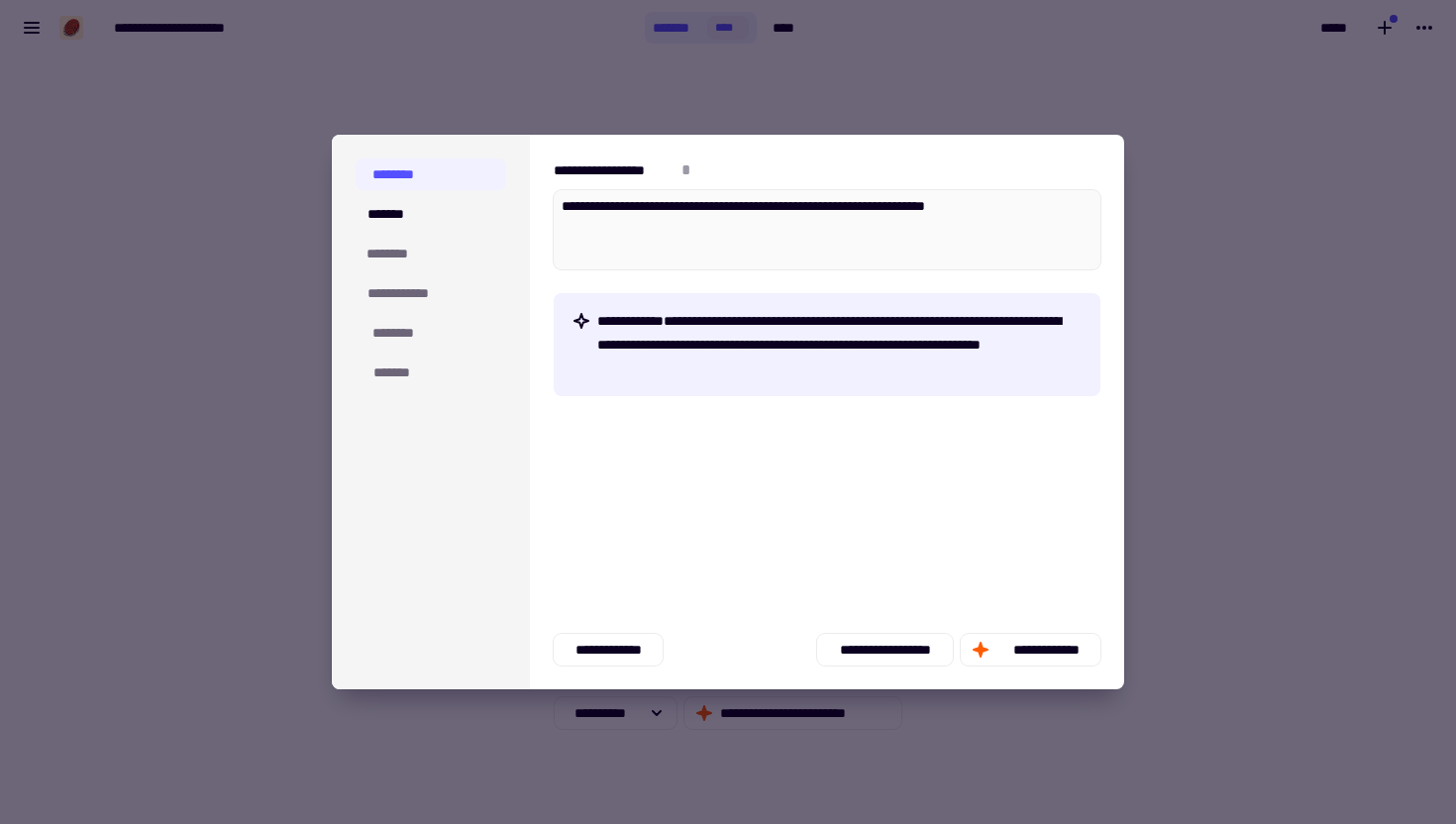 type on "*" 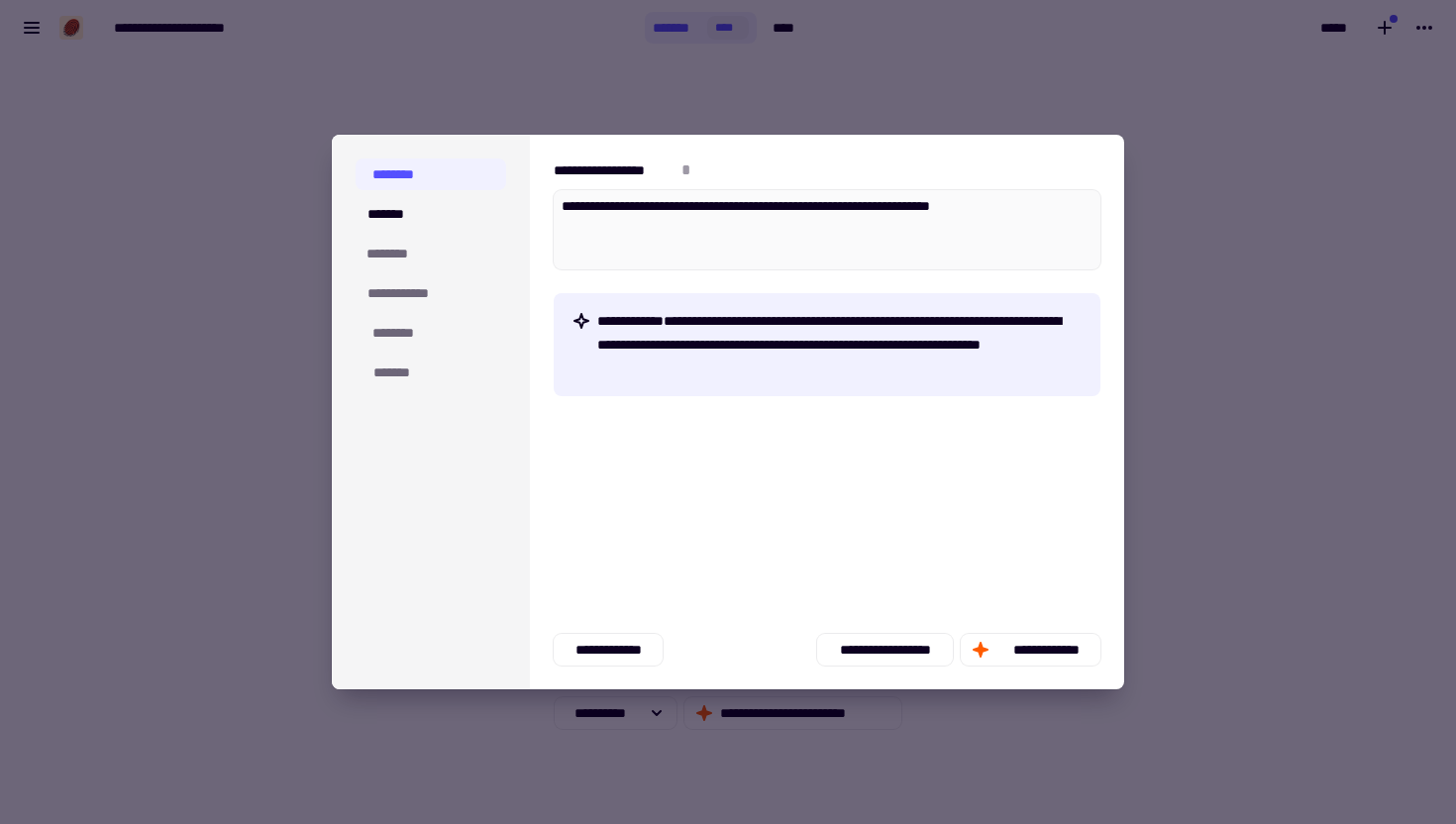 type on "*" 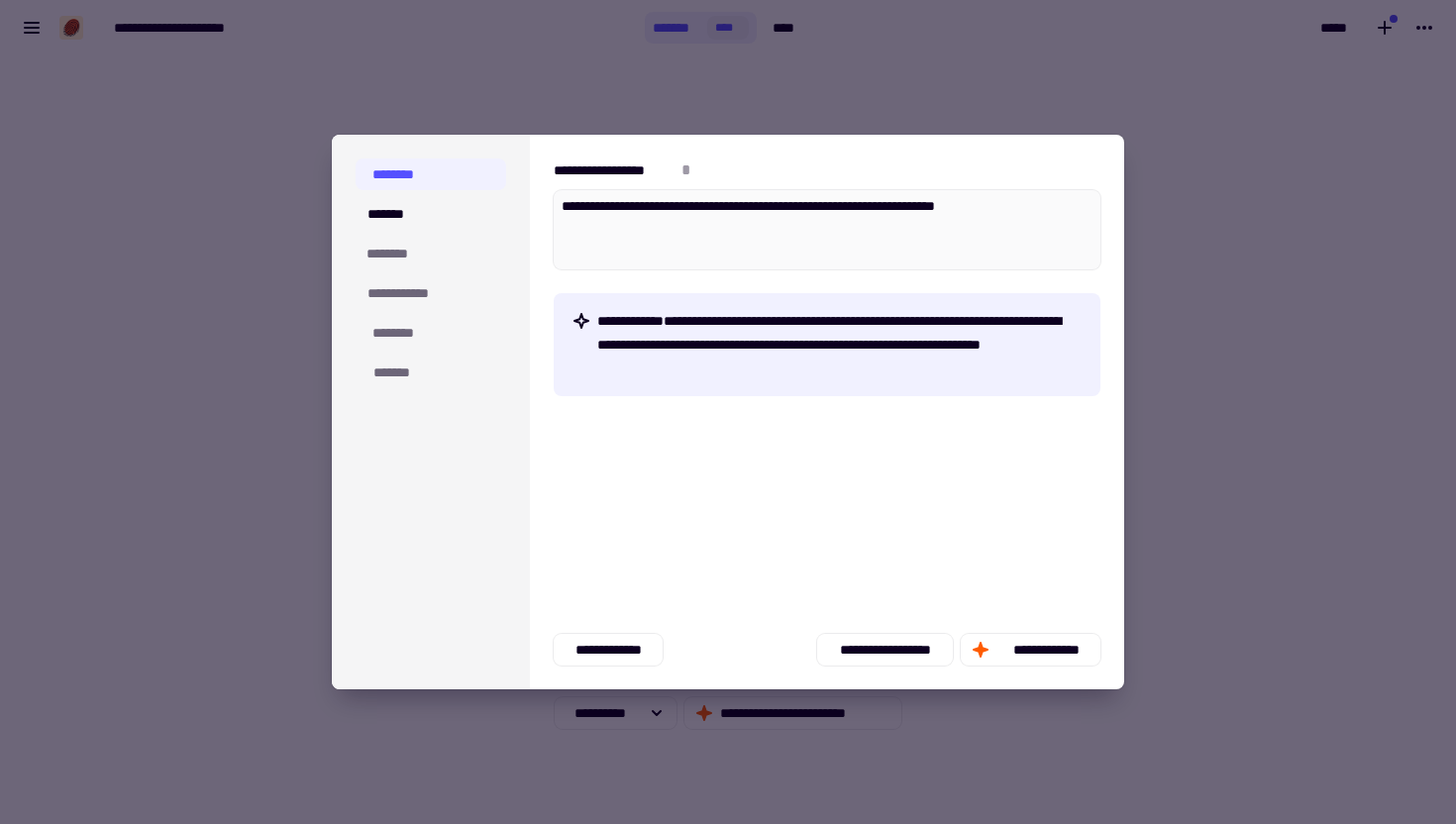 type on "*" 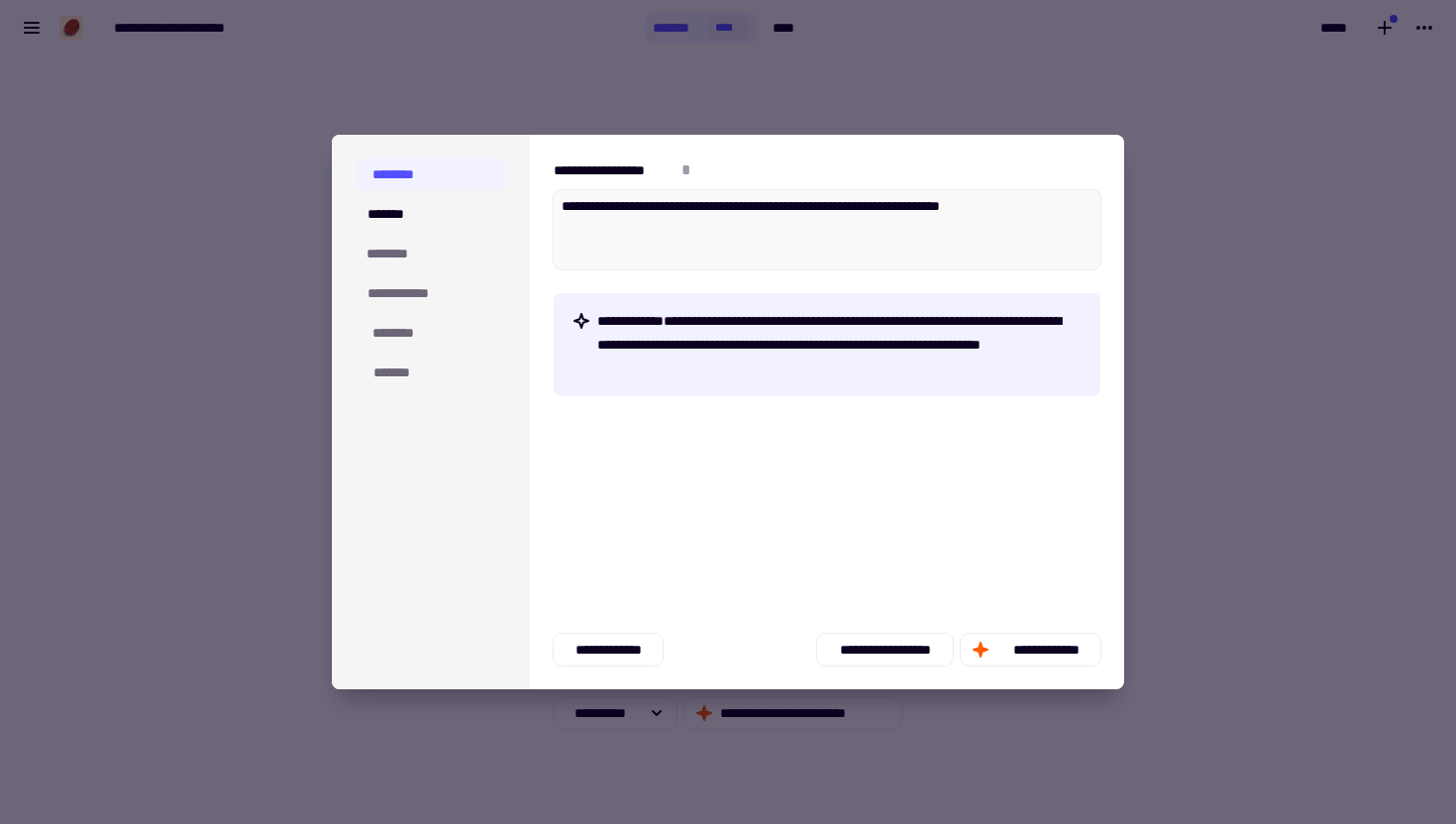 type on "*" 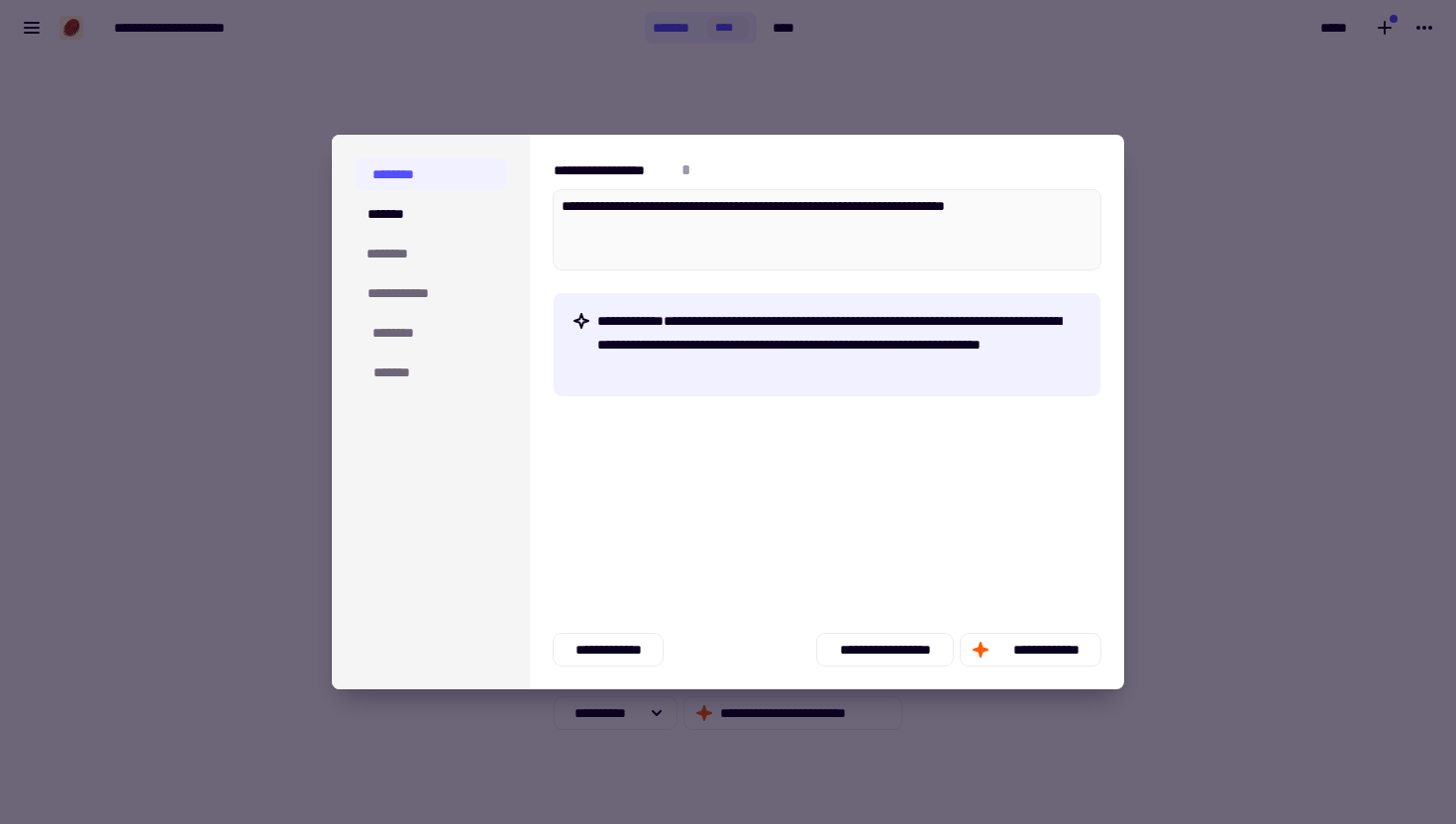 type on "*" 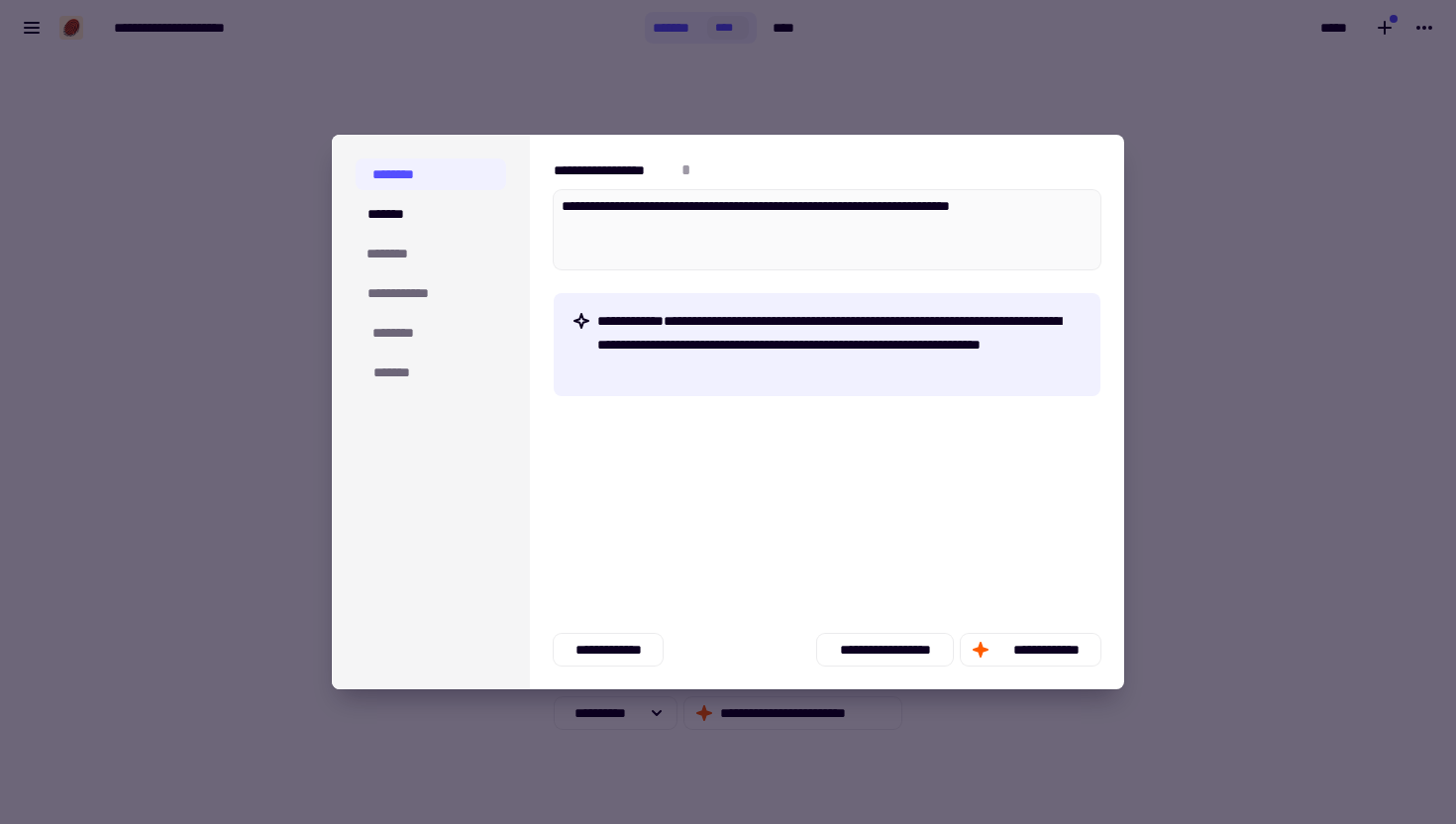 type on "*" 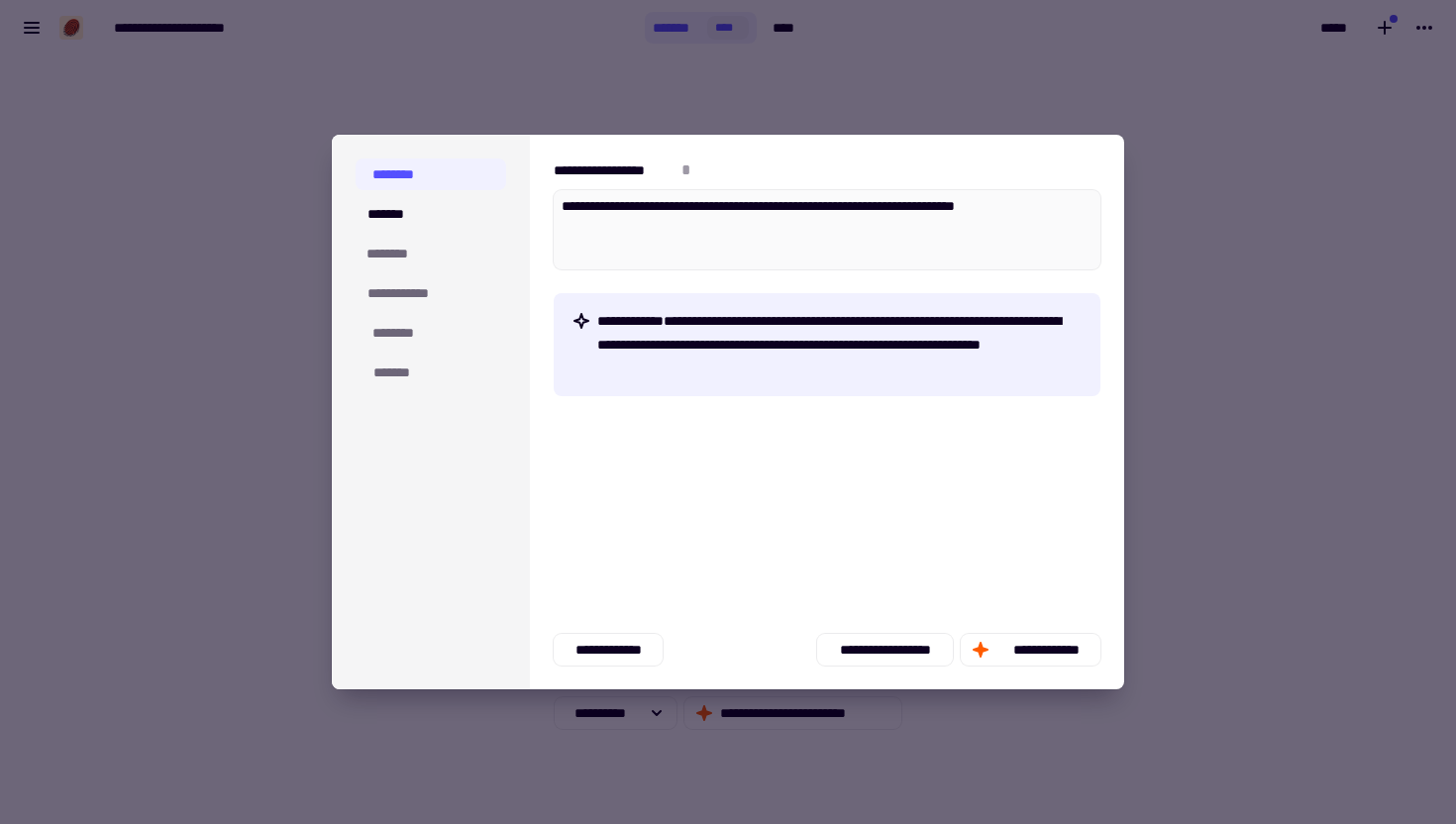 type 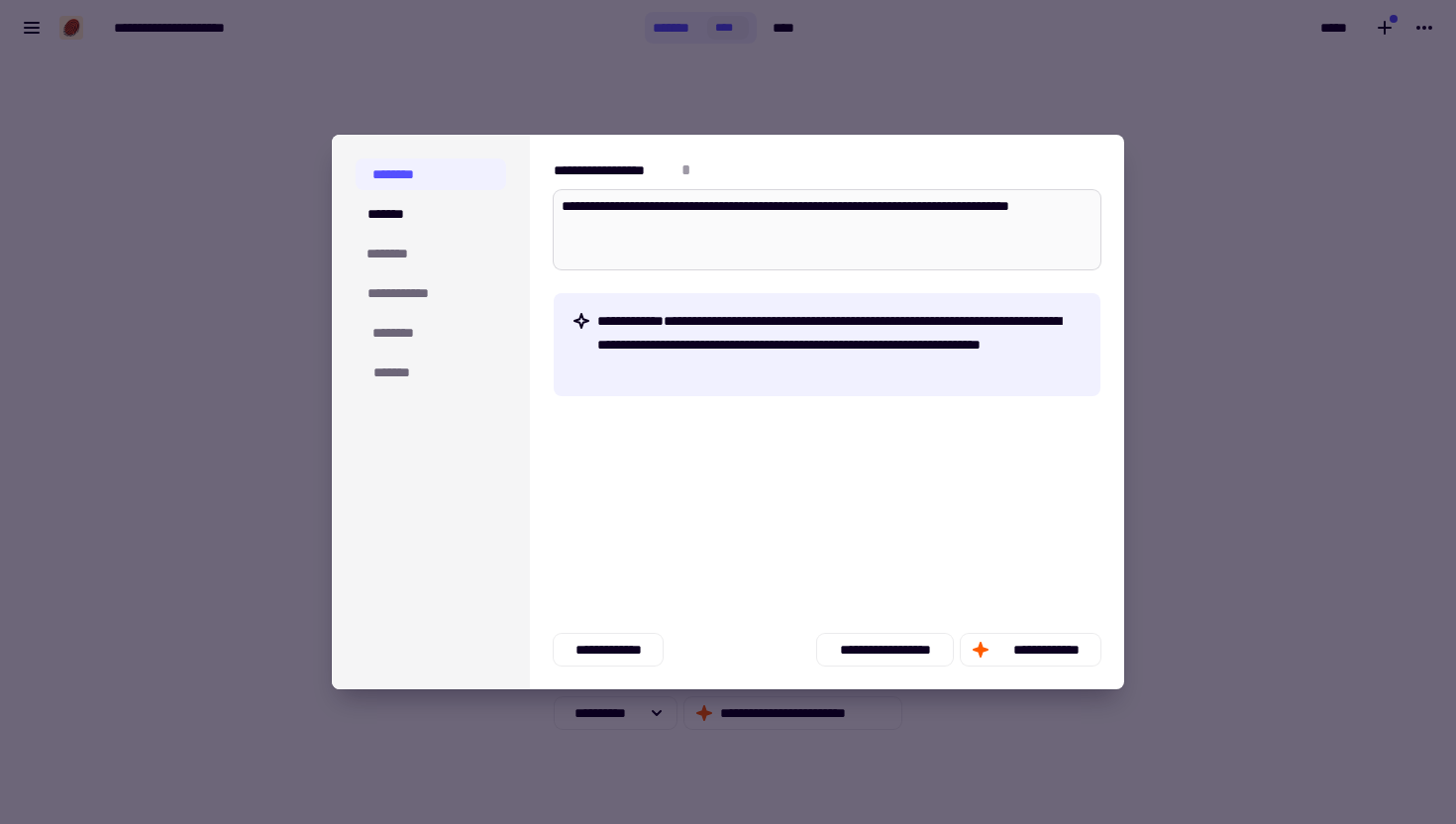 click on "**********" at bounding box center (827, 230) 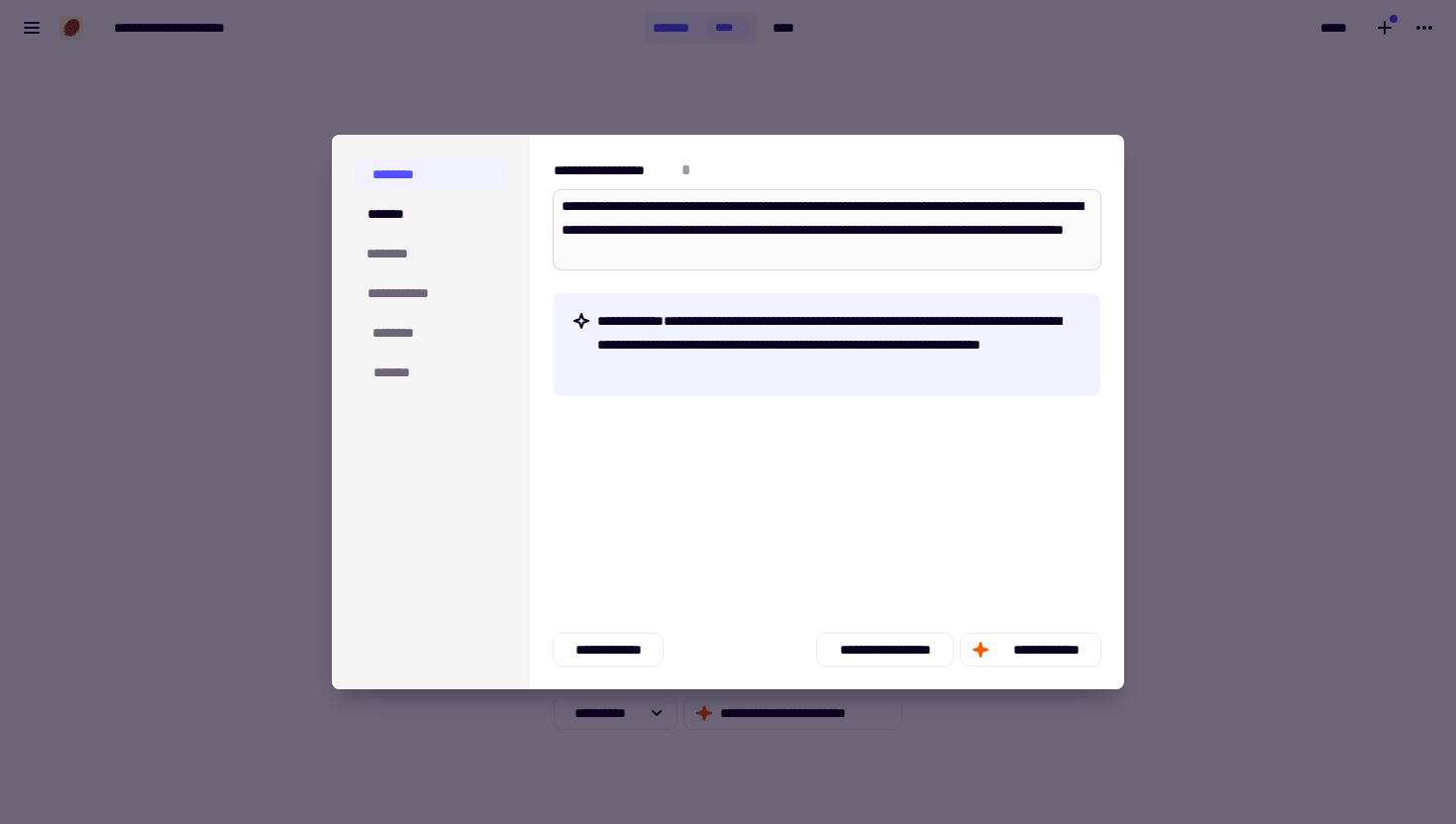 click on "**********" at bounding box center (827, 230) 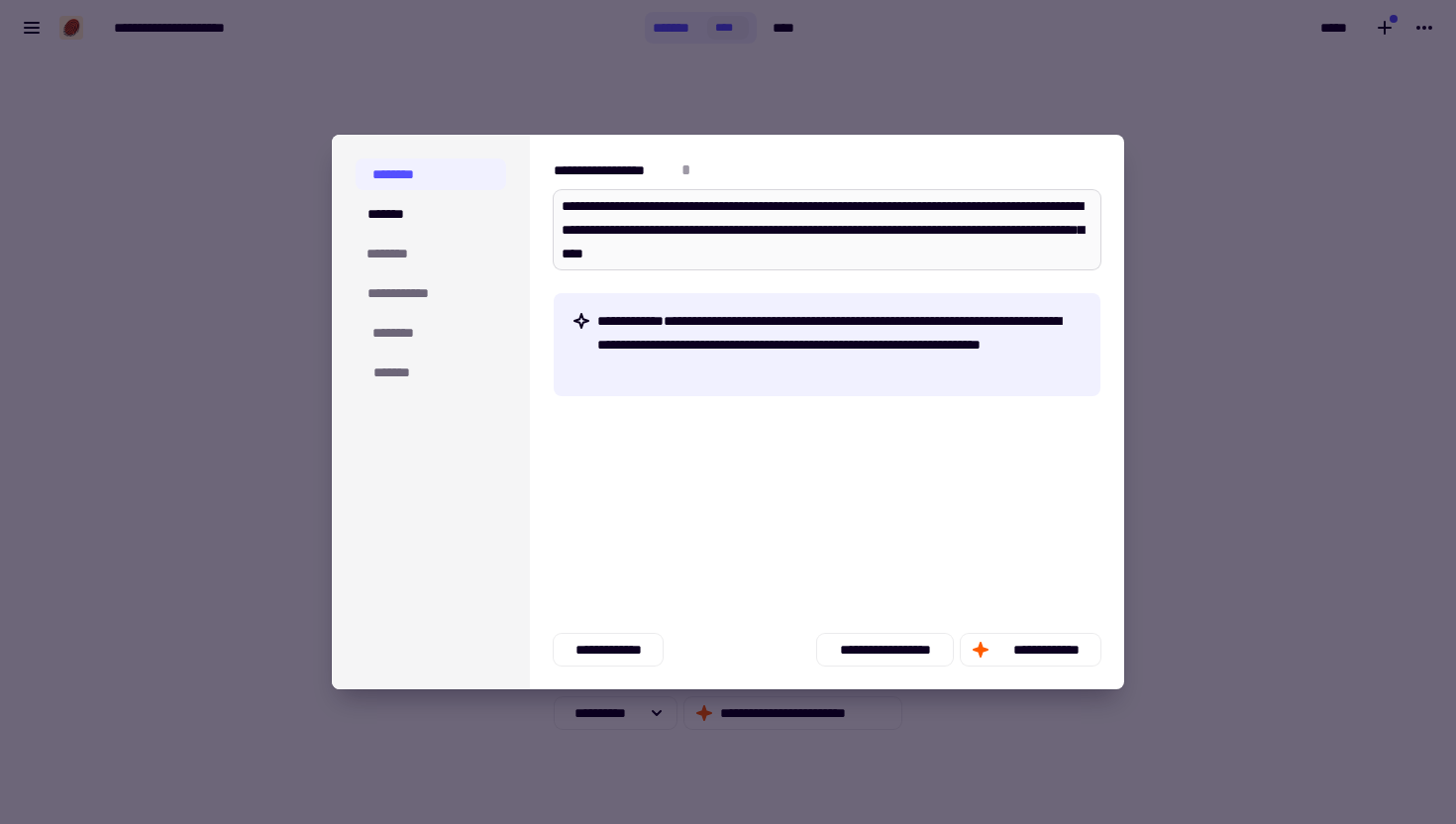 click on "**********" at bounding box center [827, 230] 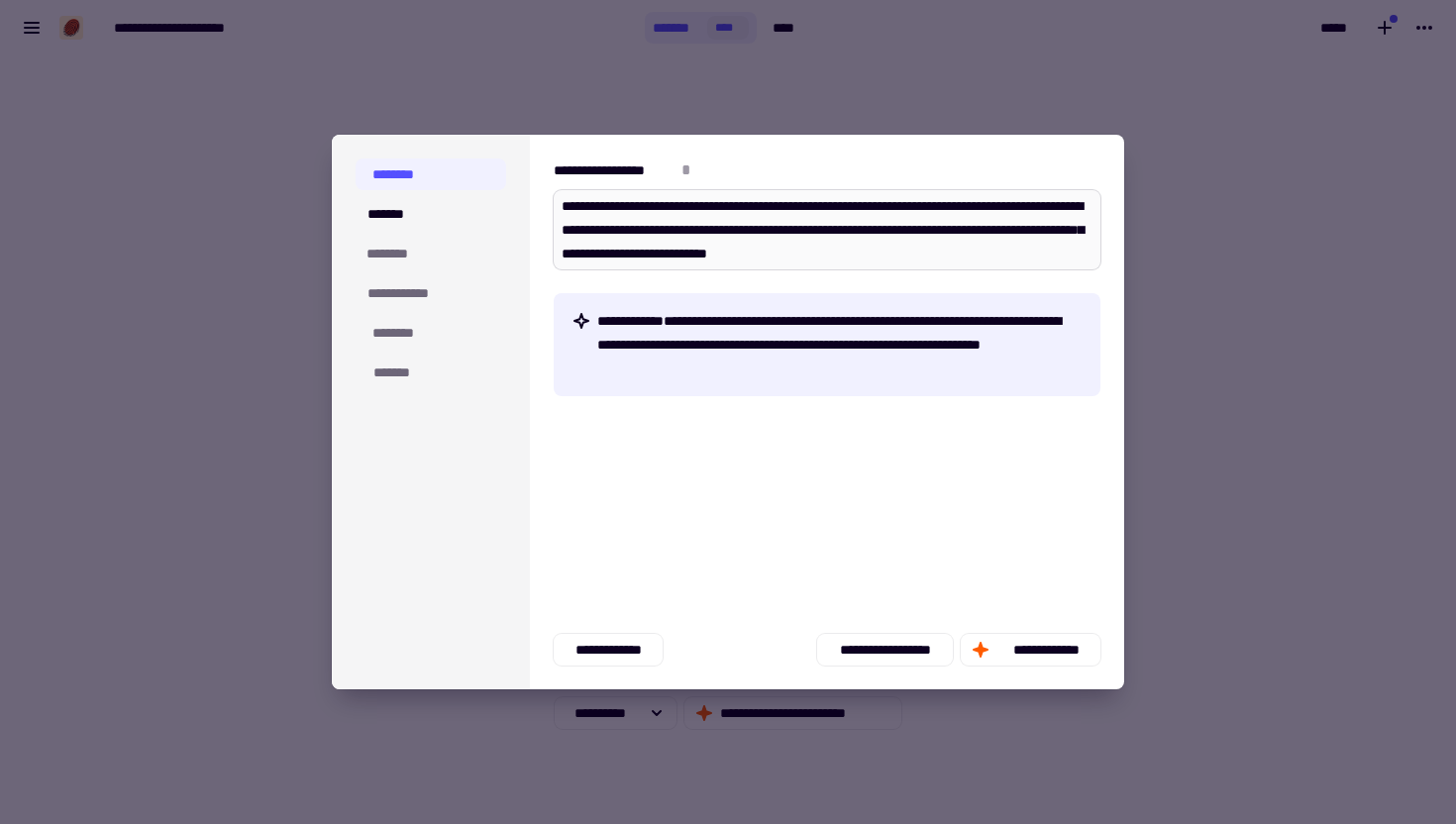 scroll, scrollTop: 16, scrollLeft: 0, axis: vertical 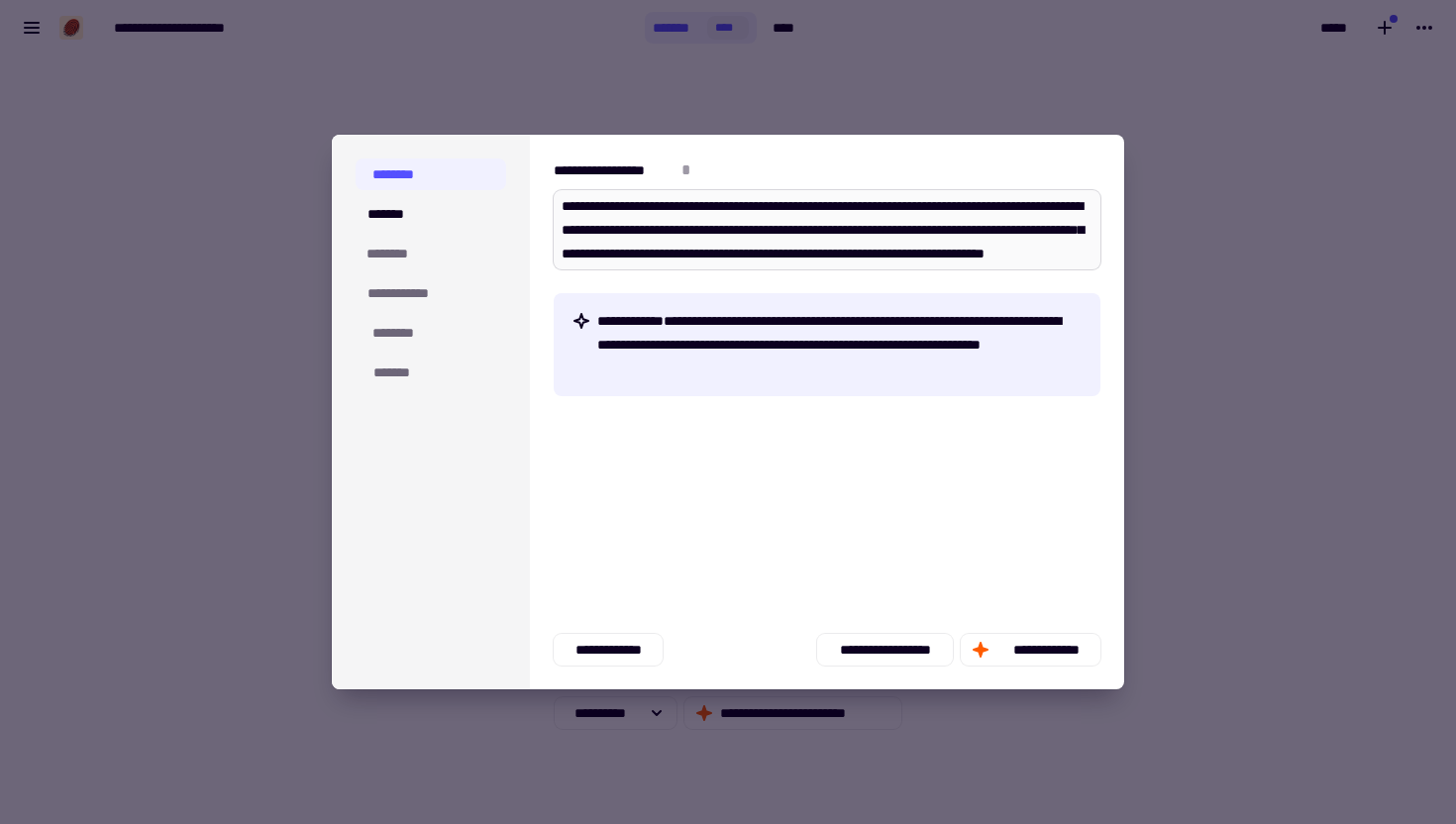 click on "**********" at bounding box center (827, 230) 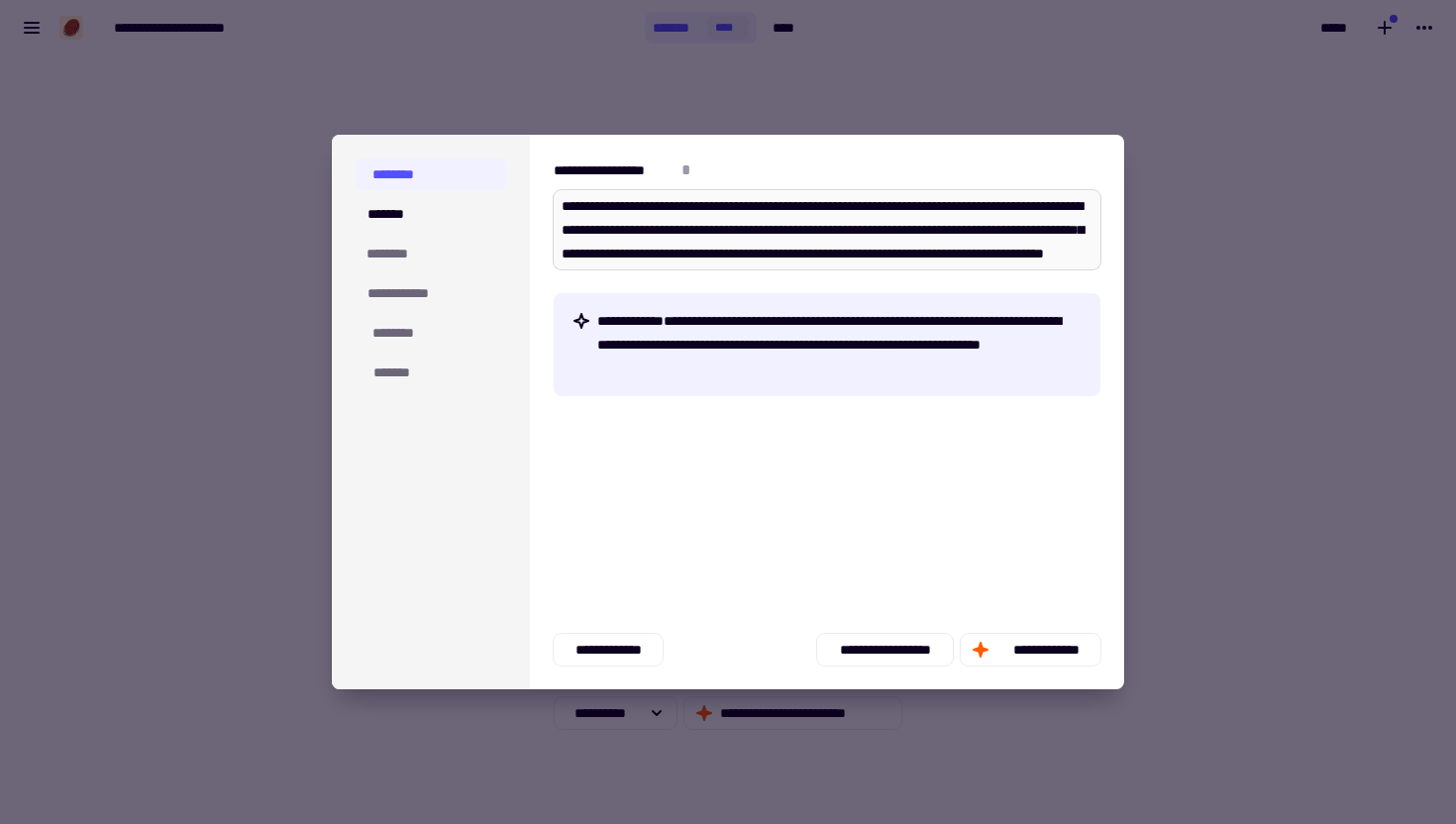 scroll, scrollTop: 24, scrollLeft: 0, axis: vertical 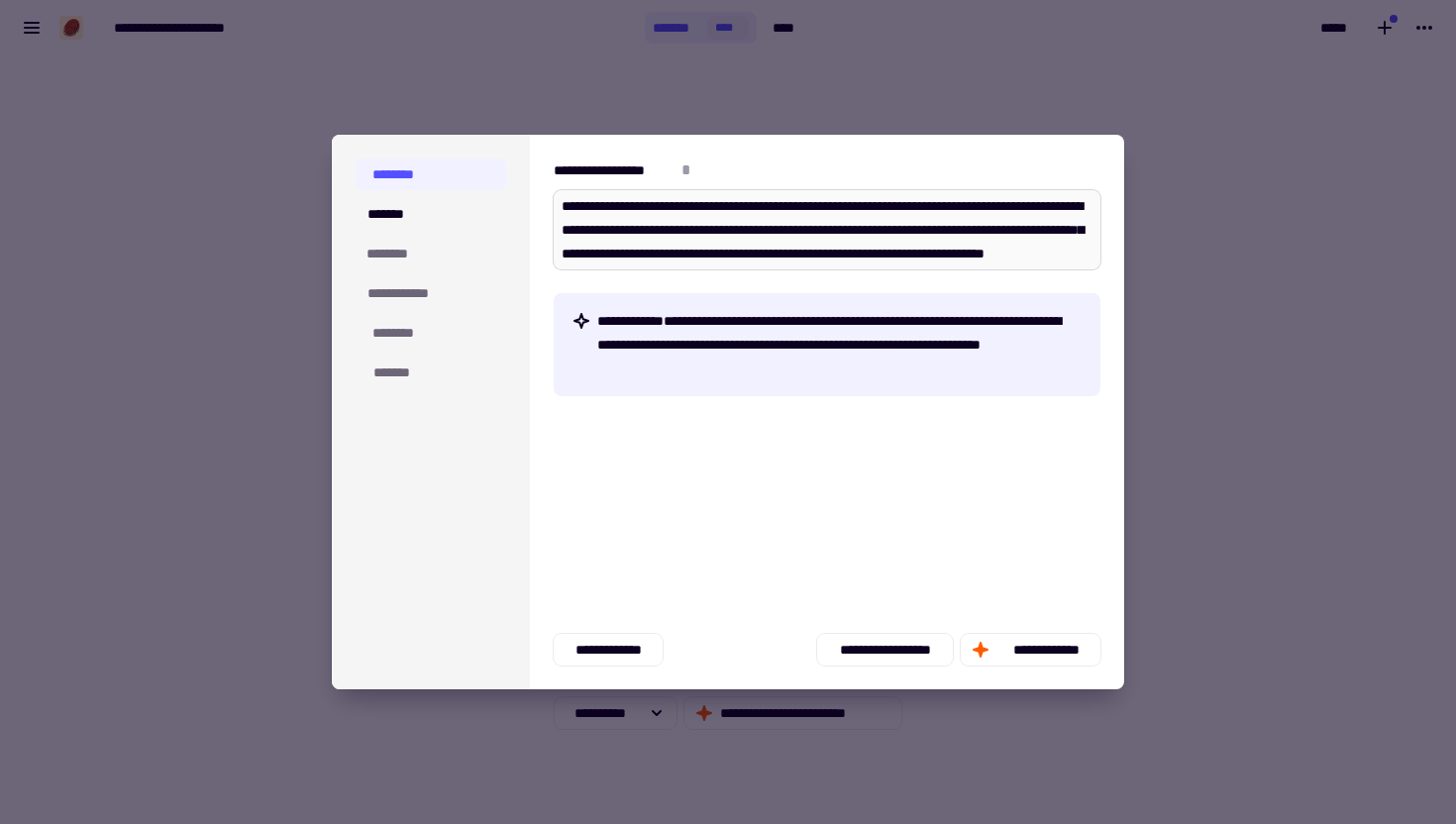 click on "**********" at bounding box center (827, 230) 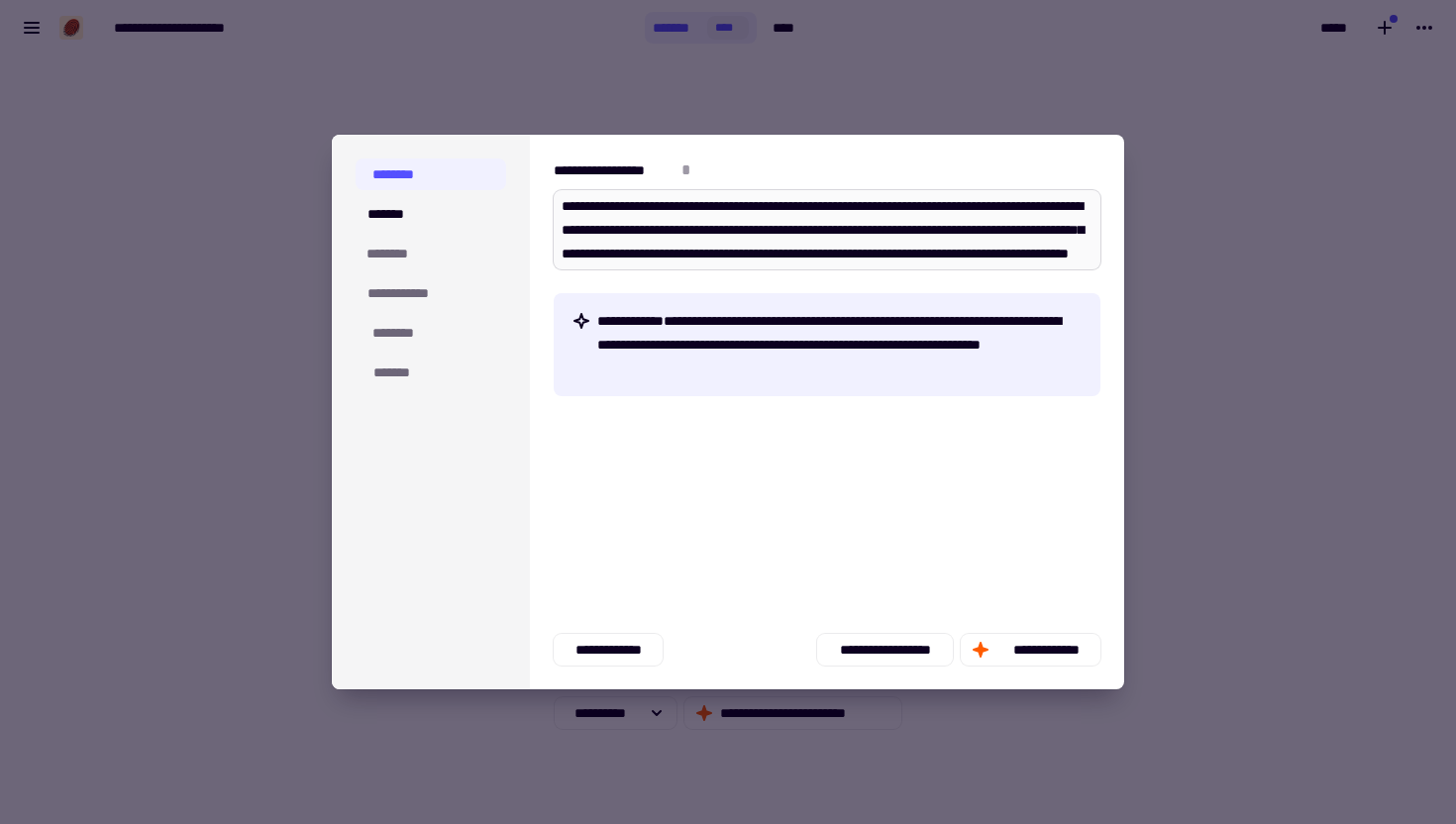 scroll, scrollTop: 40, scrollLeft: 0, axis: vertical 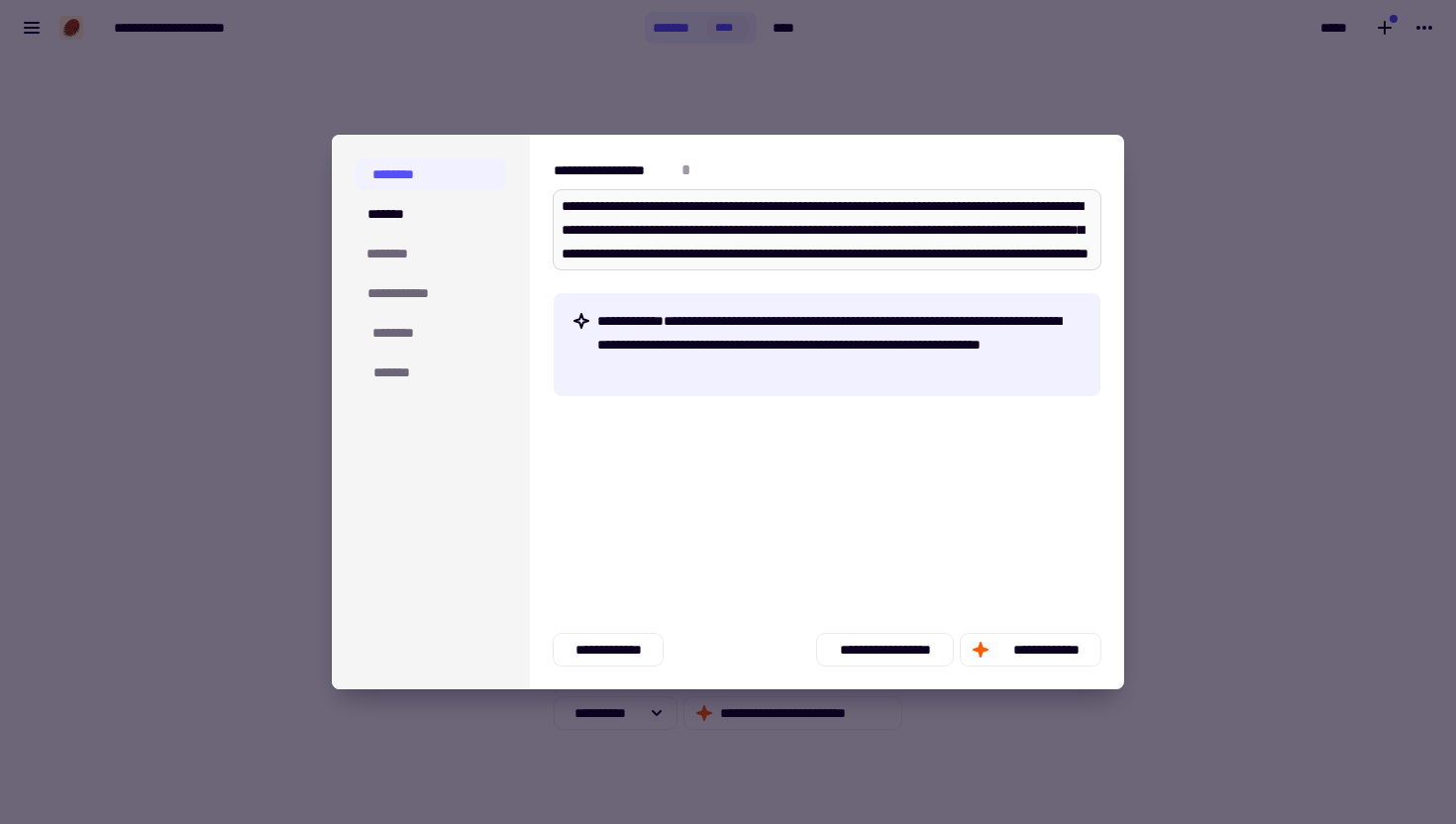 click on "**********" at bounding box center [827, 230] 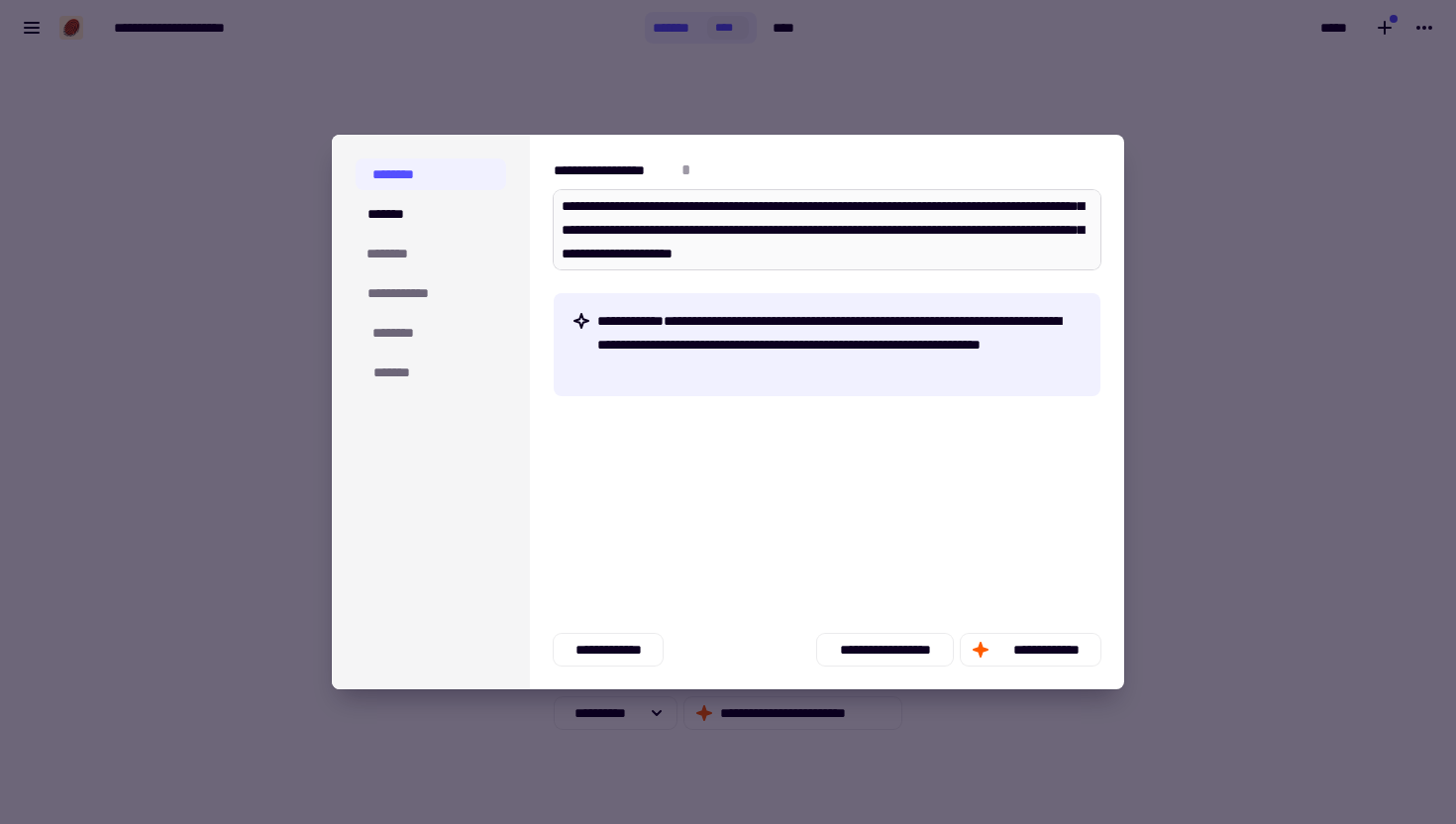 click on "**********" at bounding box center [827, 230] 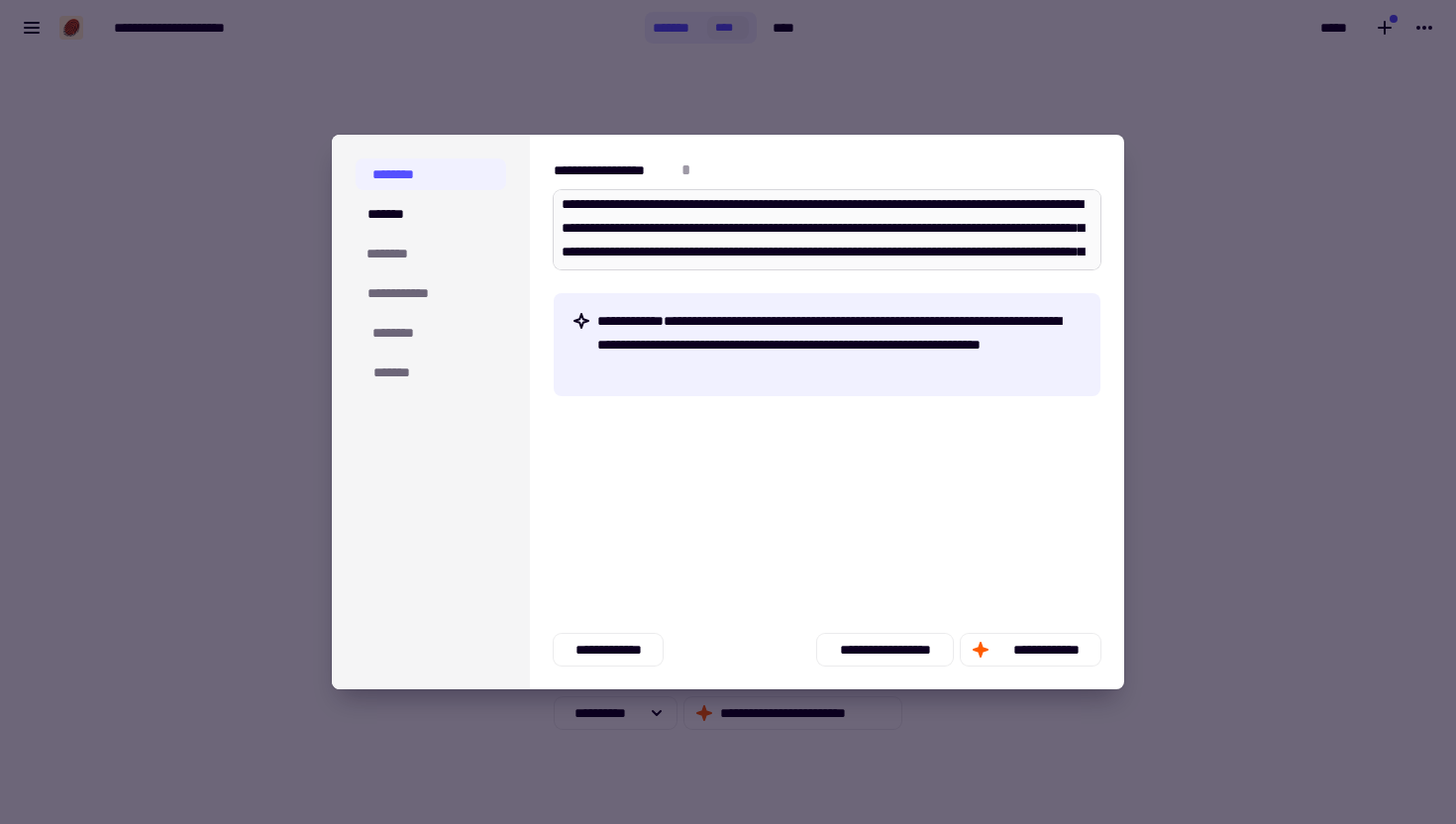 scroll, scrollTop: 48, scrollLeft: 0, axis: vertical 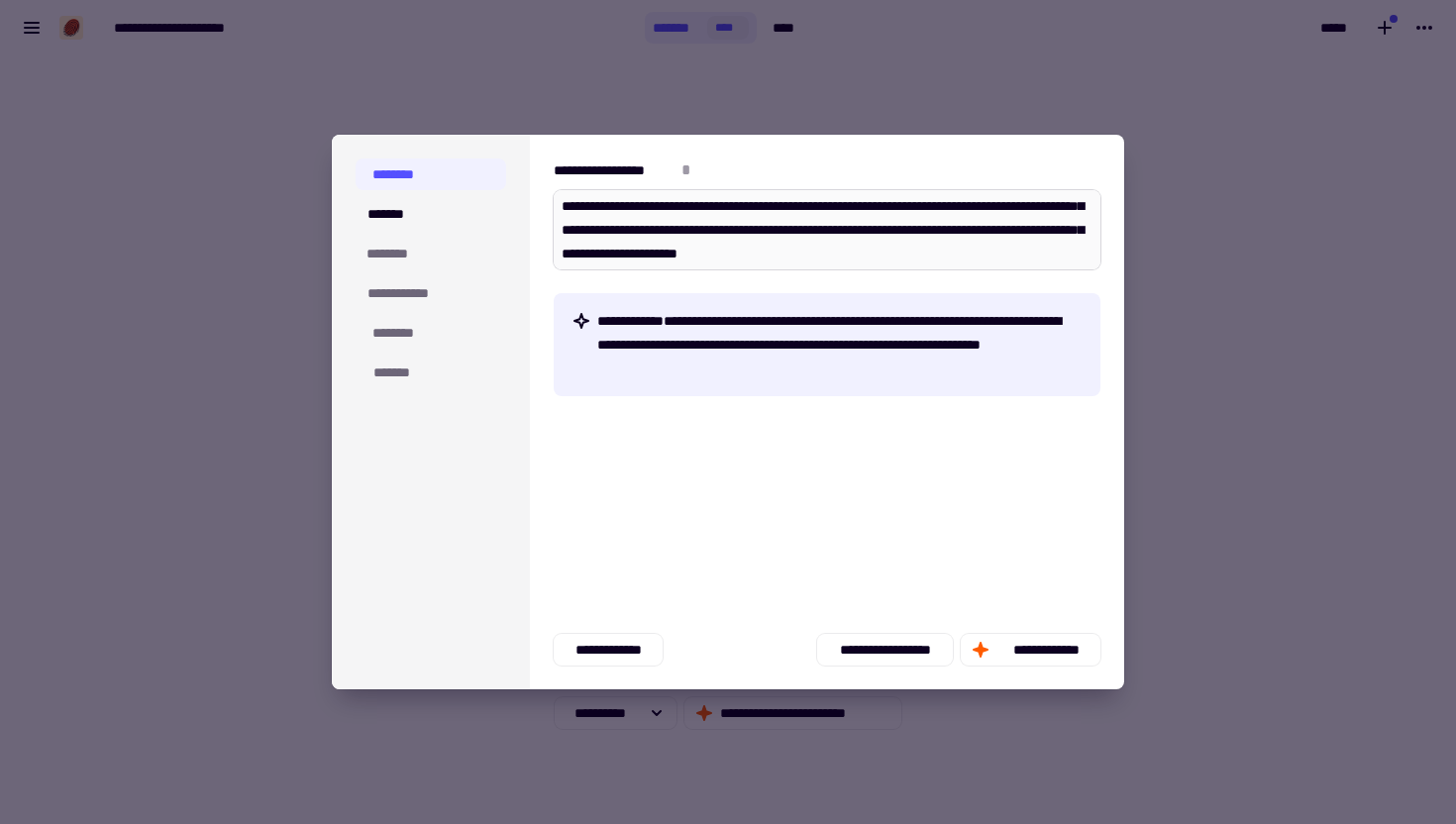 click on "**********" at bounding box center [827, 230] 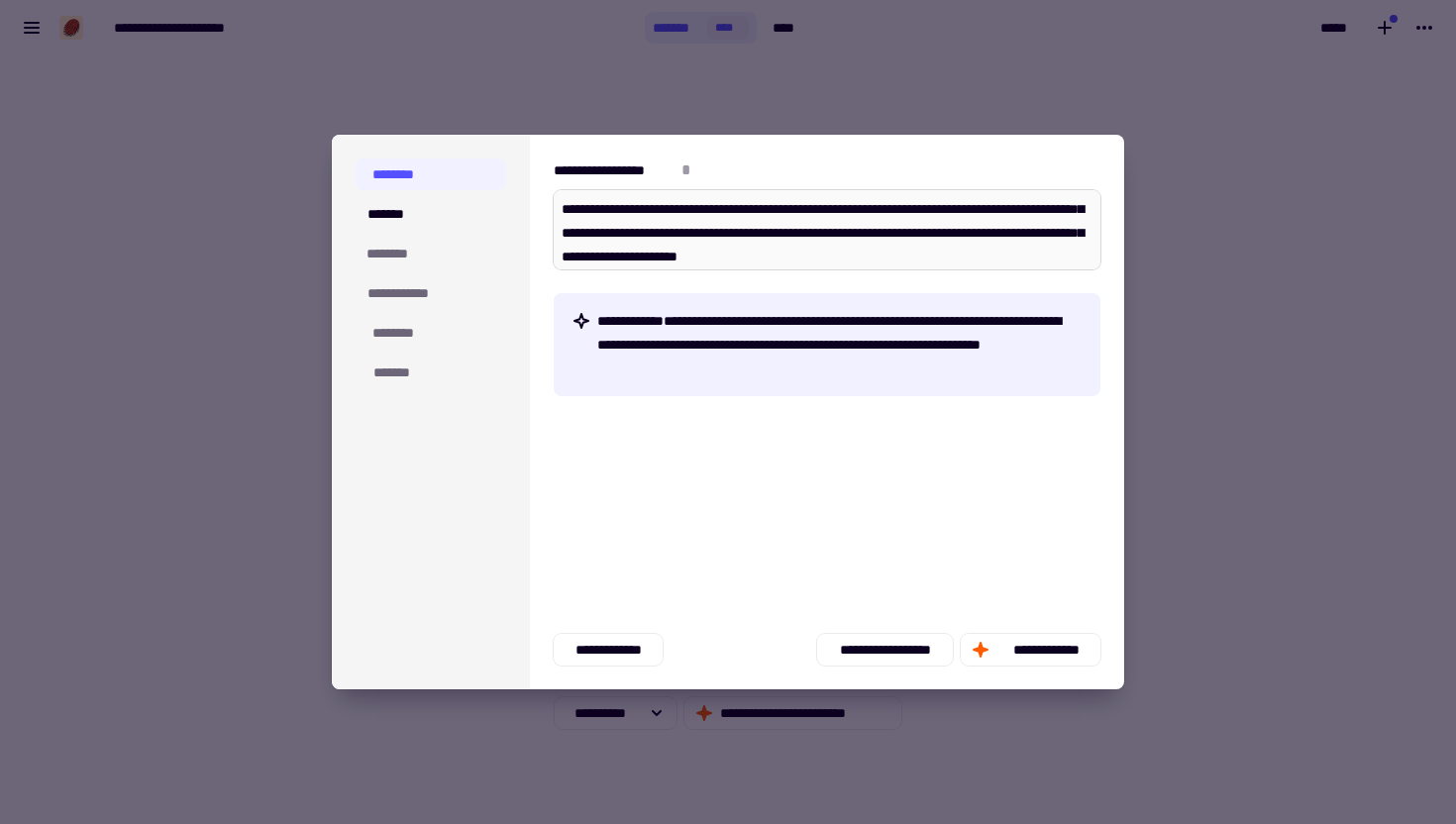 scroll, scrollTop: 0, scrollLeft: 0, axis: both 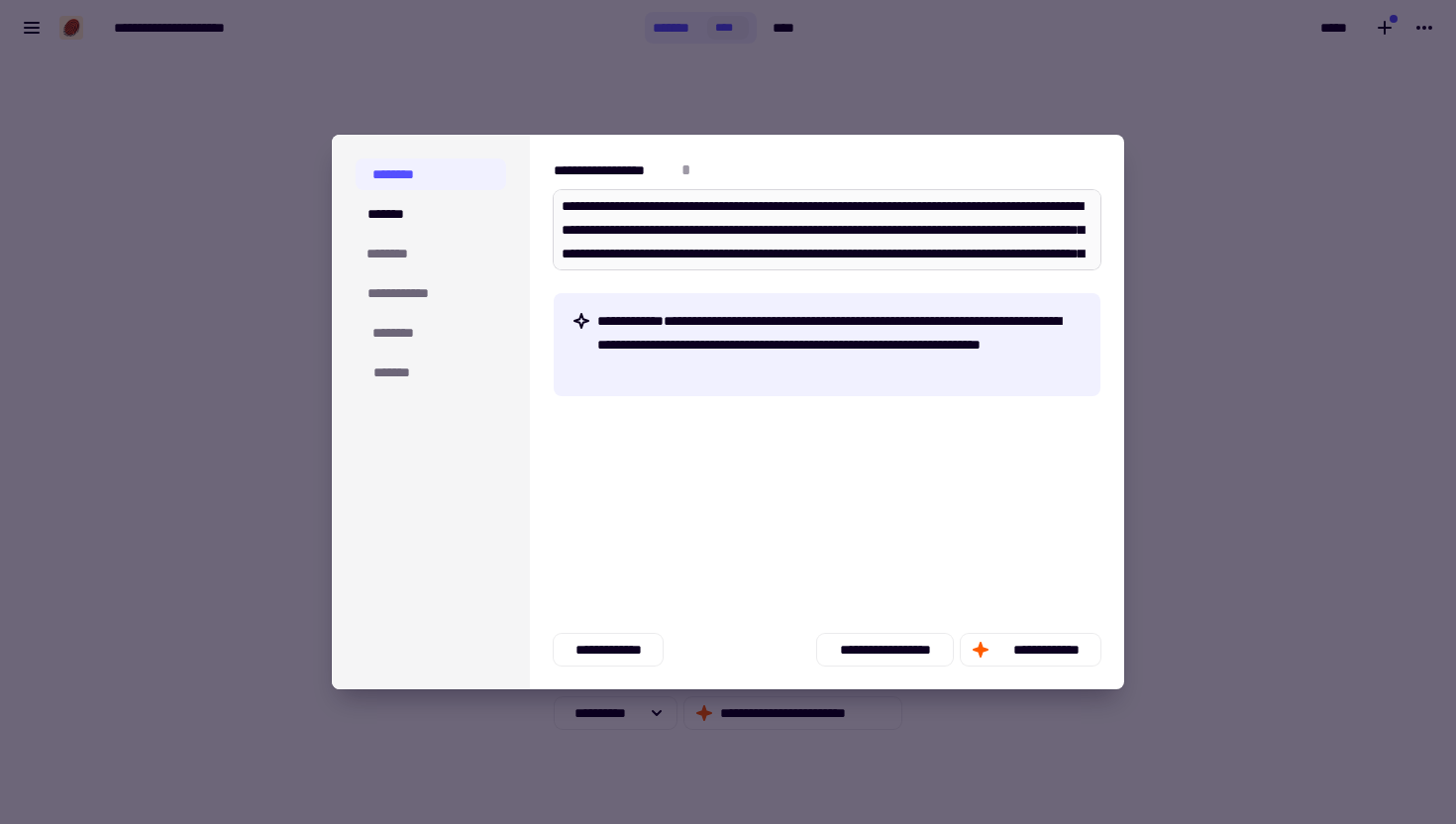 click on "**********" at bounding box center (827, 230) 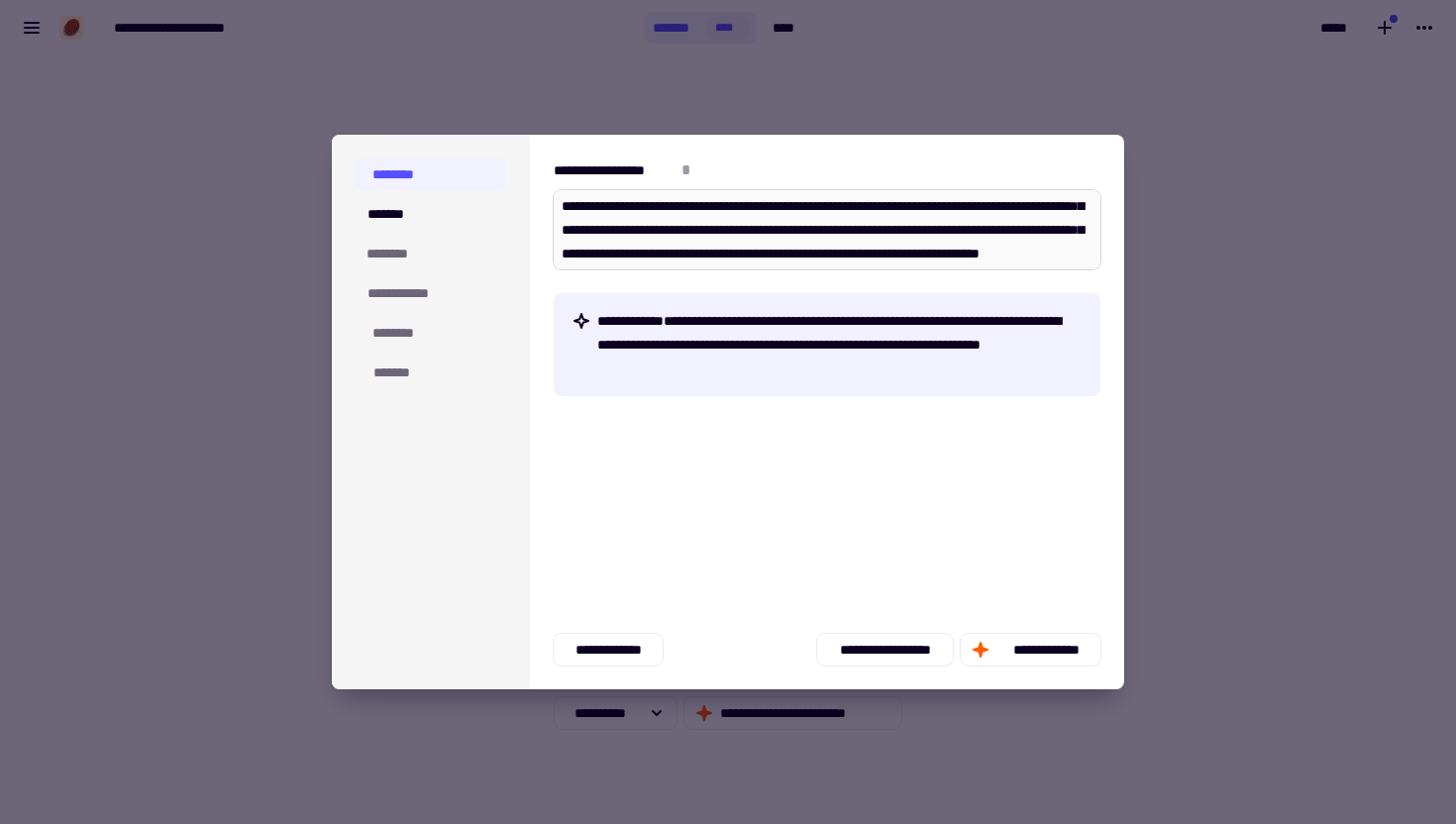 scroll, scrollTop: 71, scrollLeft: 0, axis: vertical 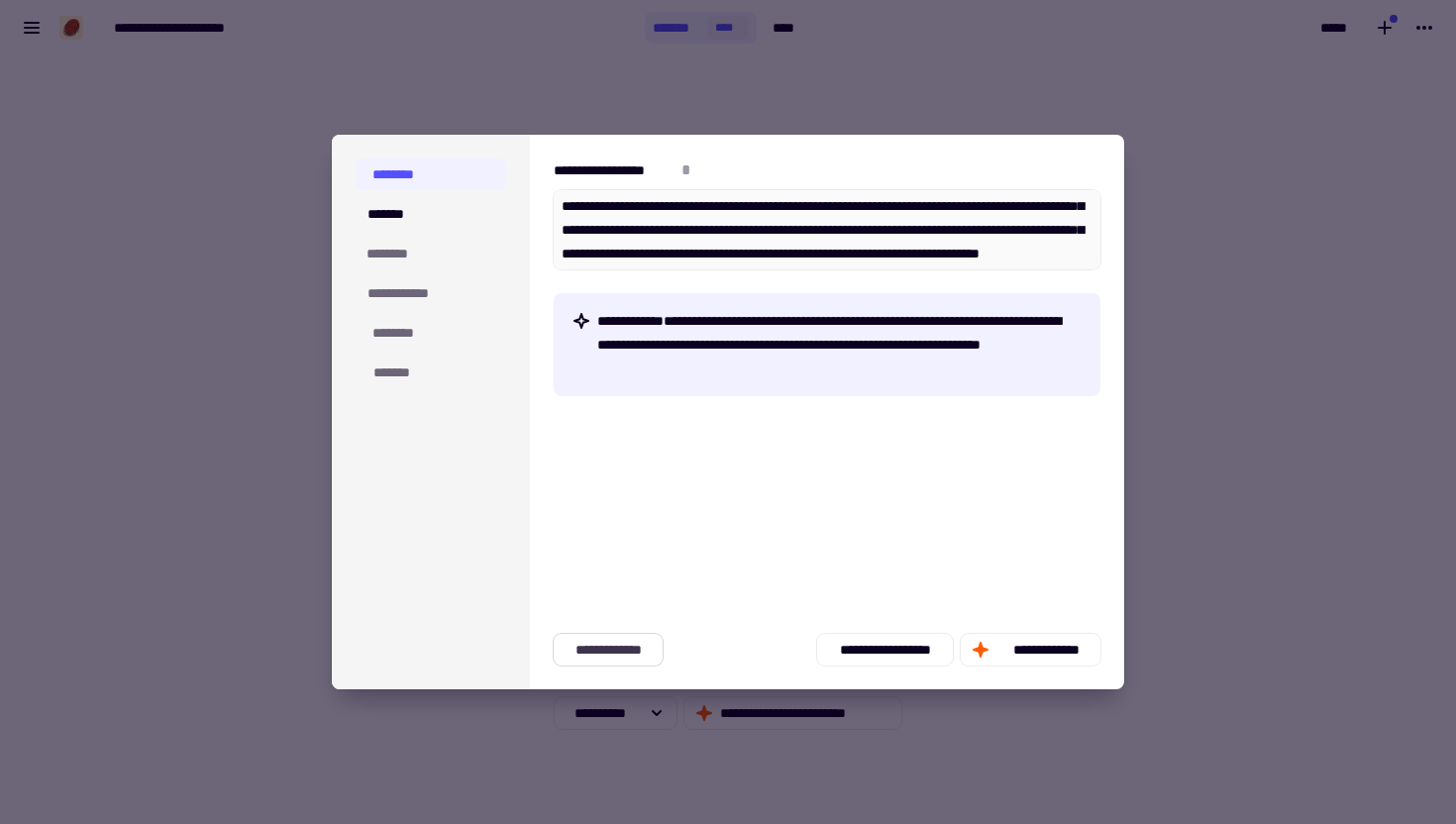 click on "**********" 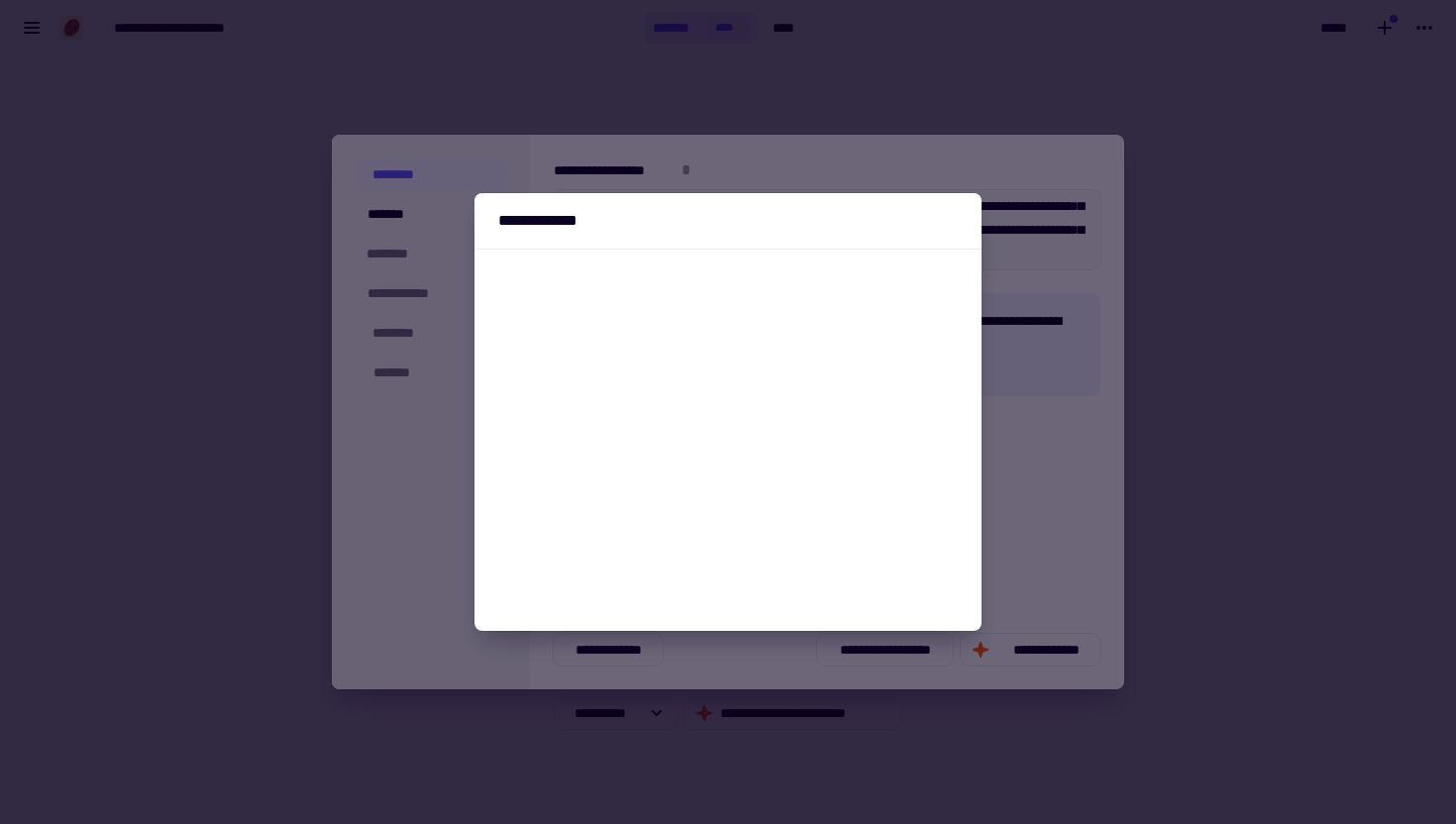 click at bounding box center [728, 412] 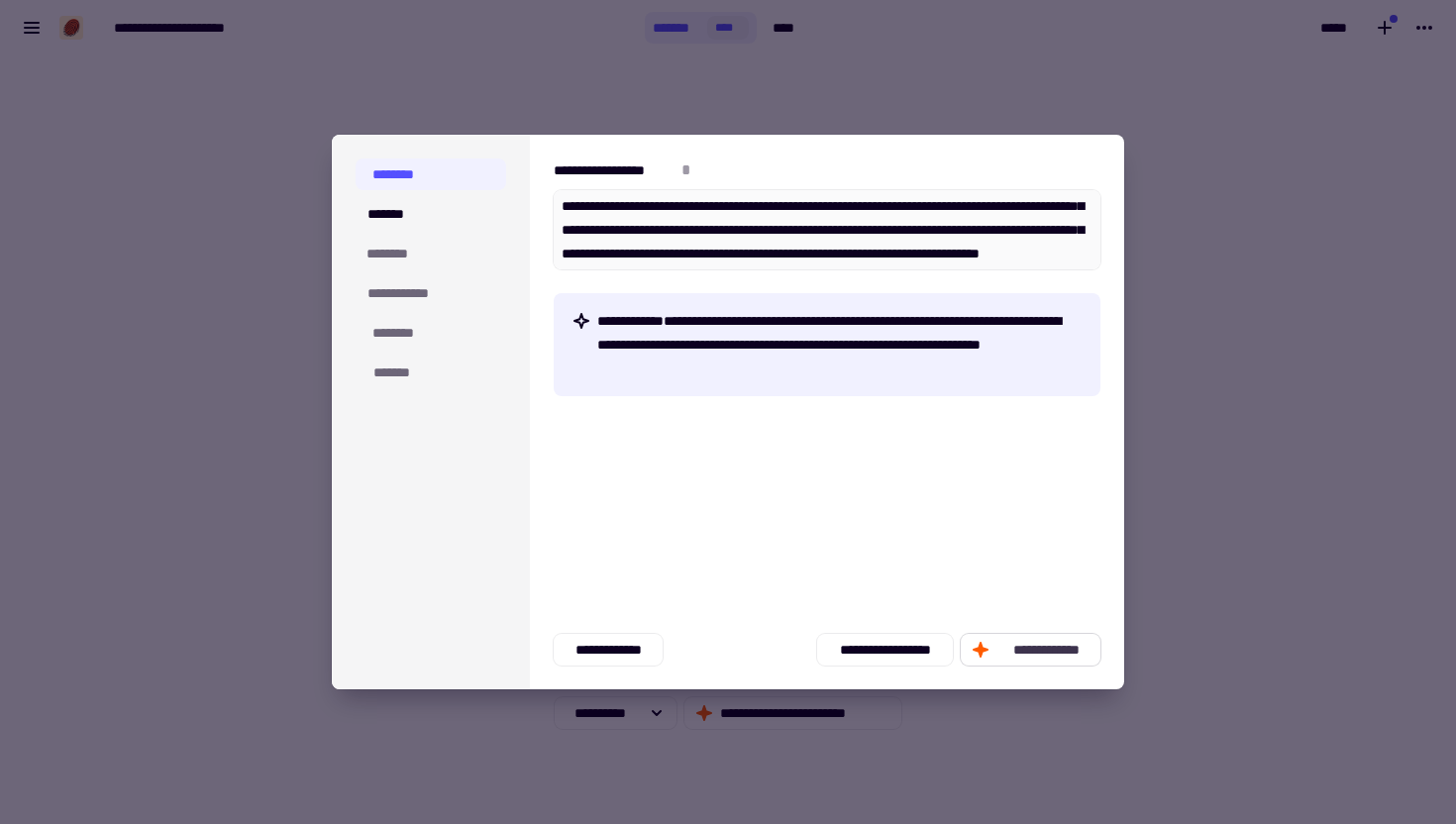 click on "**********" 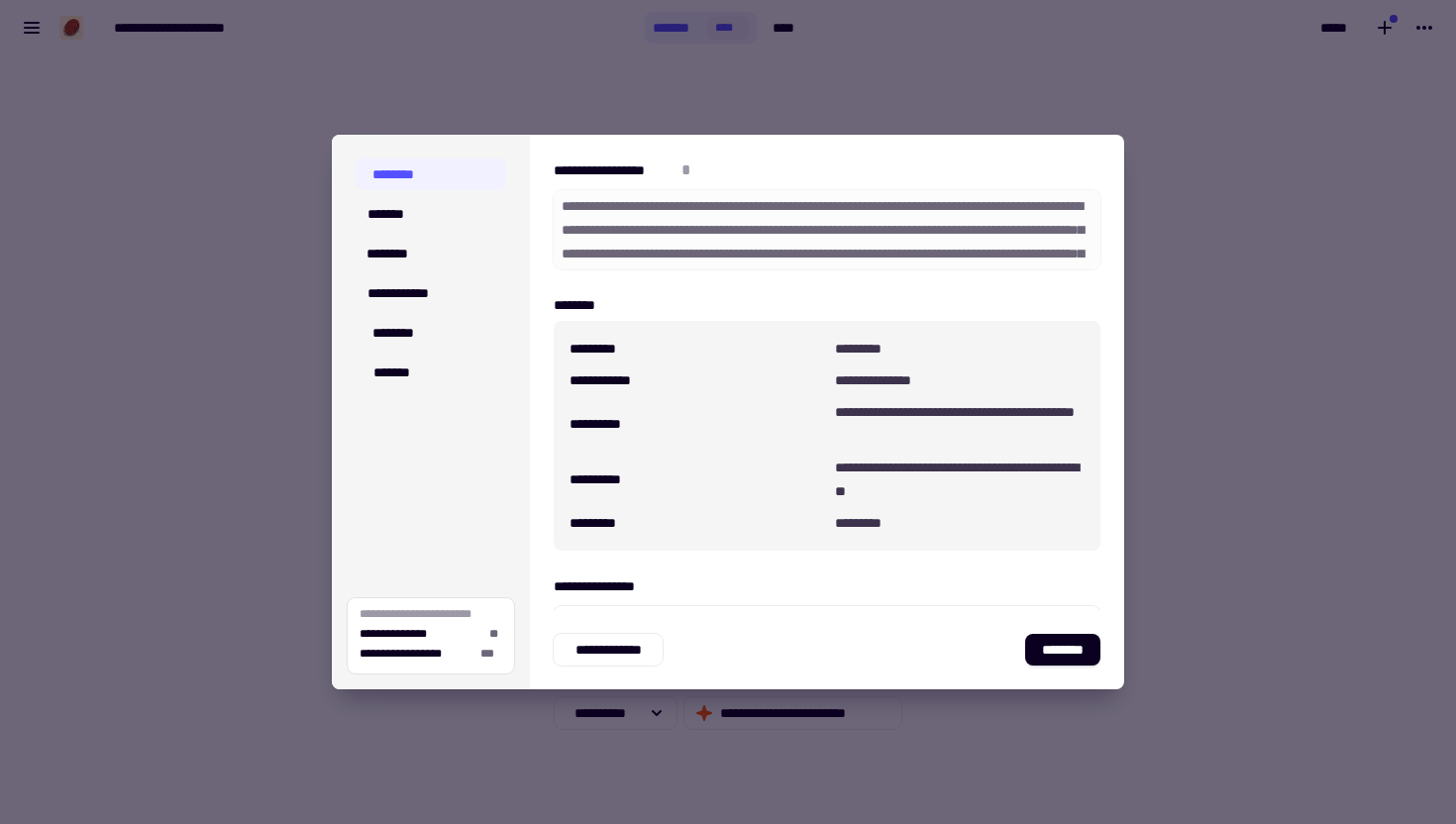 scroll, scrollTop: 23, scrollLeft: 0, axis: vertical 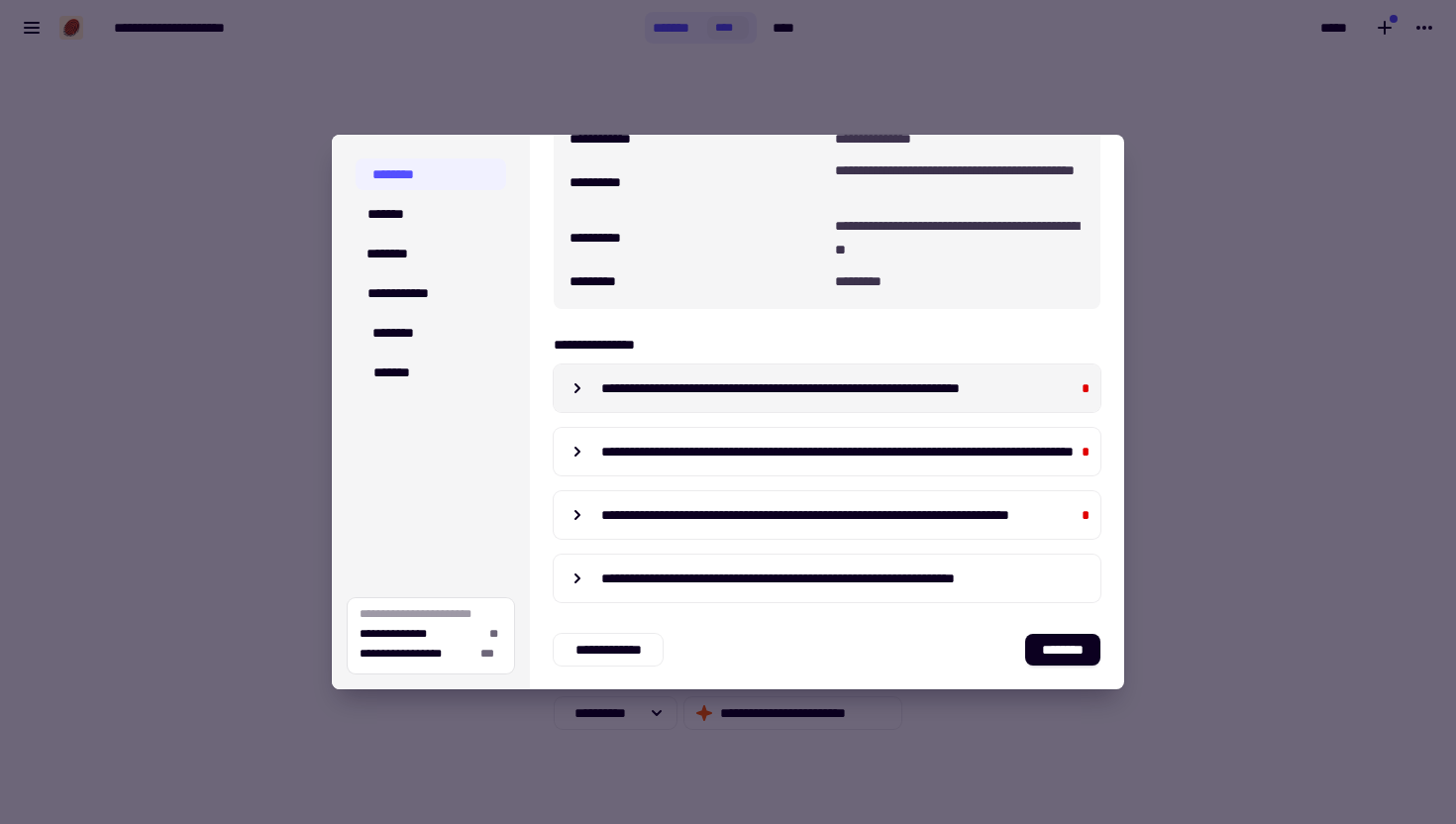 click on "**********" at bounding box center [839, 388] 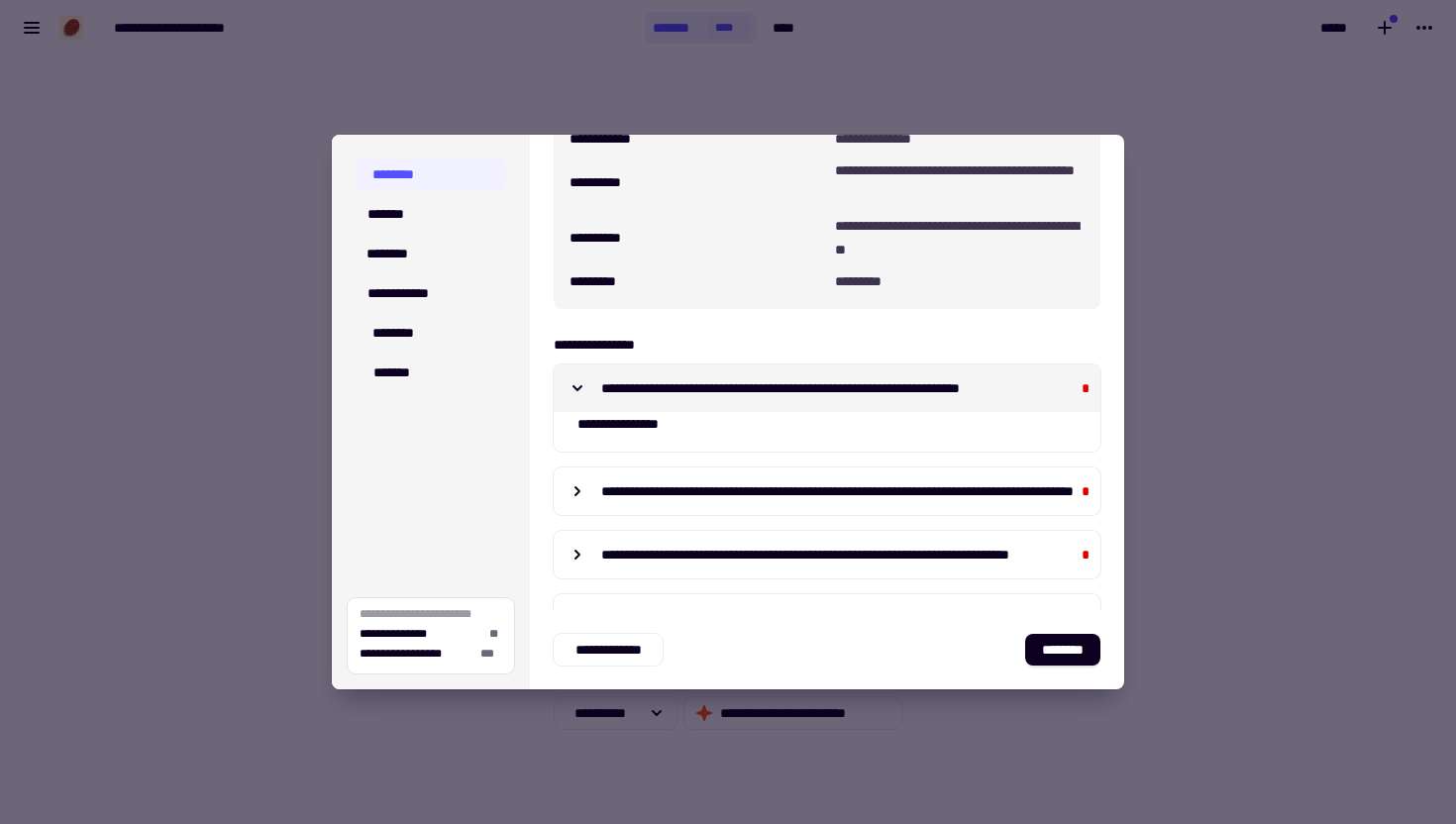 click on "**********" at bounding box center [839, 388] 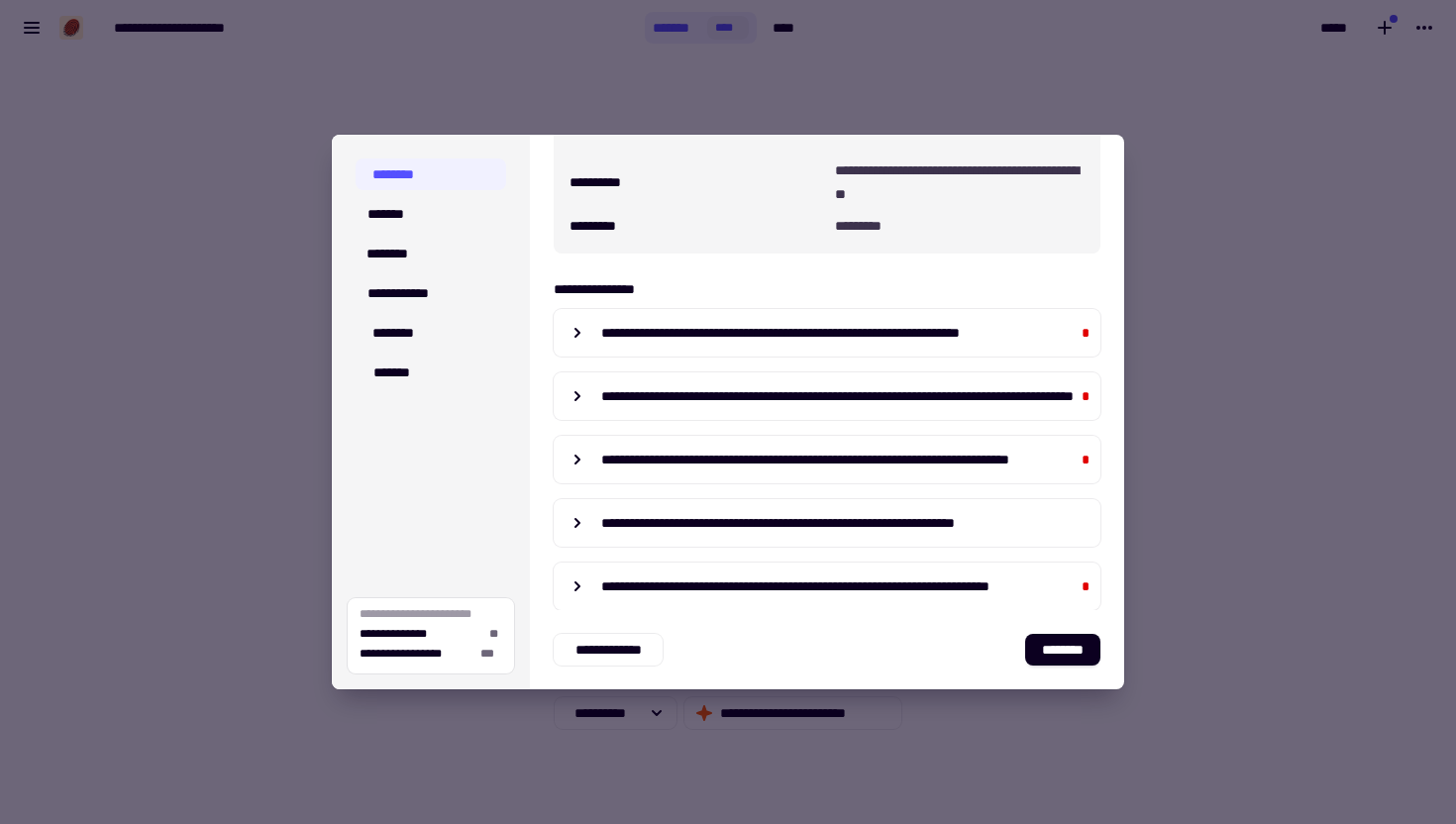 scroll, scrollTop: 300, scrollLeft: 0, axis: vertical 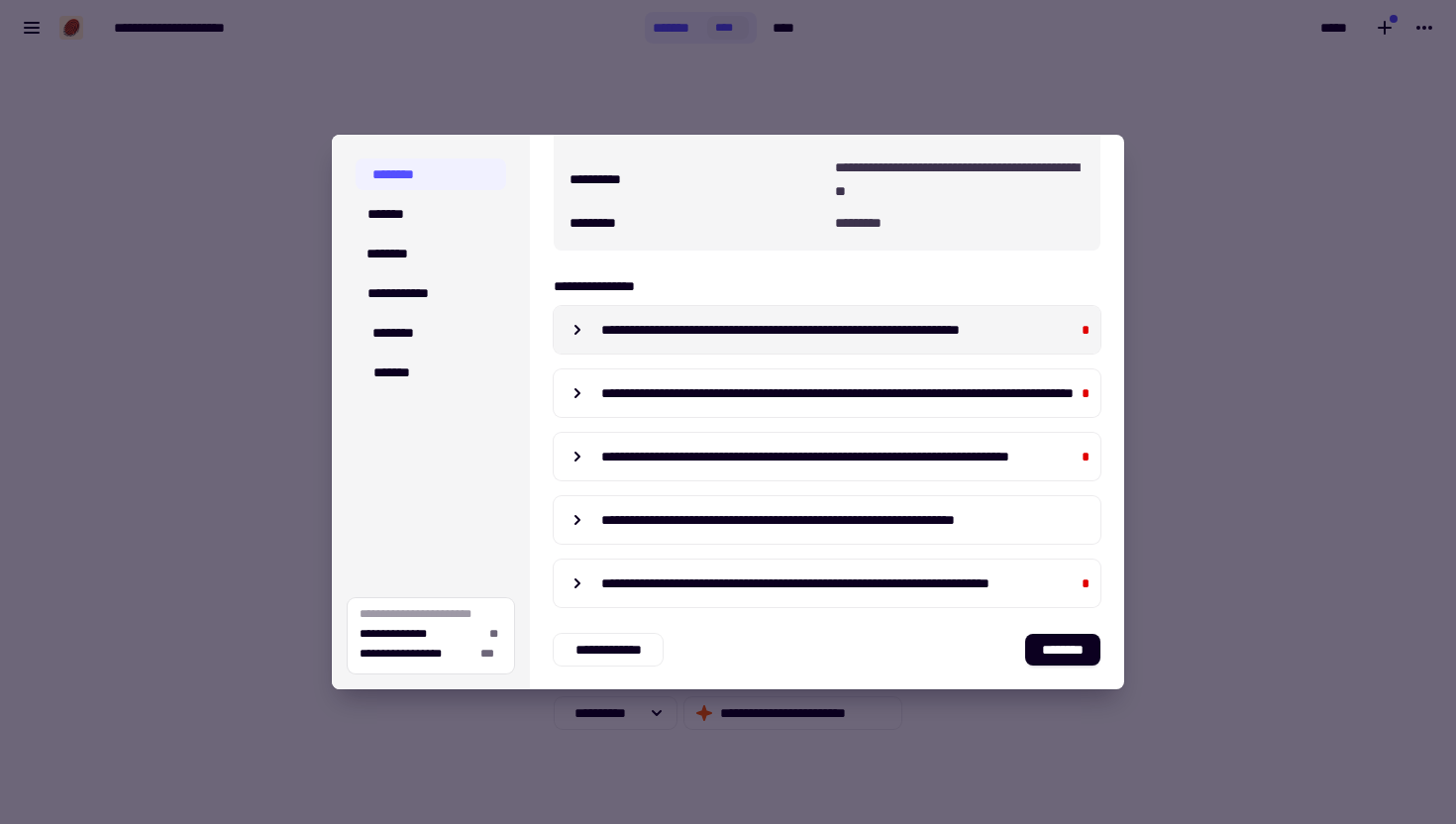 click on "**********" at bounding box center (839, 330) 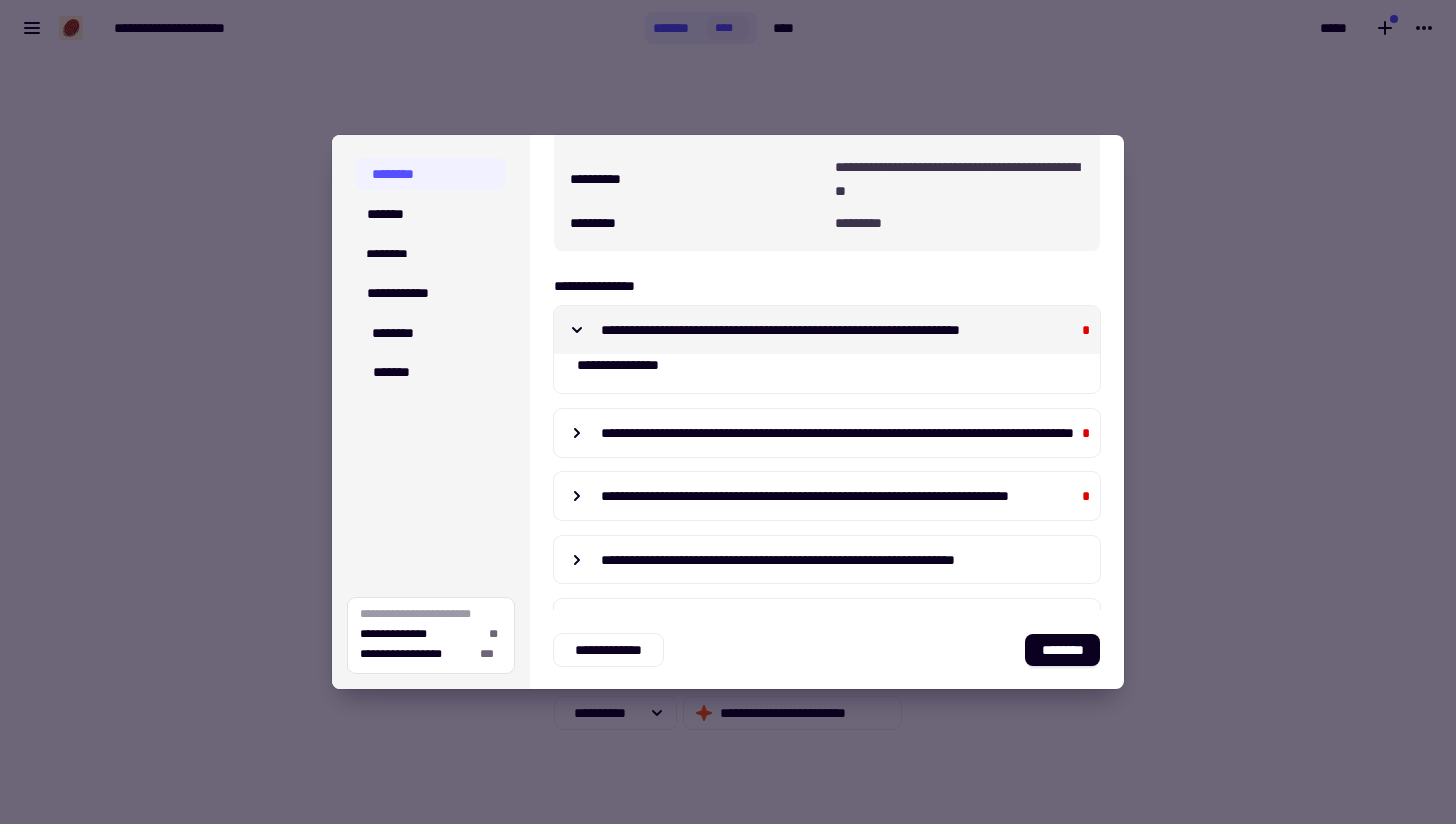 click on "**********" at bounding box center (839, 330) 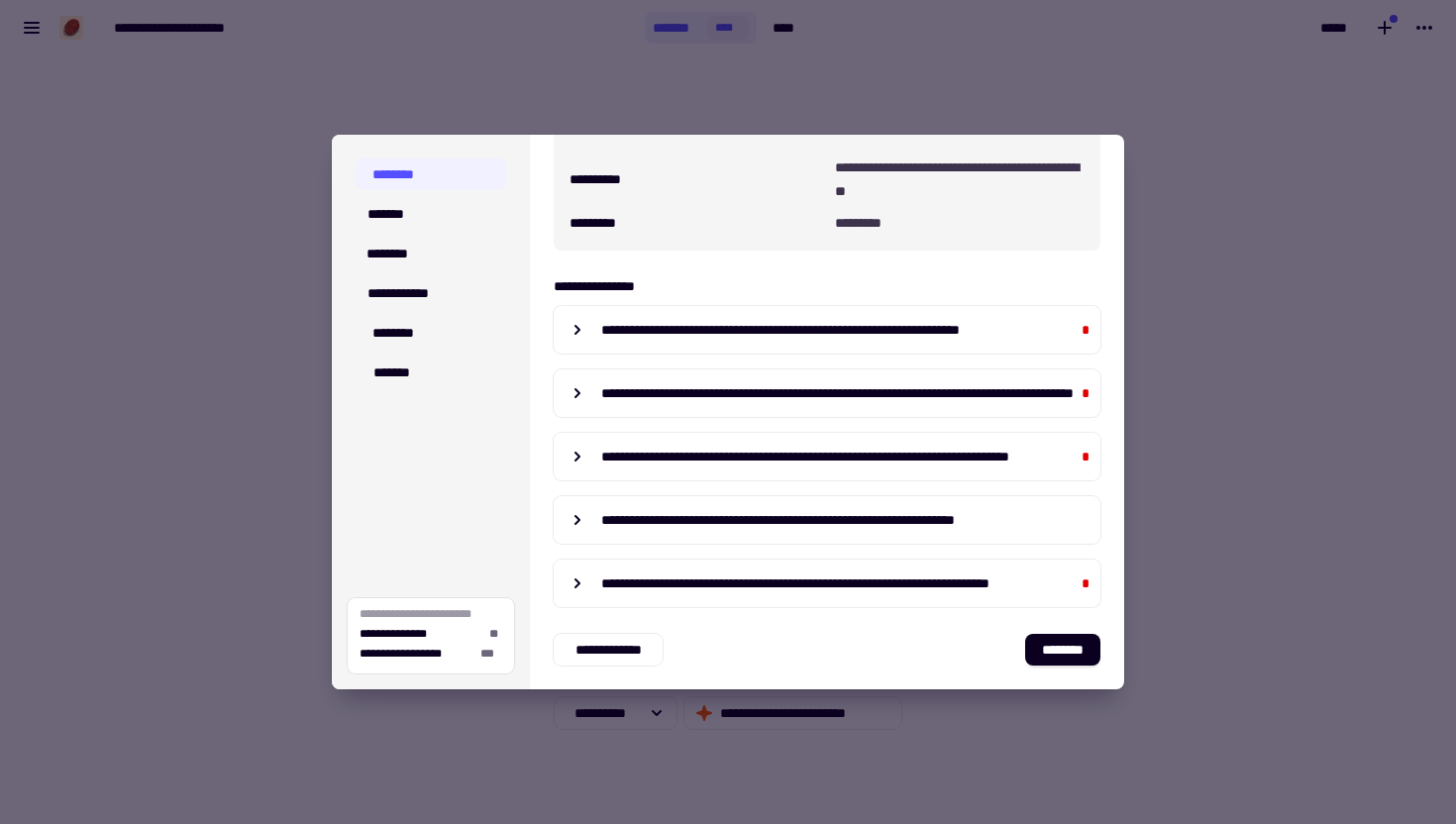 click on "**********" at bounding box center (827, 520) 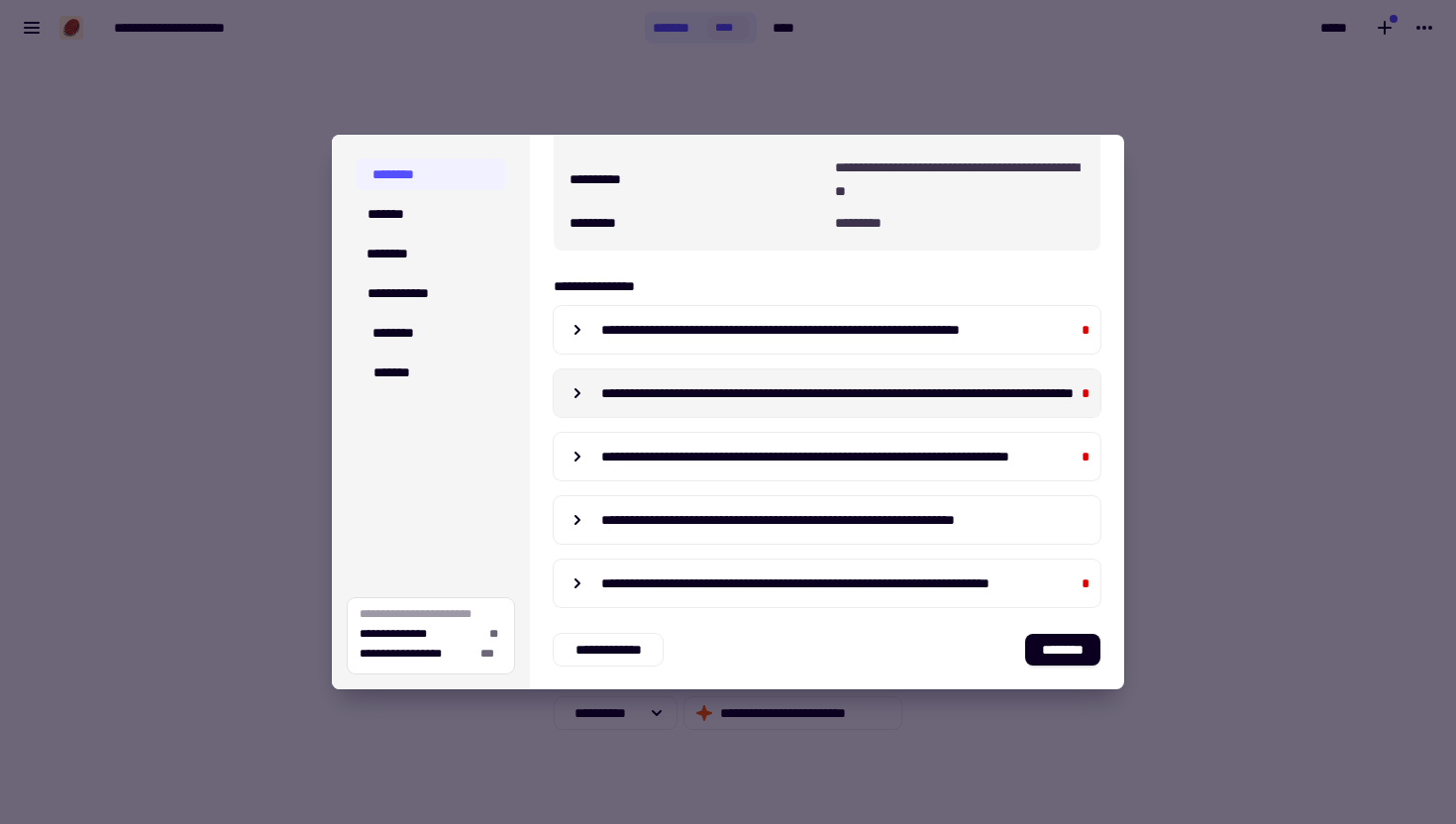 click on "**********" at bounding box center (839, 393) 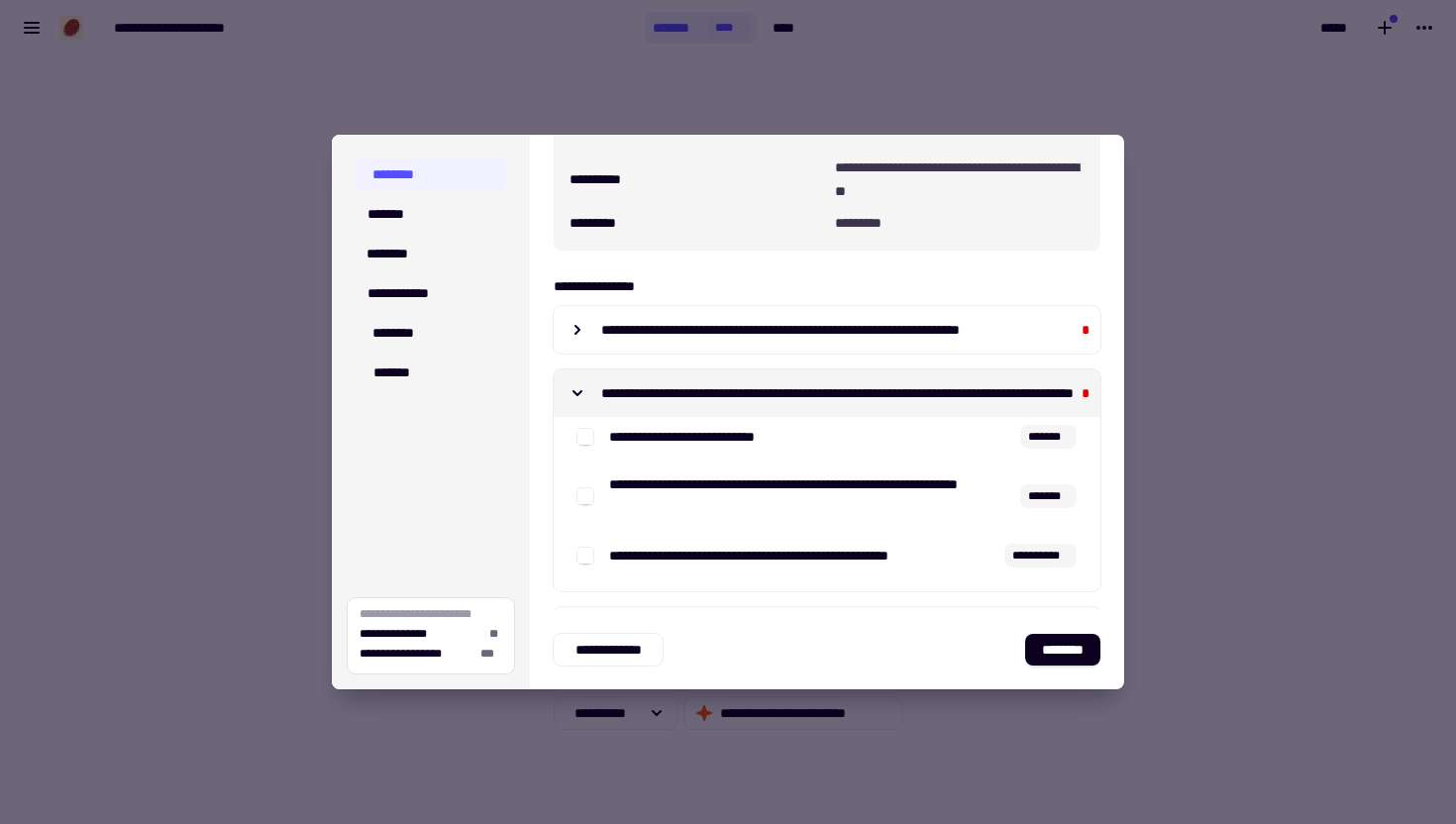 click on "**********" at bounding box center [839, 393] 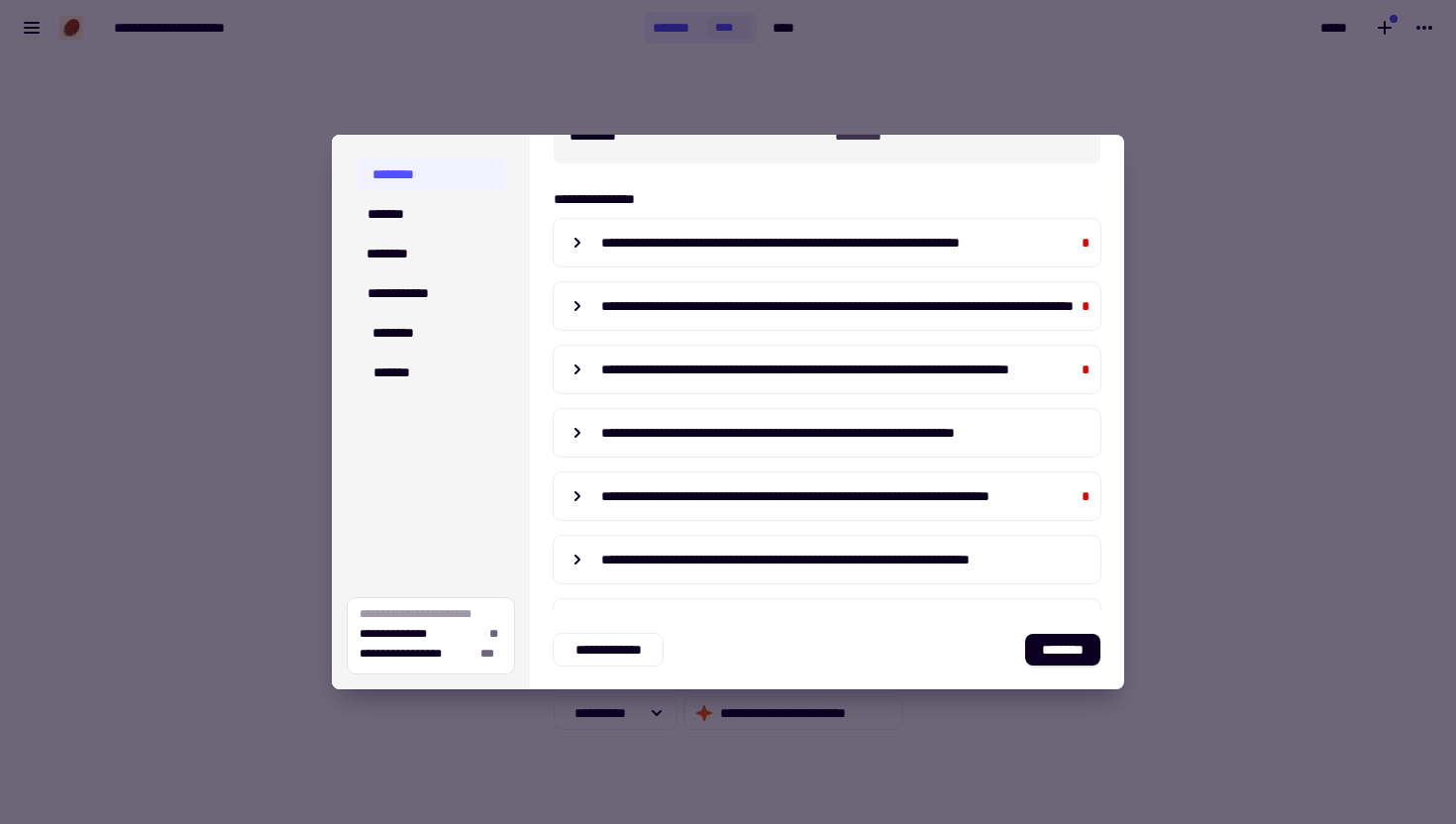 scroll, scrollTop: 448, scrollLeft: 0, axis: vertical 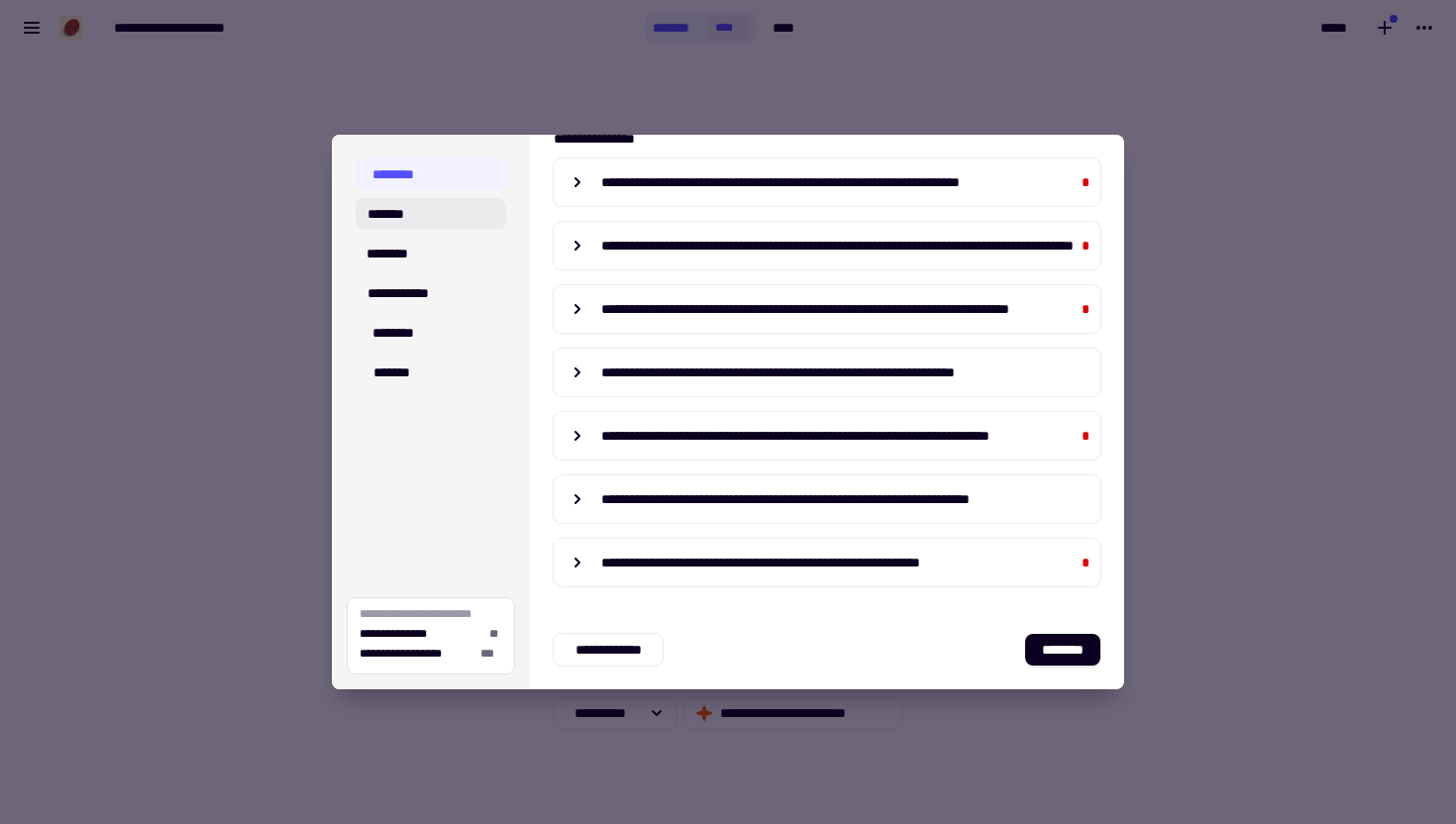 click on "*******" 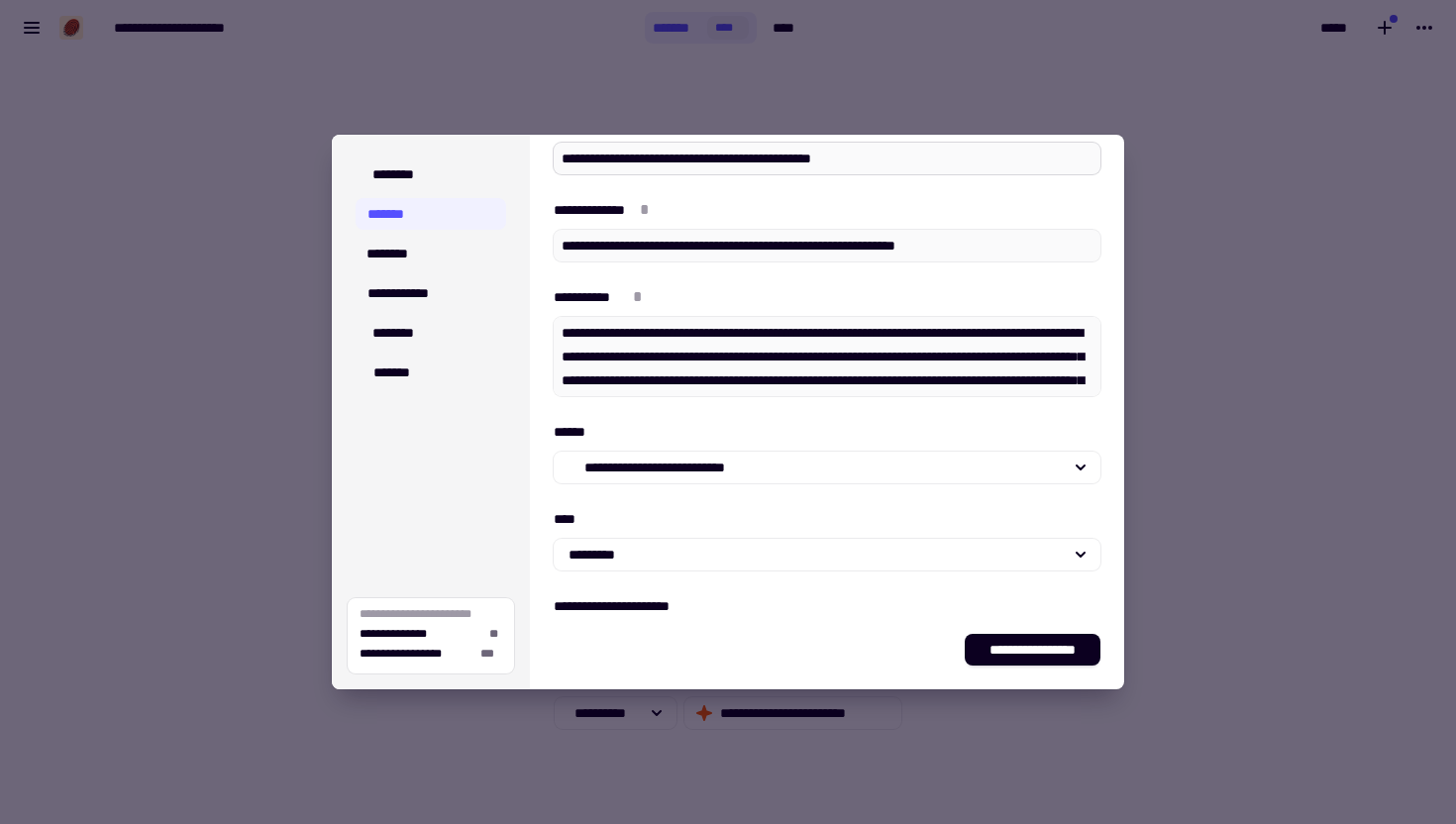 click on "**********" at bounding box center [827, 158] 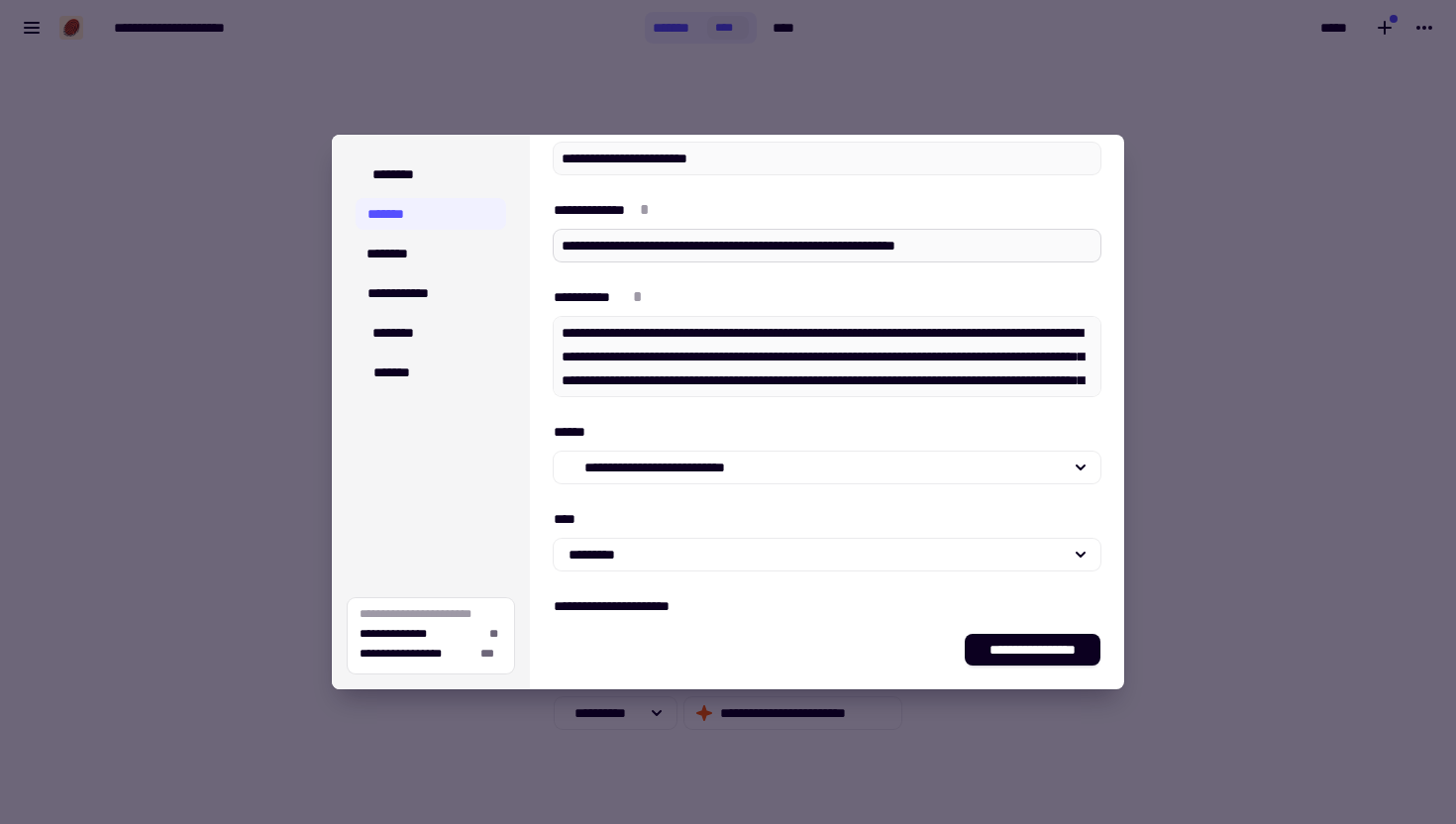 click on "**********" at bounding box center (827, 246) 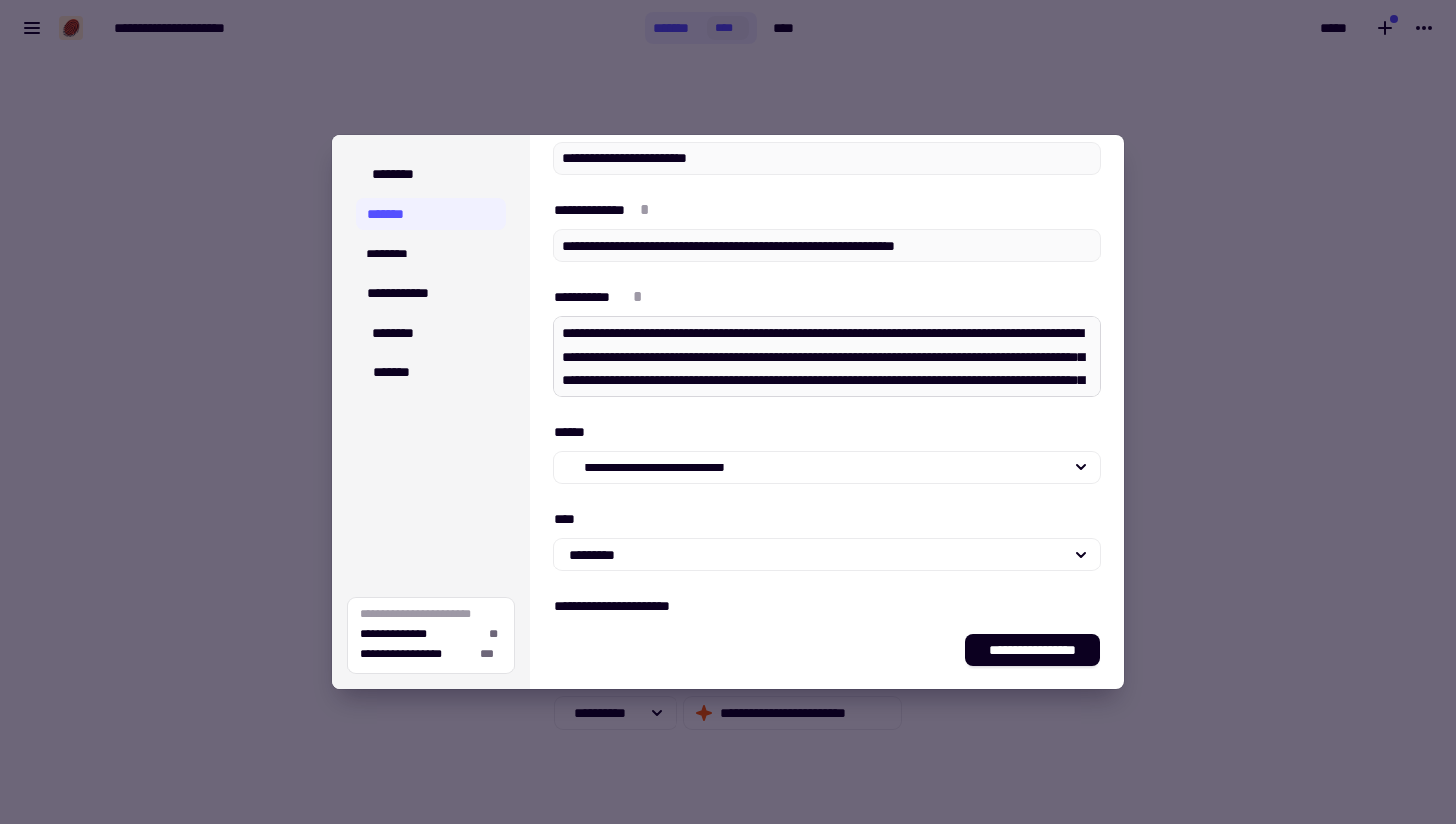 click on "**********" at bounding box center [827, 357] 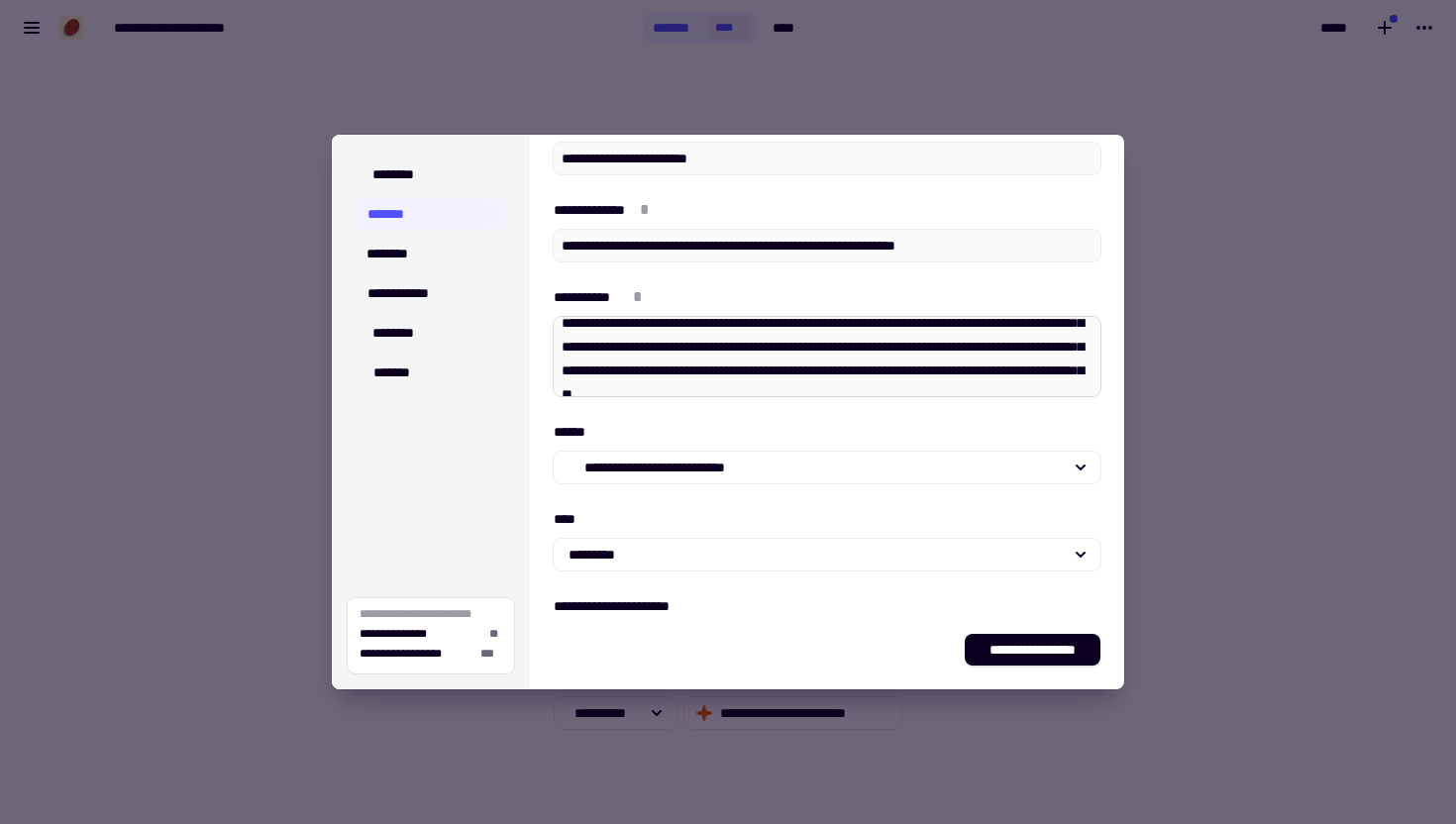 scroll, scrollTop: 35, scrollLeft: 0, axis: vertical 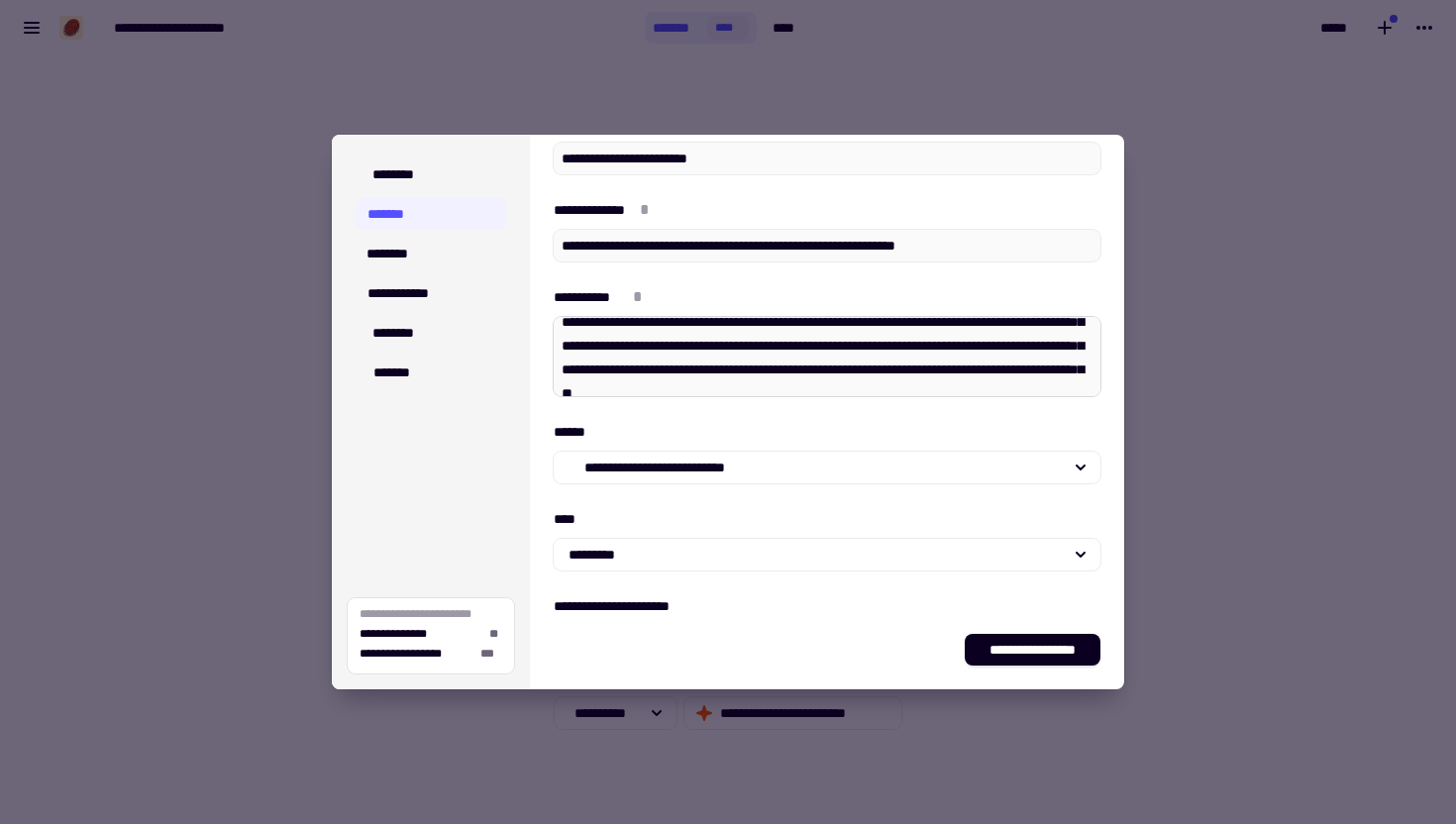 click on "**********" at bounding box center (827, 357) 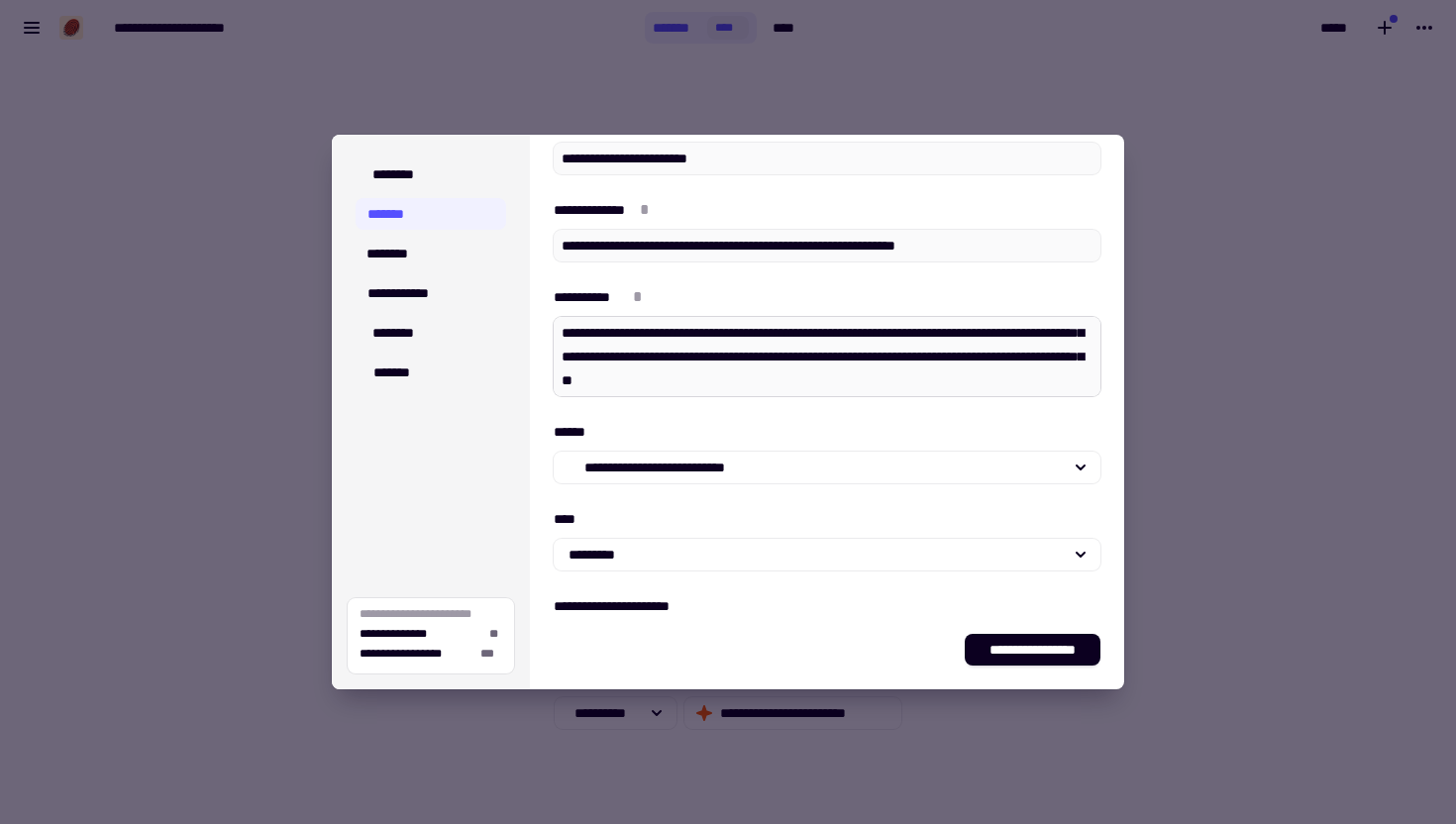 scroll, scrollTop: 57, scrollLeft: 0, axis: vertical 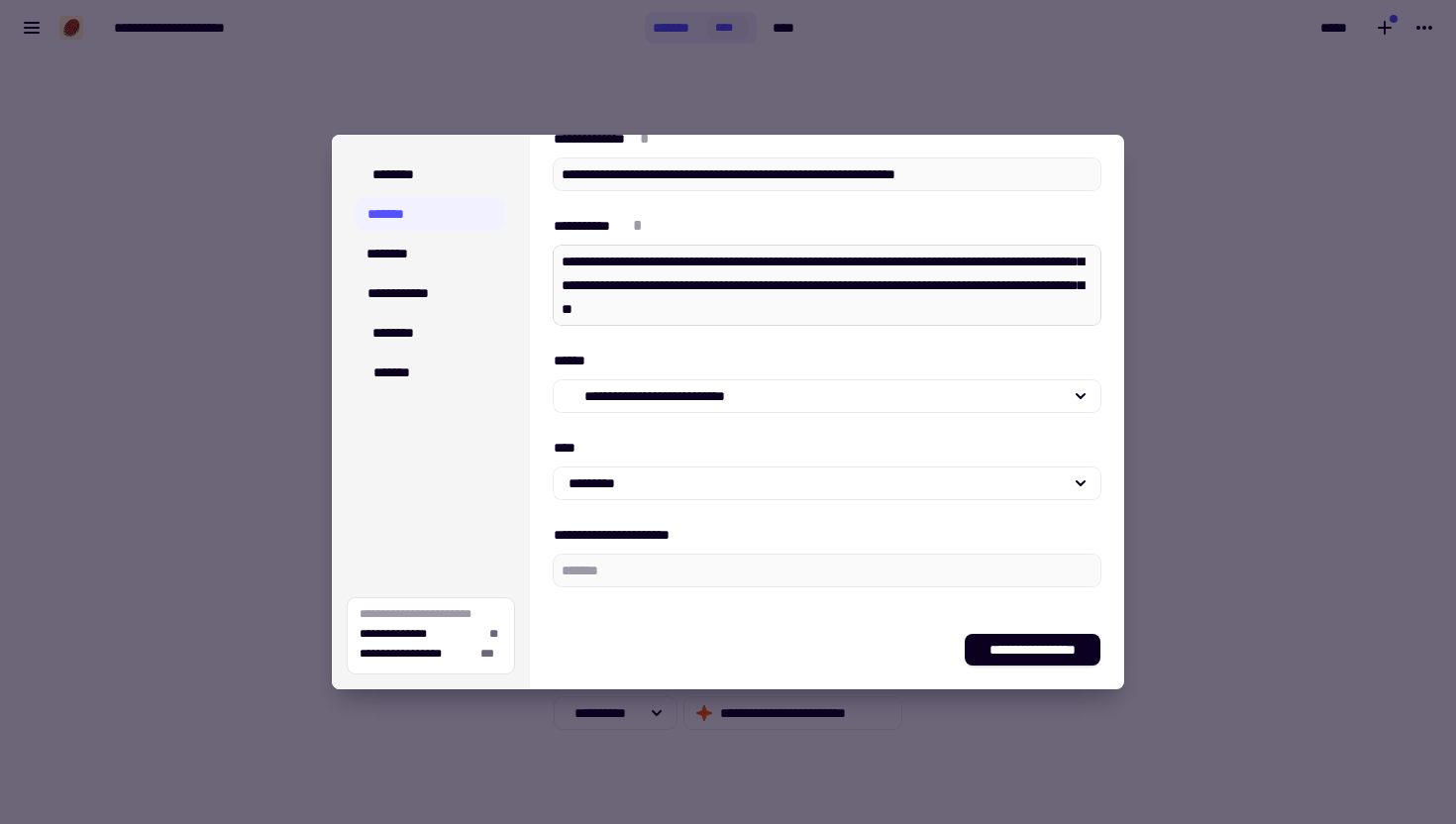 click on "**********" at bounding box center (827, 285) 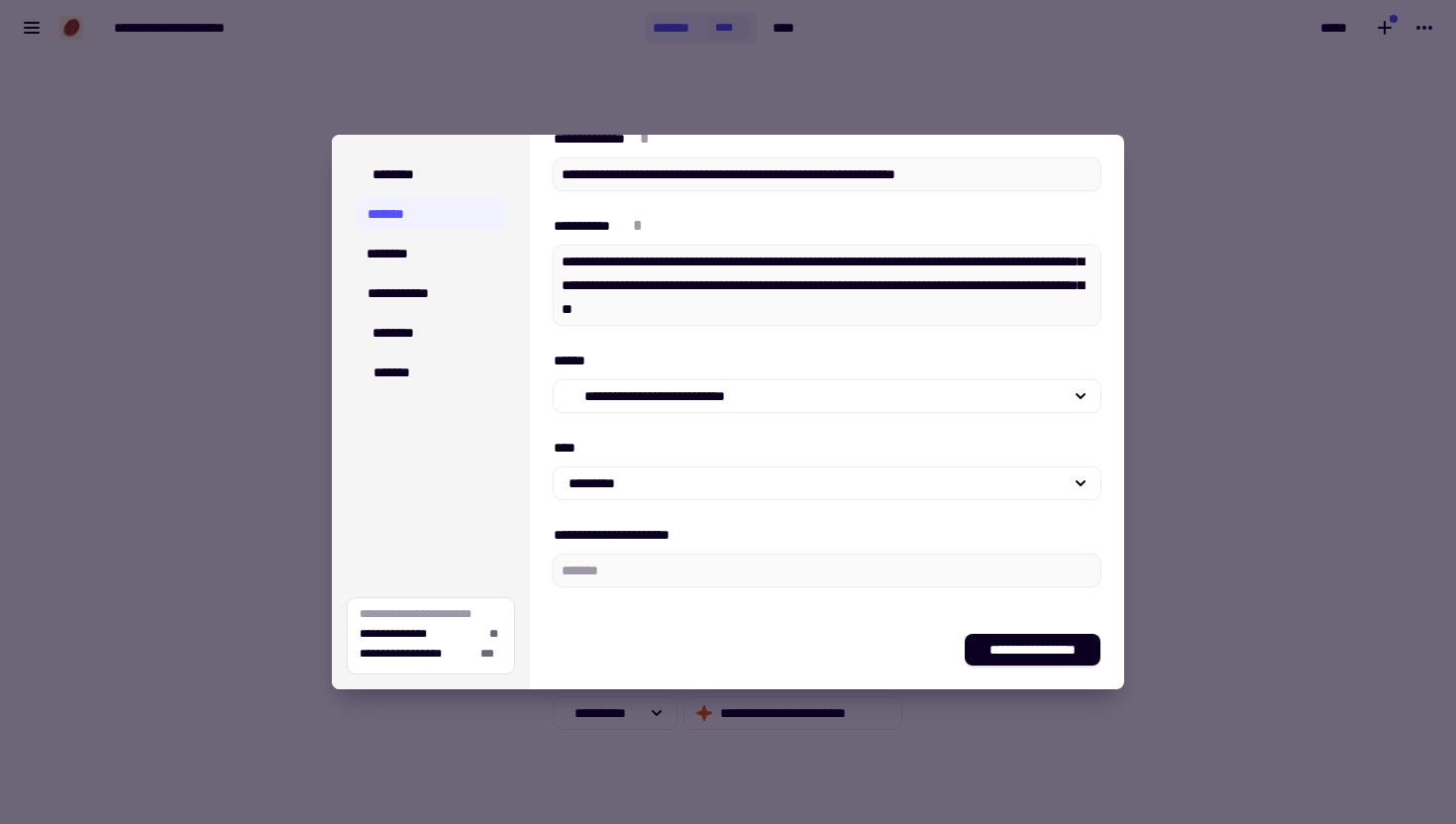 click on "******" at bounding box center (827, 360) 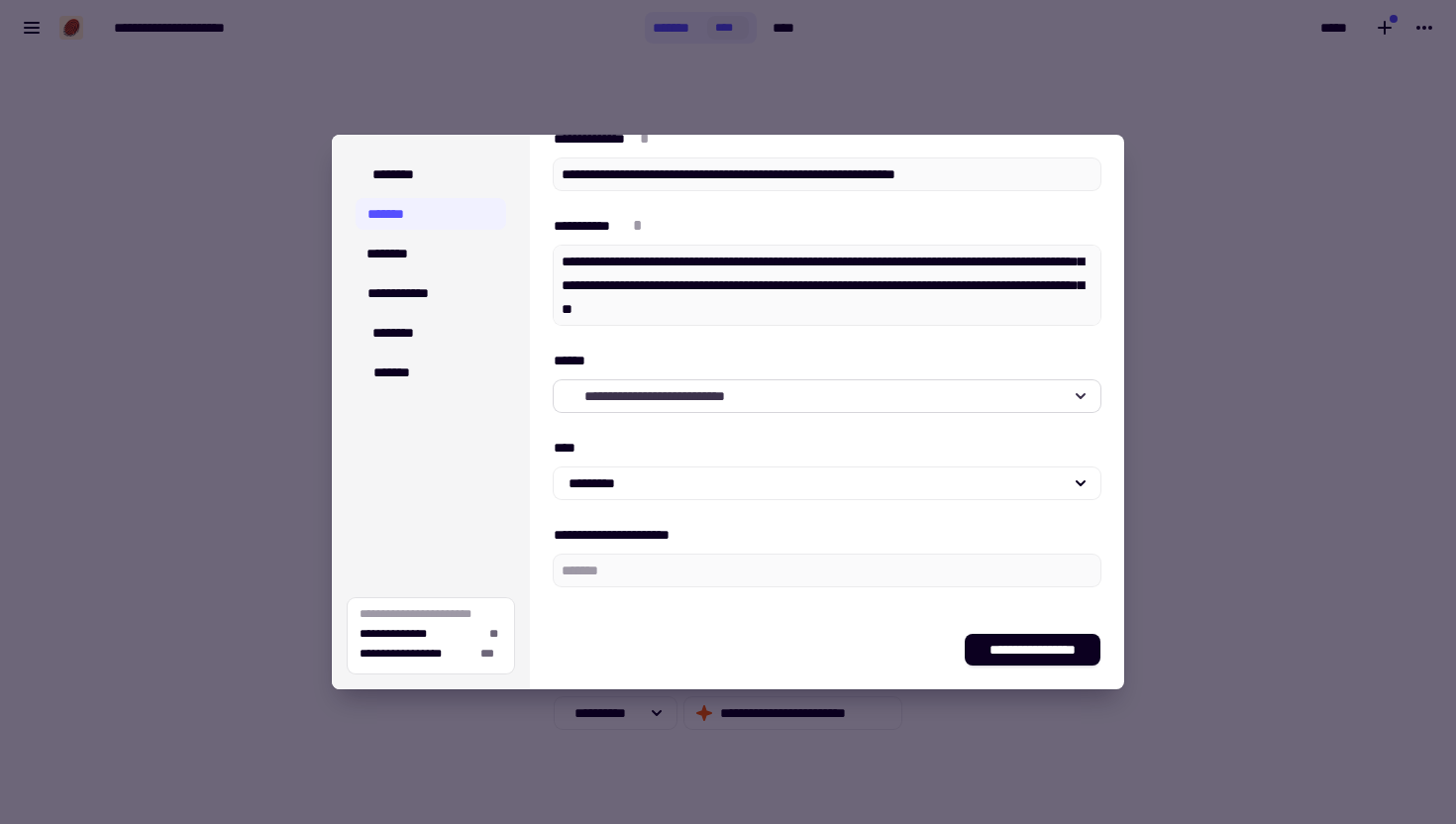click on "**********" 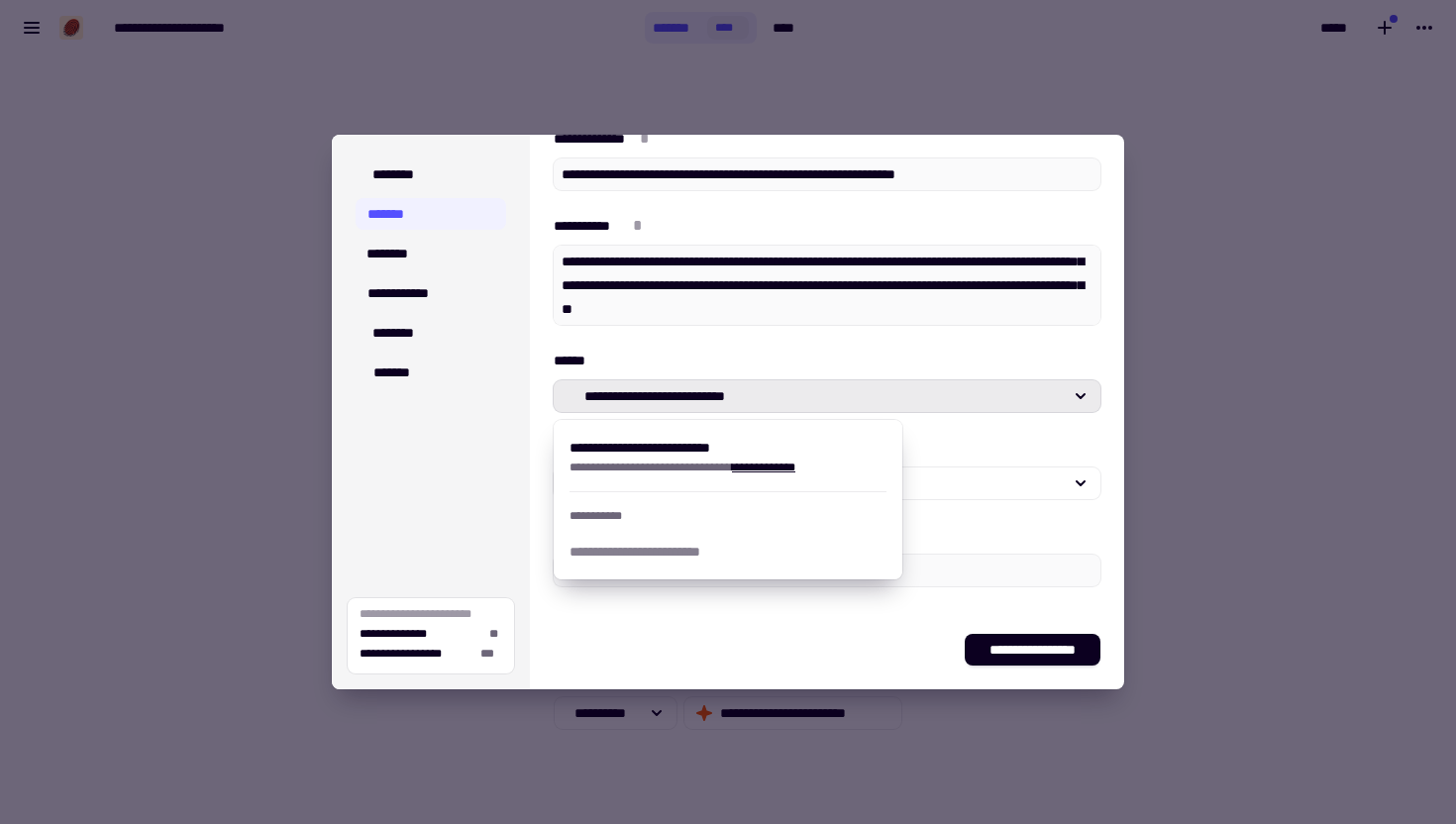 click on "******" at bounding box center [827, 360] 